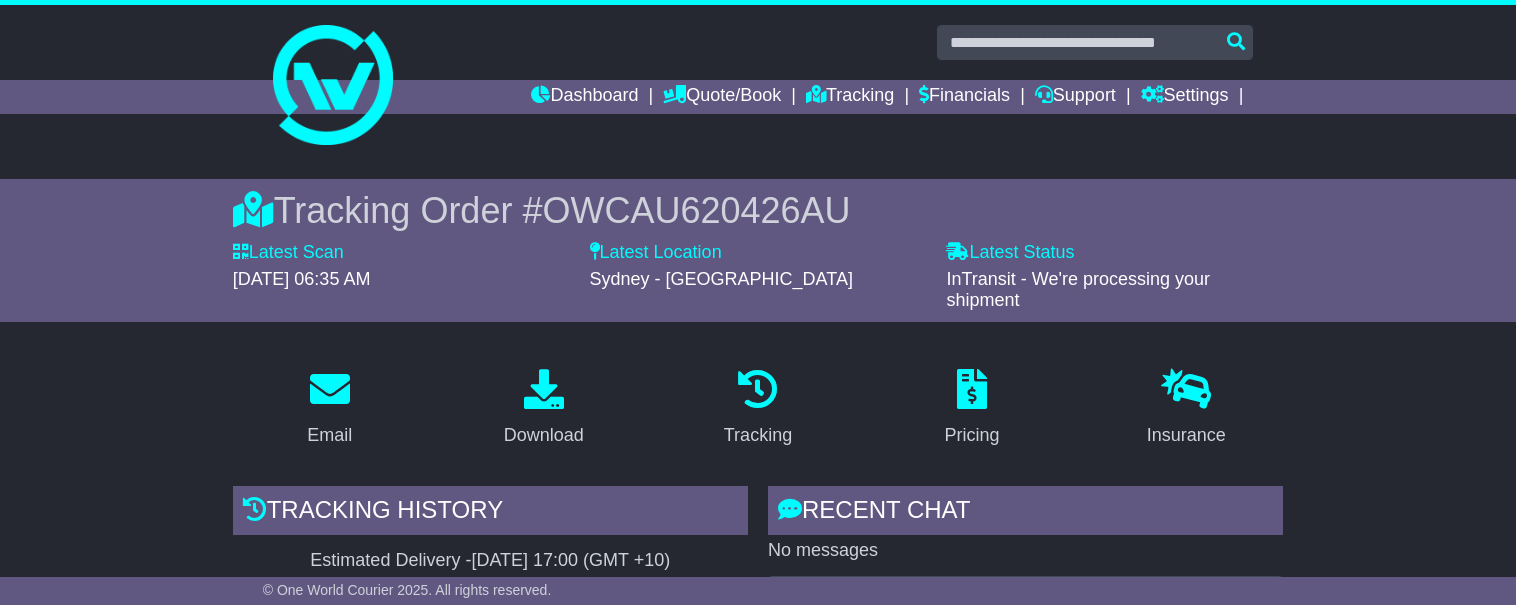 scroll, scrollTop: 0, scrollLeft: 0, axis: both 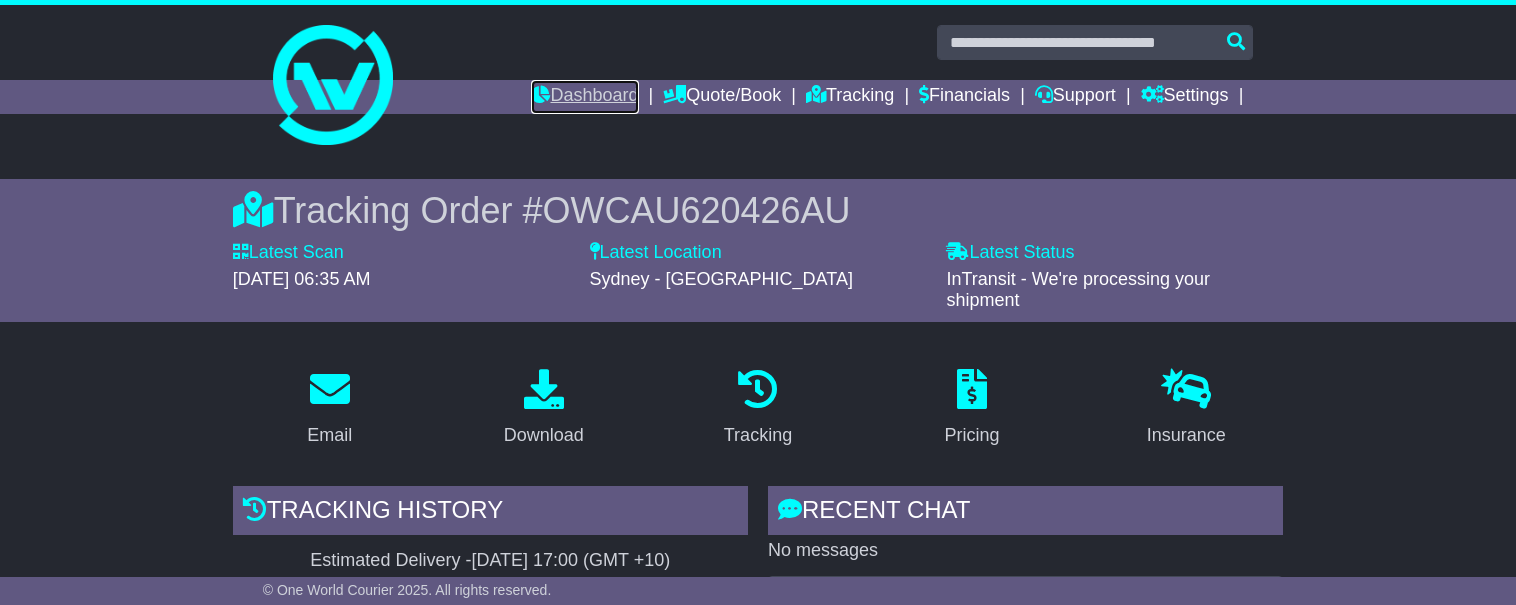 click on "Dashboard" at bounding box center (584, 97) 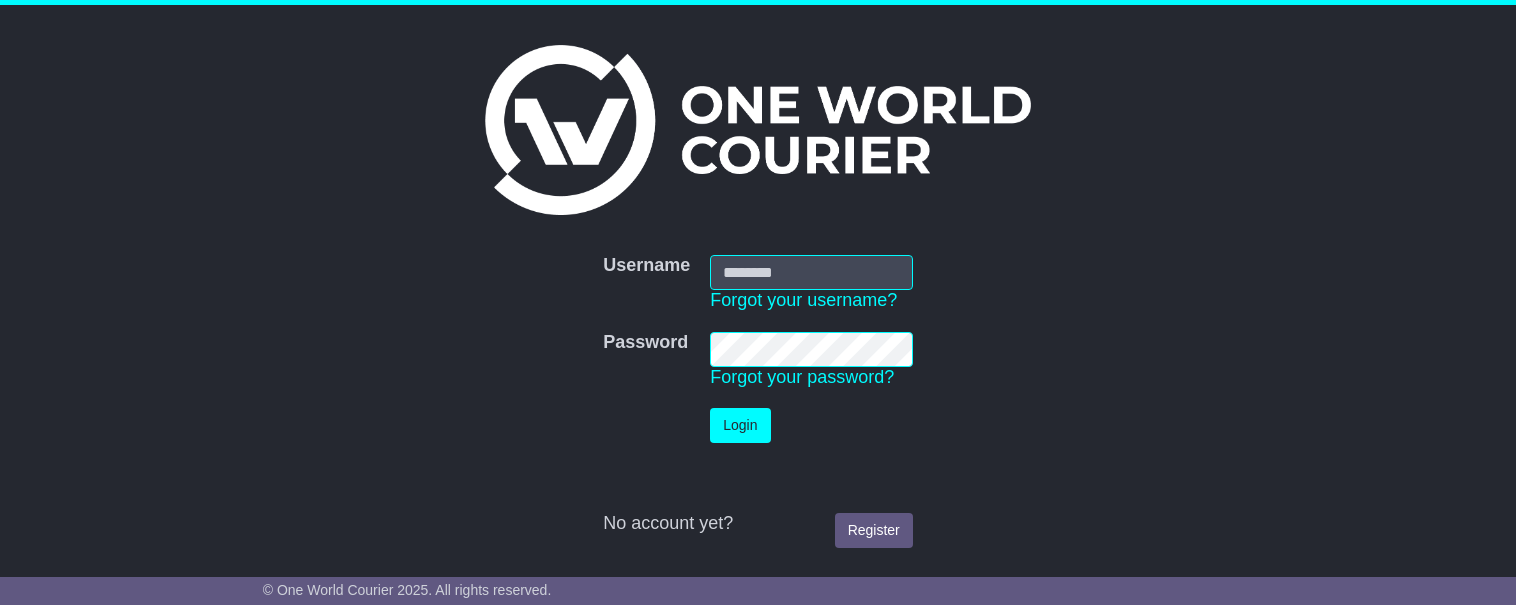 scroll, scrollTop: 0, scrollLeft: 0, axis: both 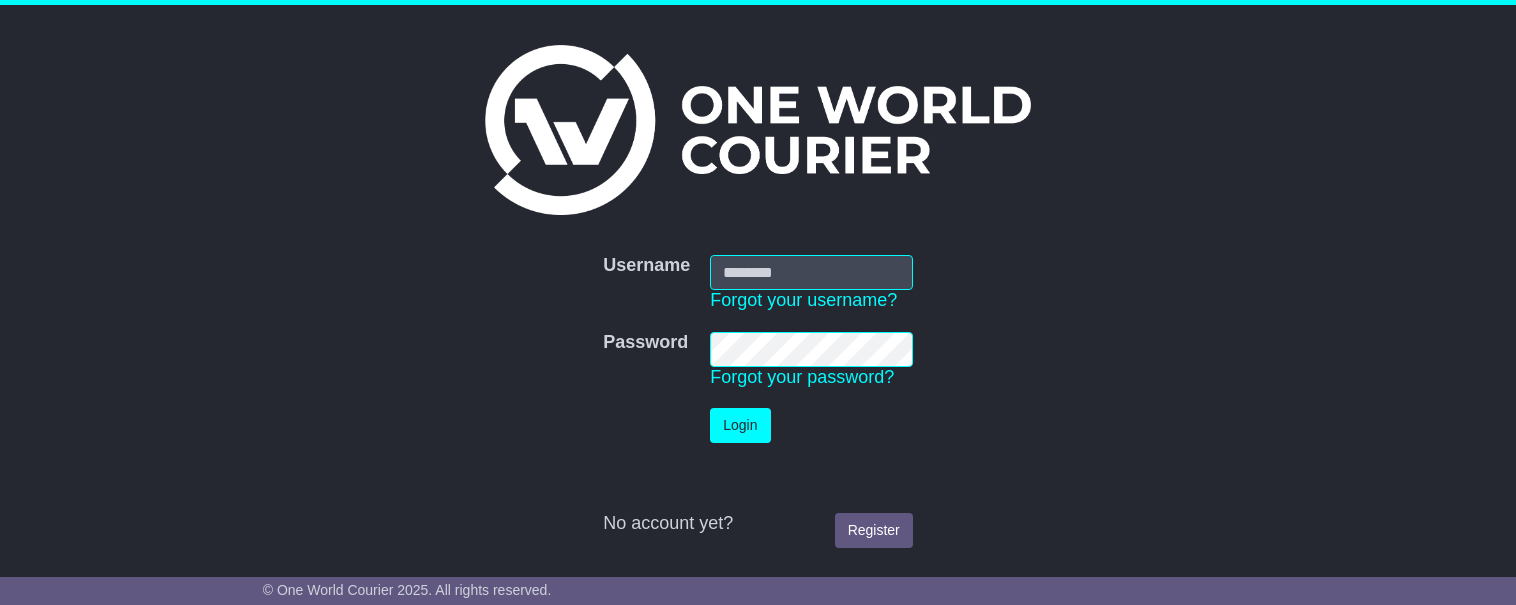 type on "**********" 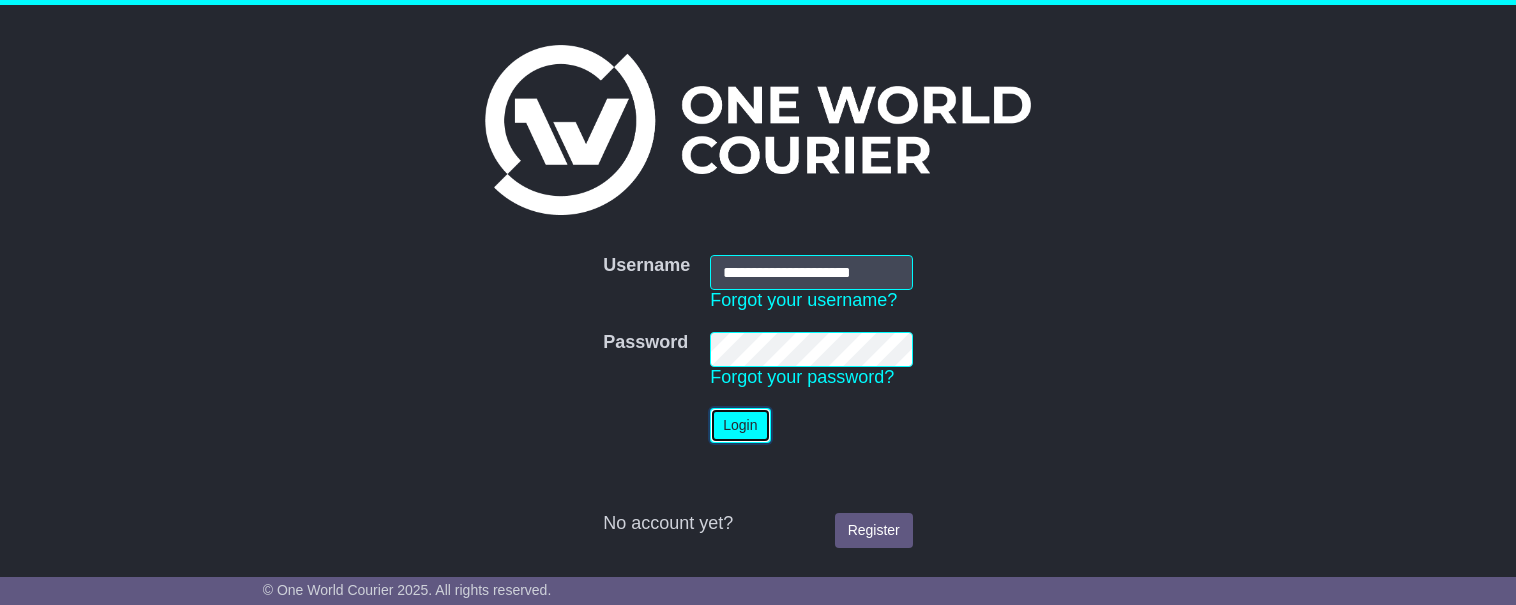 click on "Login" at bounding box center (740, 425) 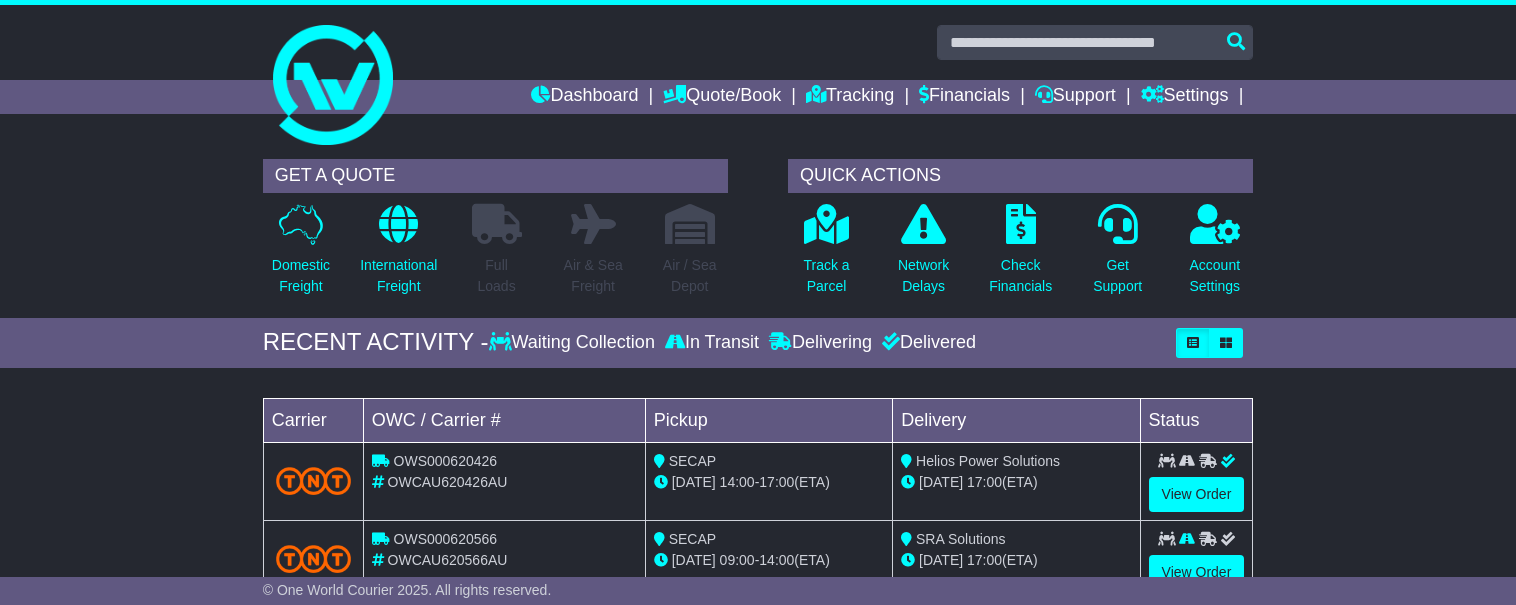 scroll, scrollTop: 0, scrollLeft: 0, axis: both 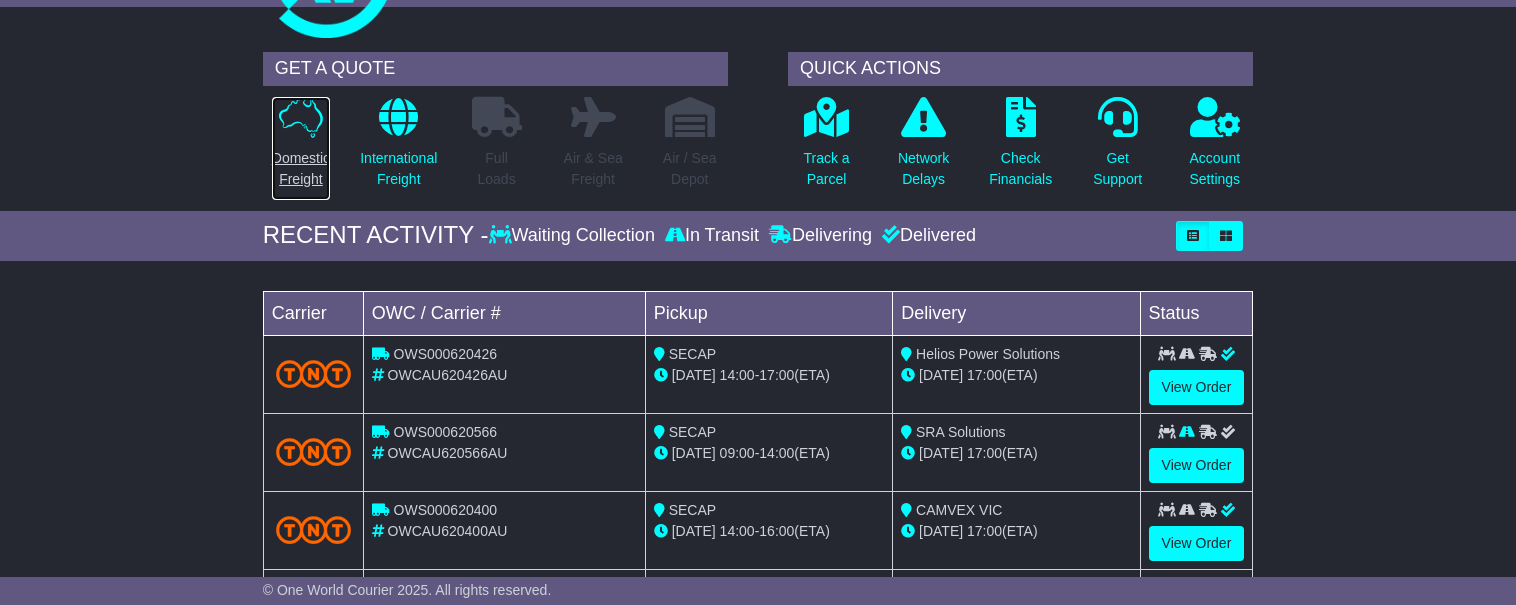 click at bounding box center (301, 117) 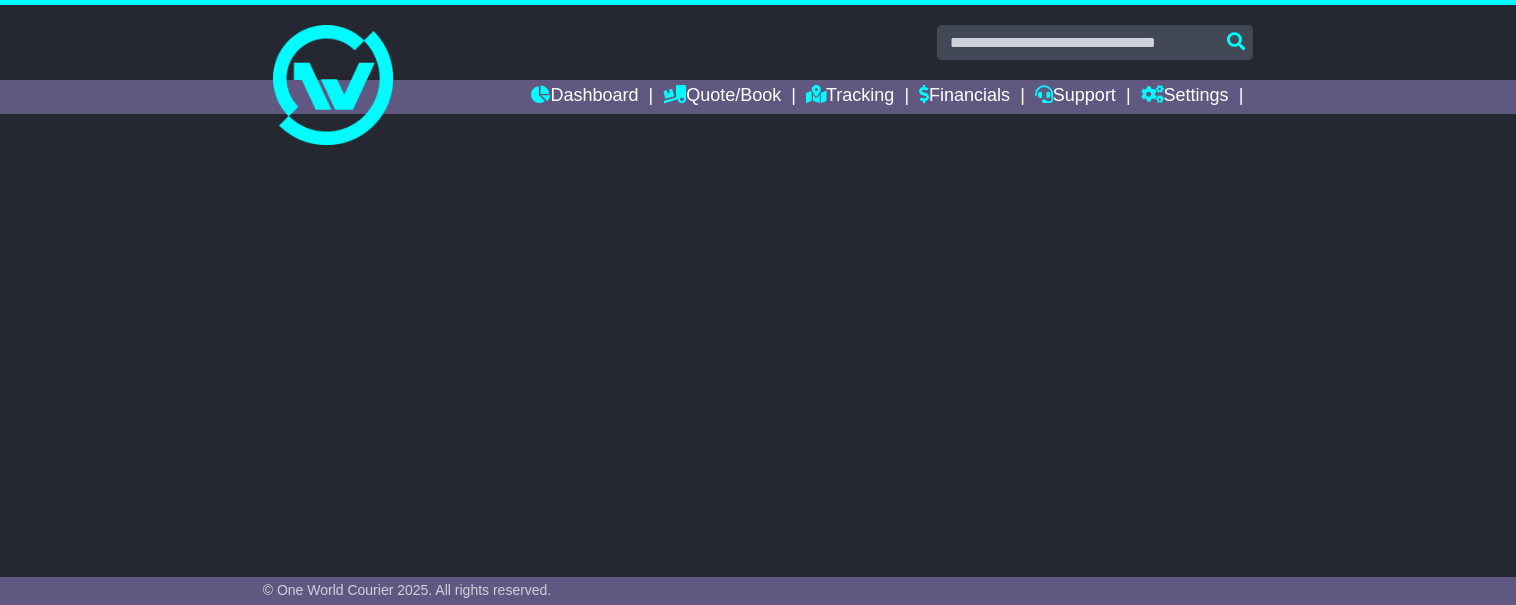scroll, scrollTop: 0, scrollLeft: 0, axis: both 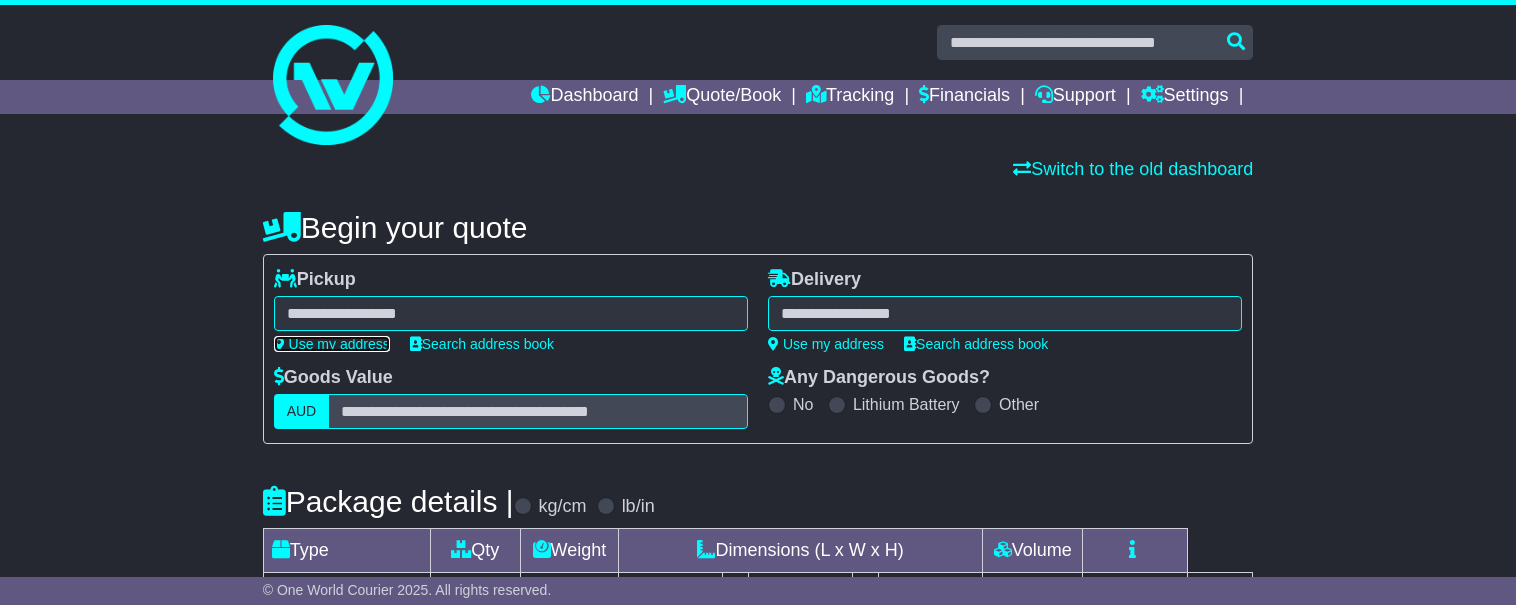 click on "Use my address" at bounding box center [332, 344] 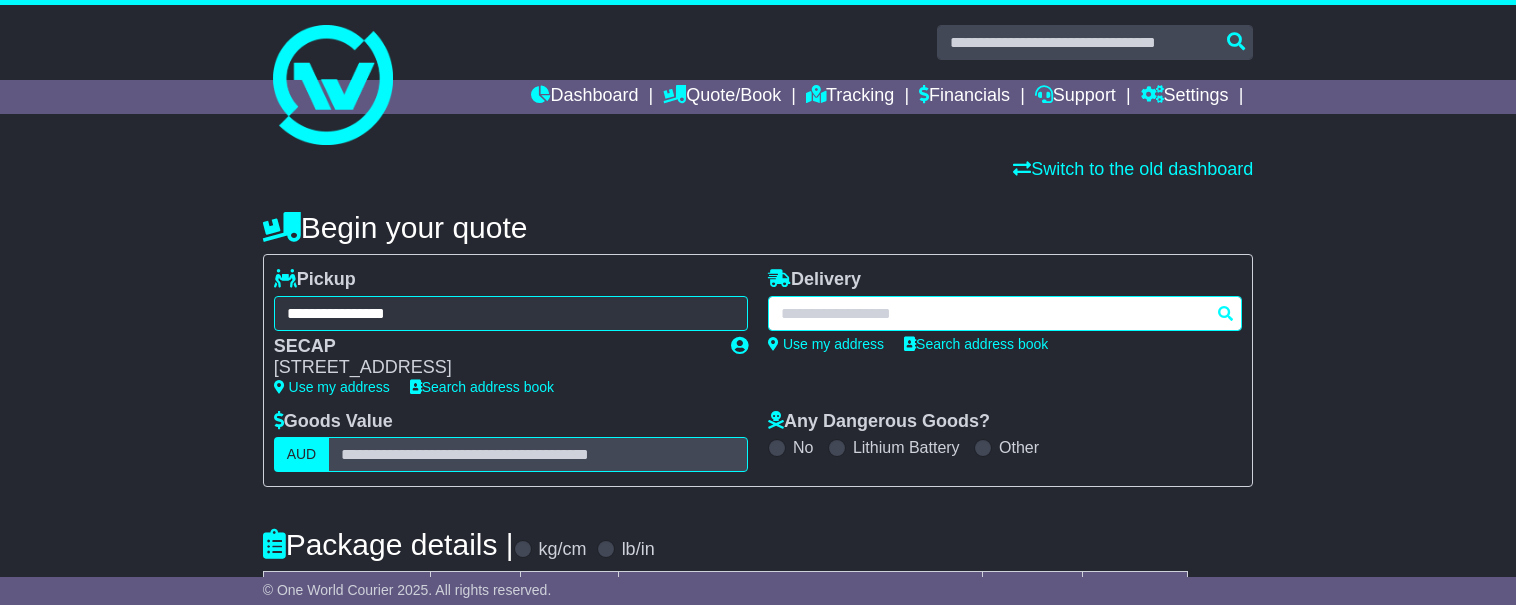 click at bounding box center (1005, 313) 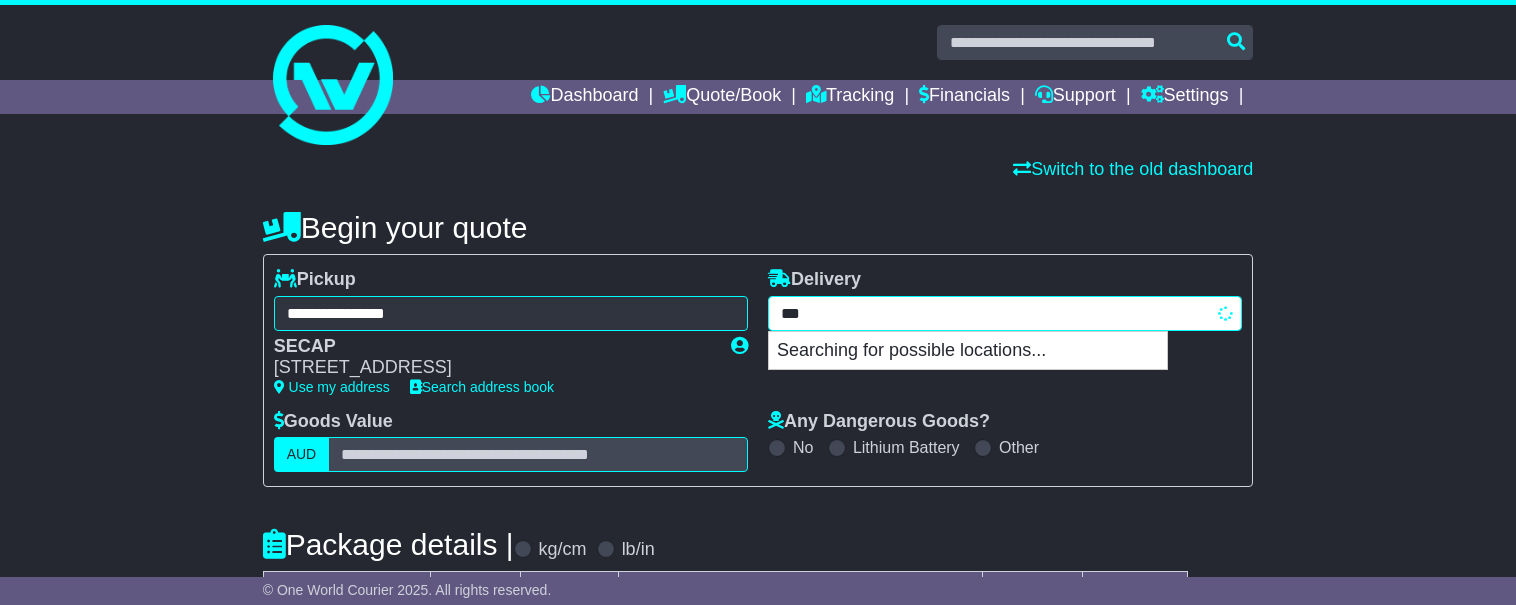 type on "****" 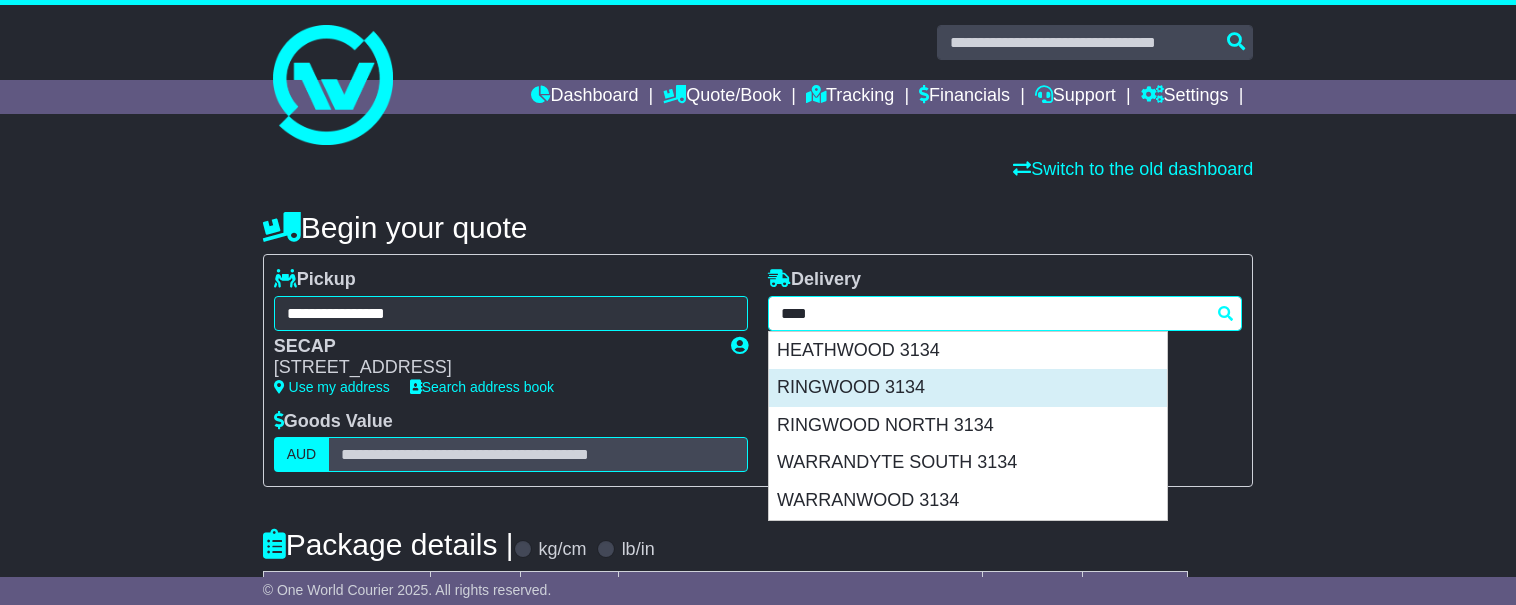 click on "RINGWOOD 3134" at bounding box center (968, 388) 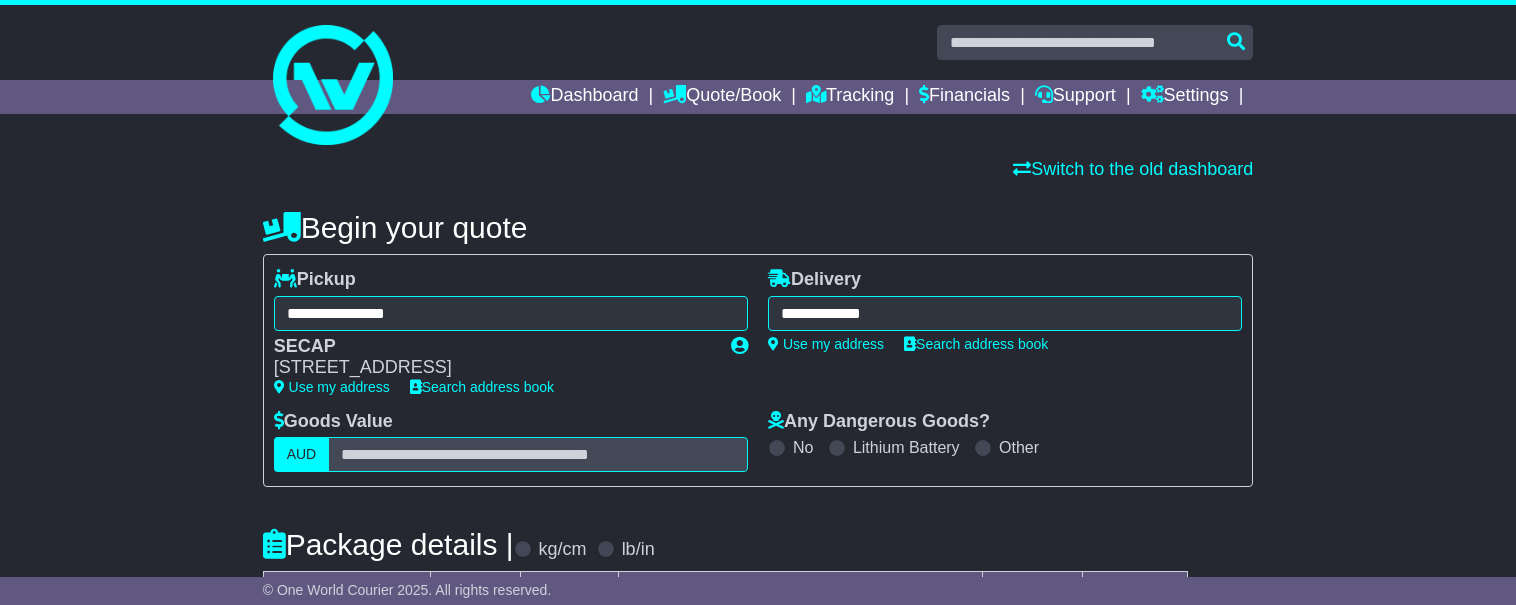 type on "**********" 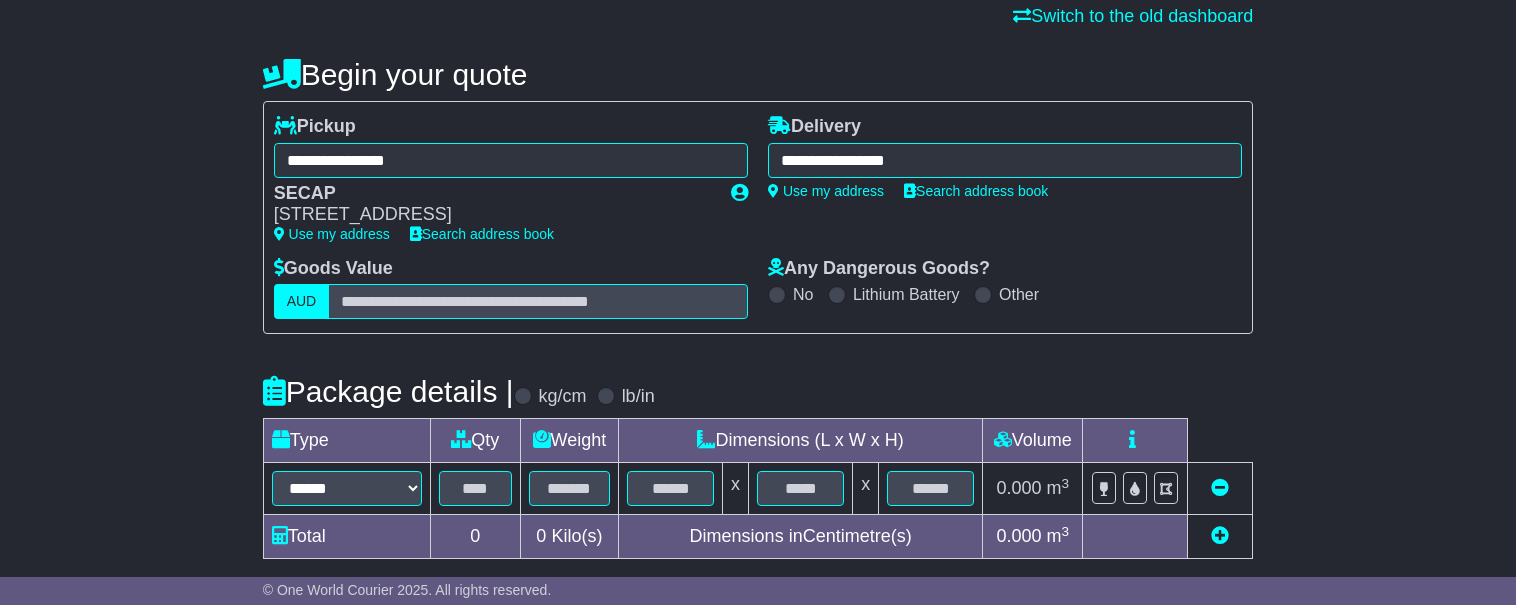 scroll, scrollTop: 187, scrollLeft: 0, axis: vertical 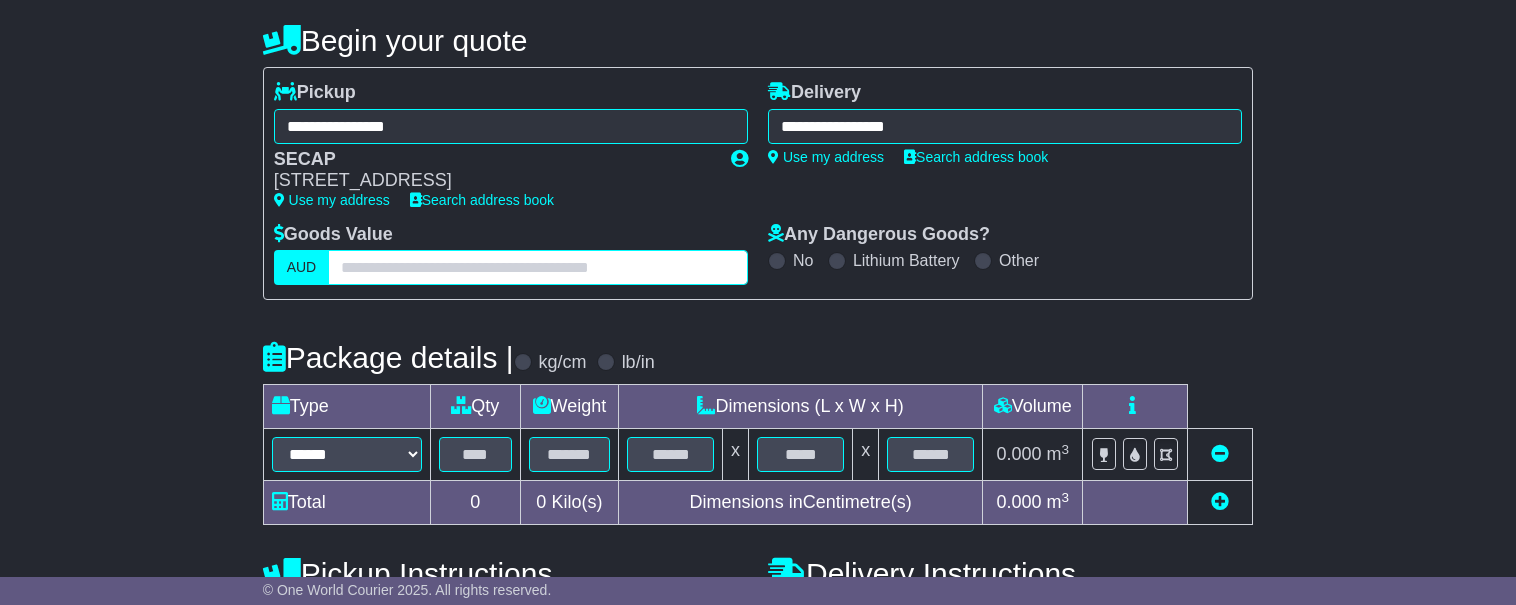 click at bounding box center (538, 267) 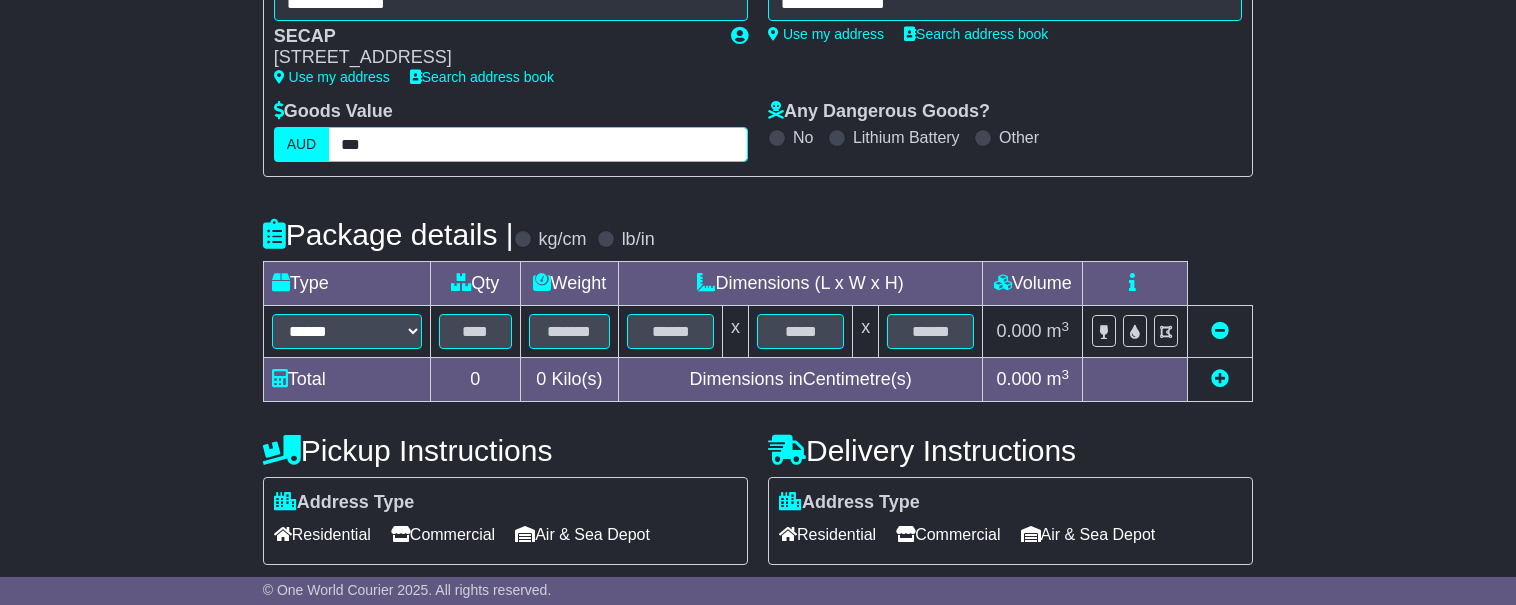 scroll, scrollTop: 328, scrollLeft: 0, axis: vertical 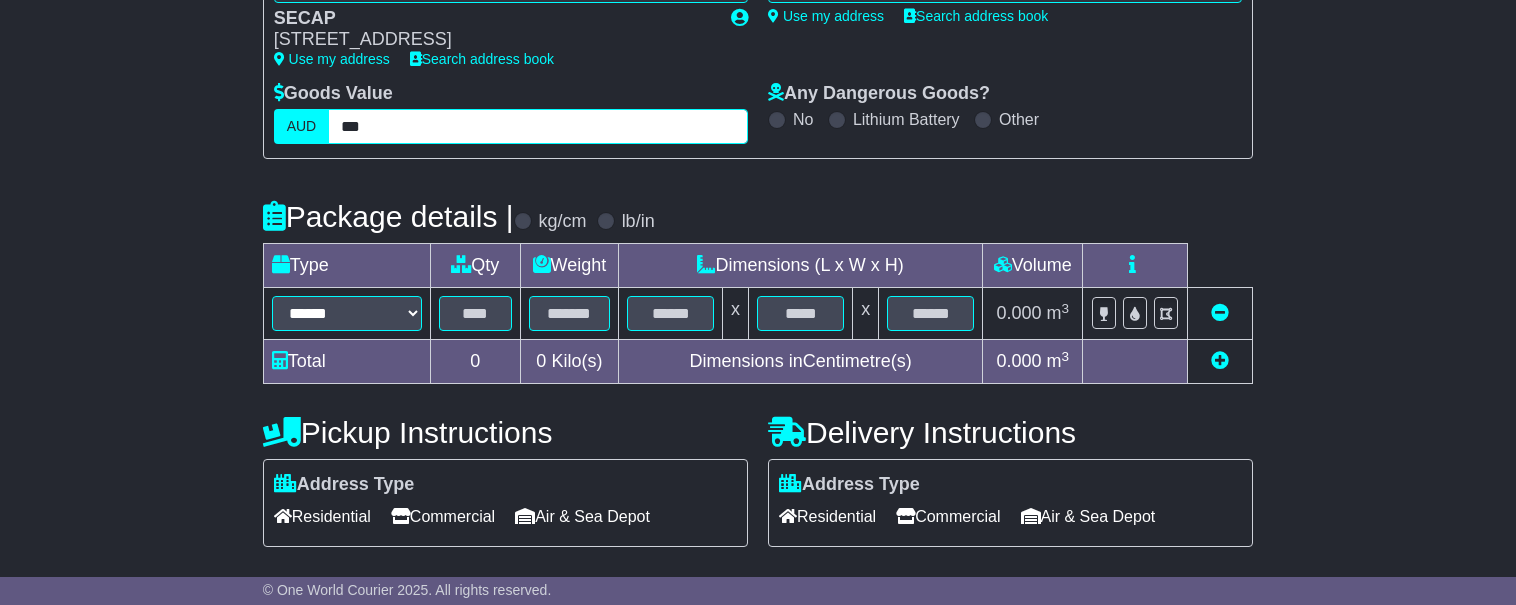 type on "***" 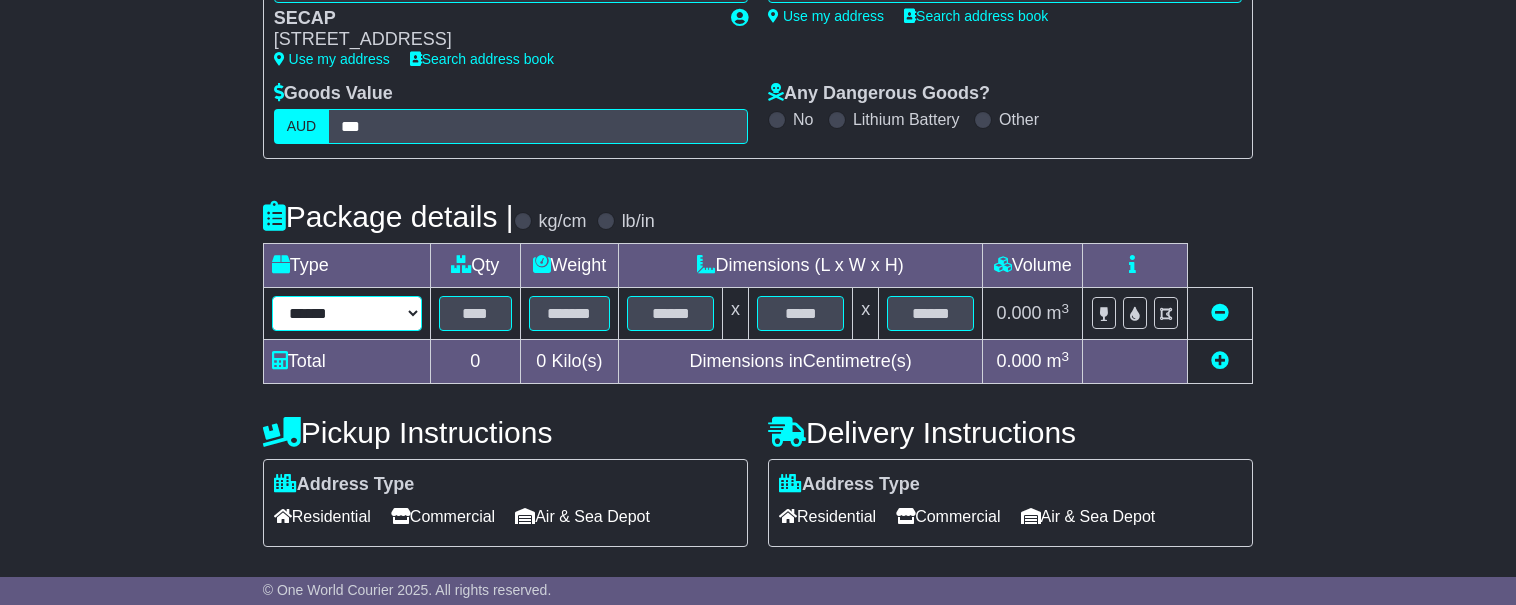 click on "****** ****** *** ******** ***** **** **** ****** *** *******" at bounding box center (347, 313) 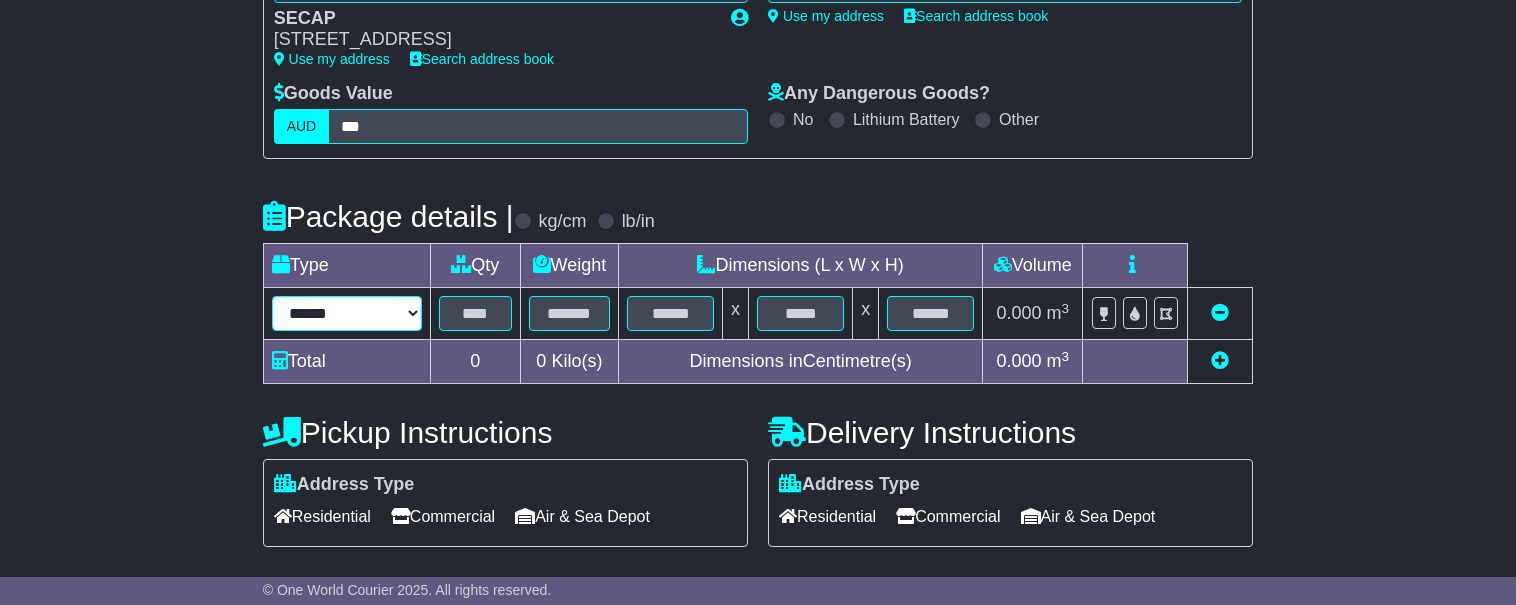 select on "*****" 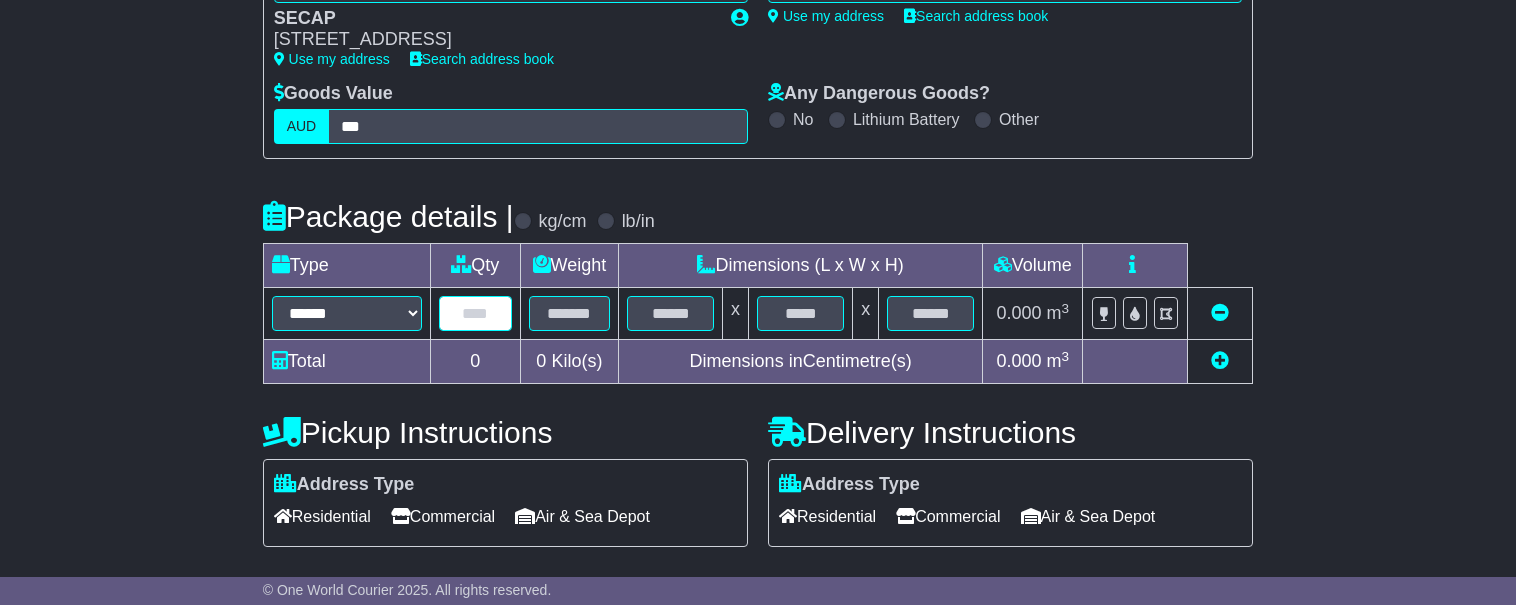 click at bounding box center (475, 313) 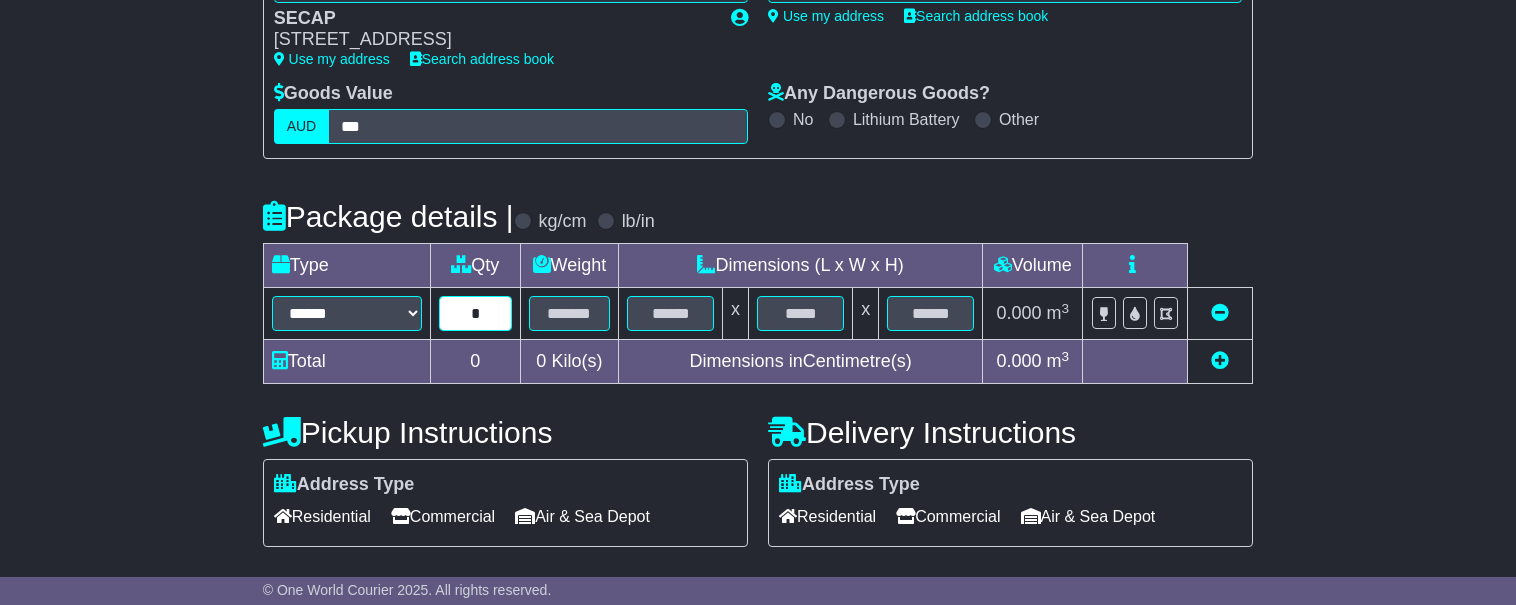 type on "*" 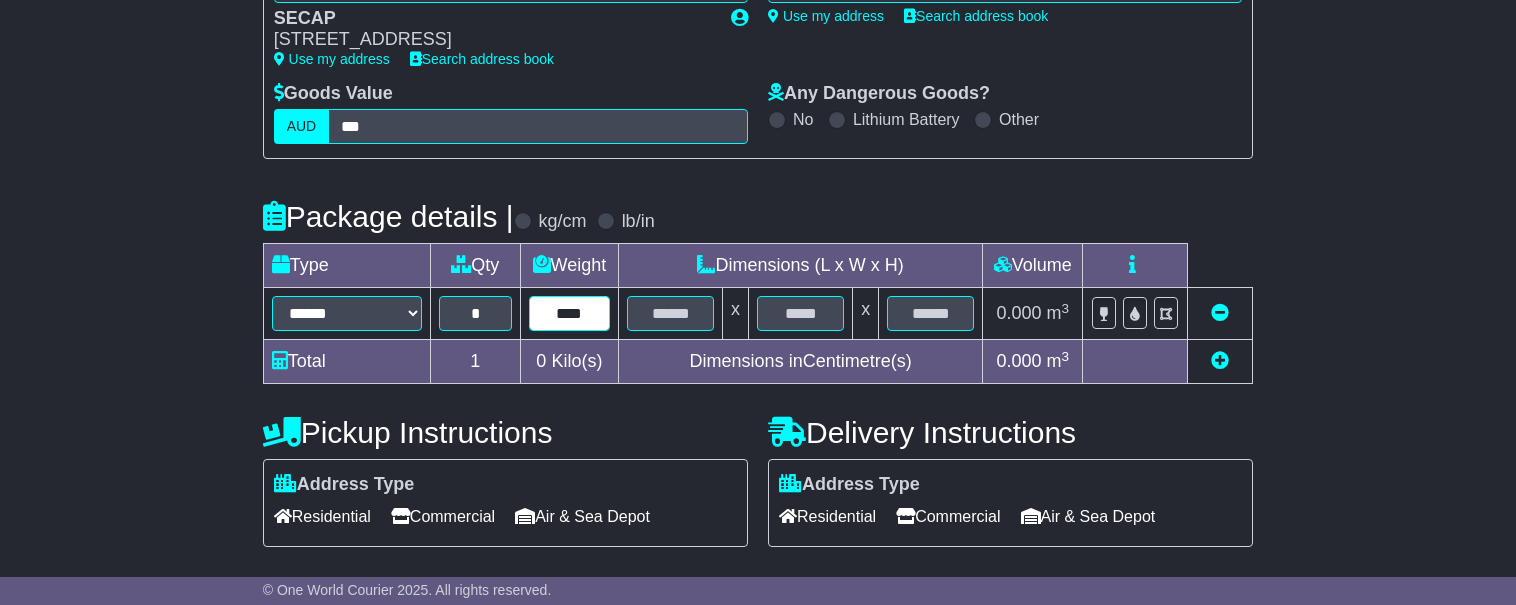 type on "****" 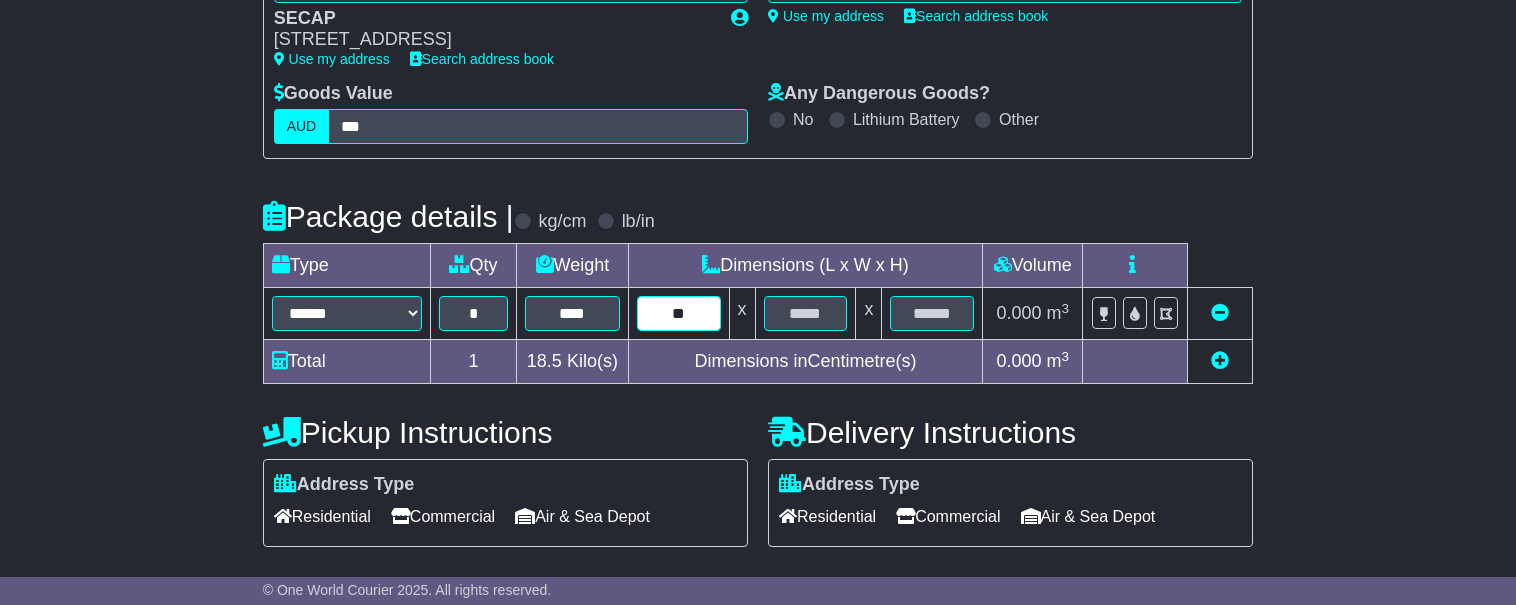 type on "**" 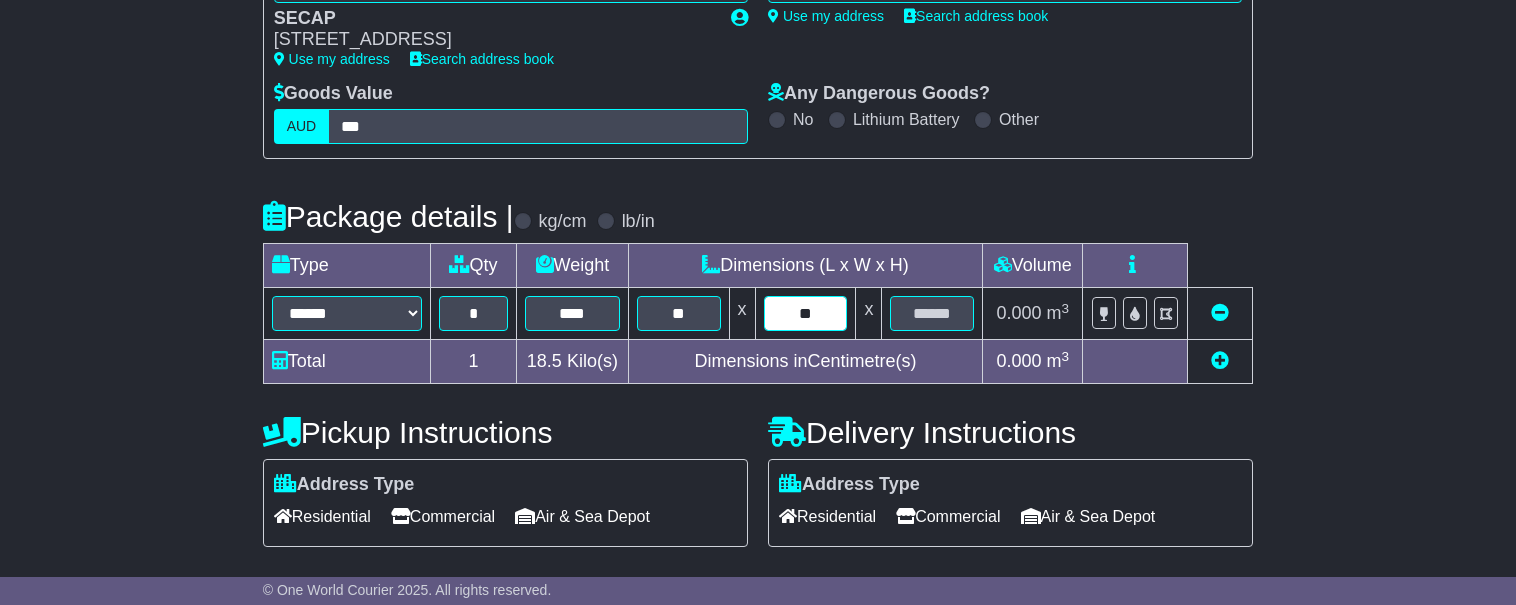 type on "**" 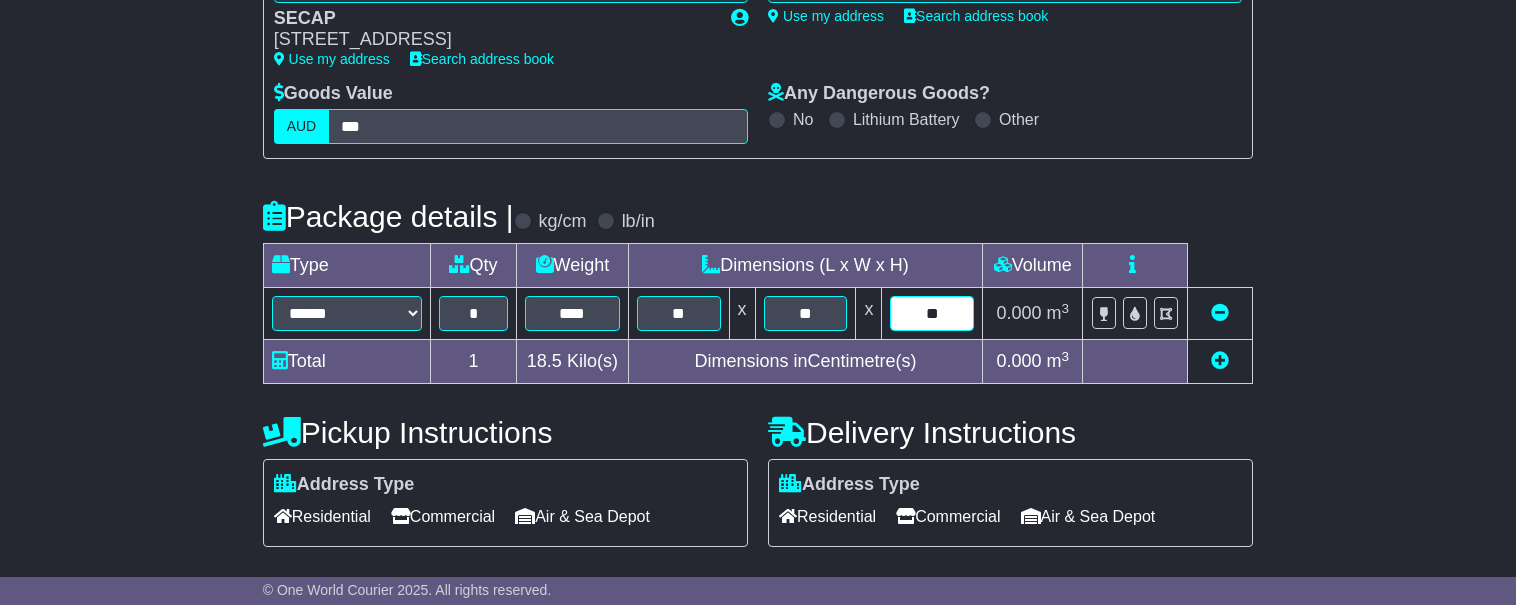 type on "**" 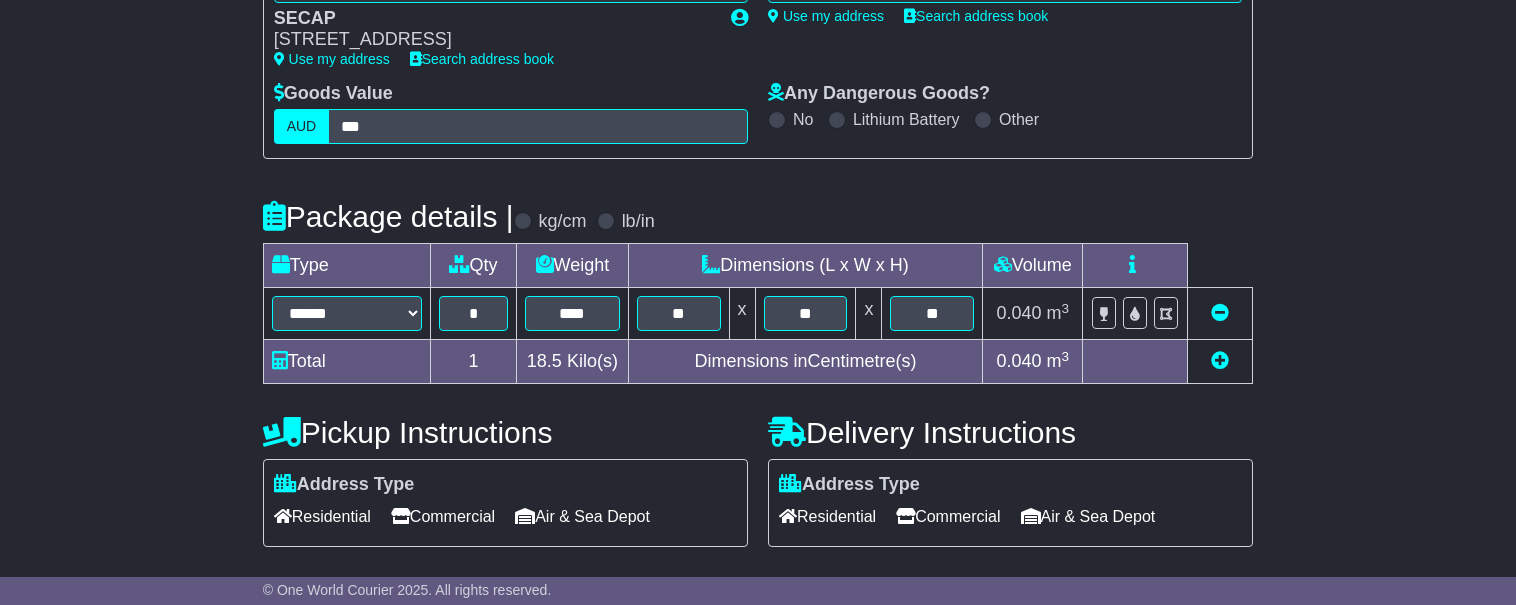 click on "Commercial" at bounding box center [948, 516] 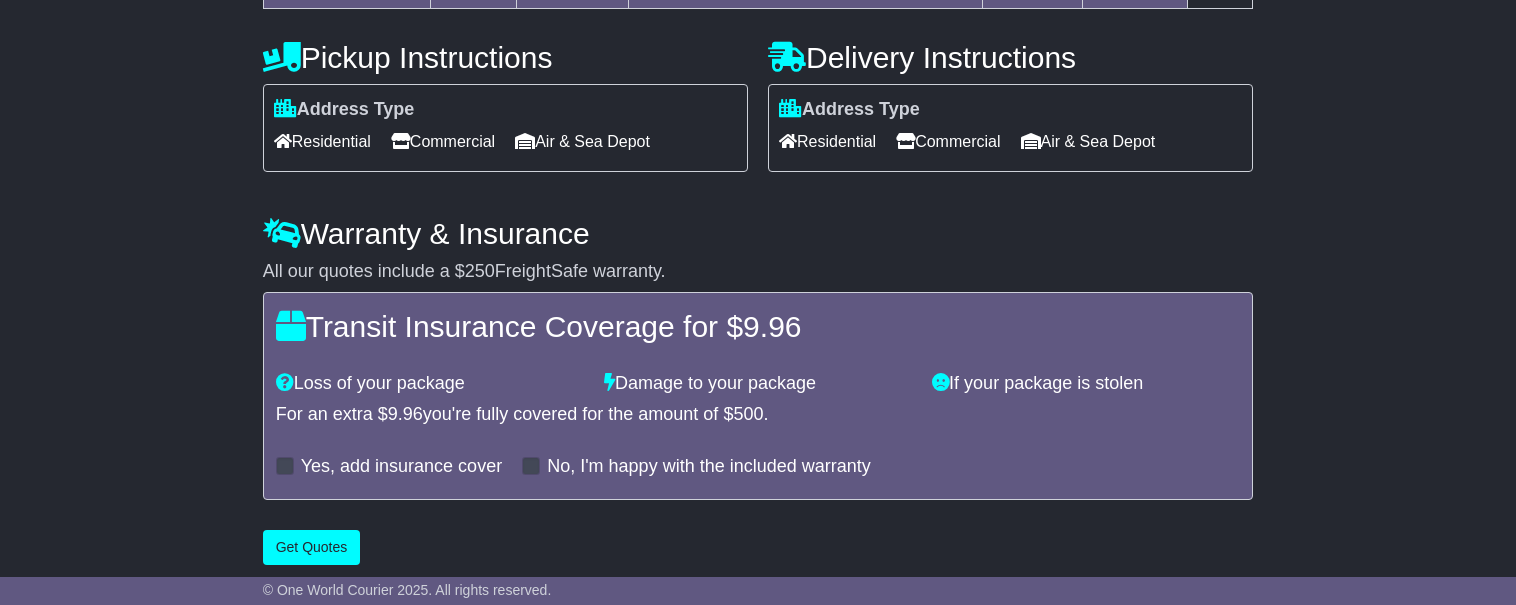 scroll, scrollTop: 716, scrollLeft: 0, axis: vertical 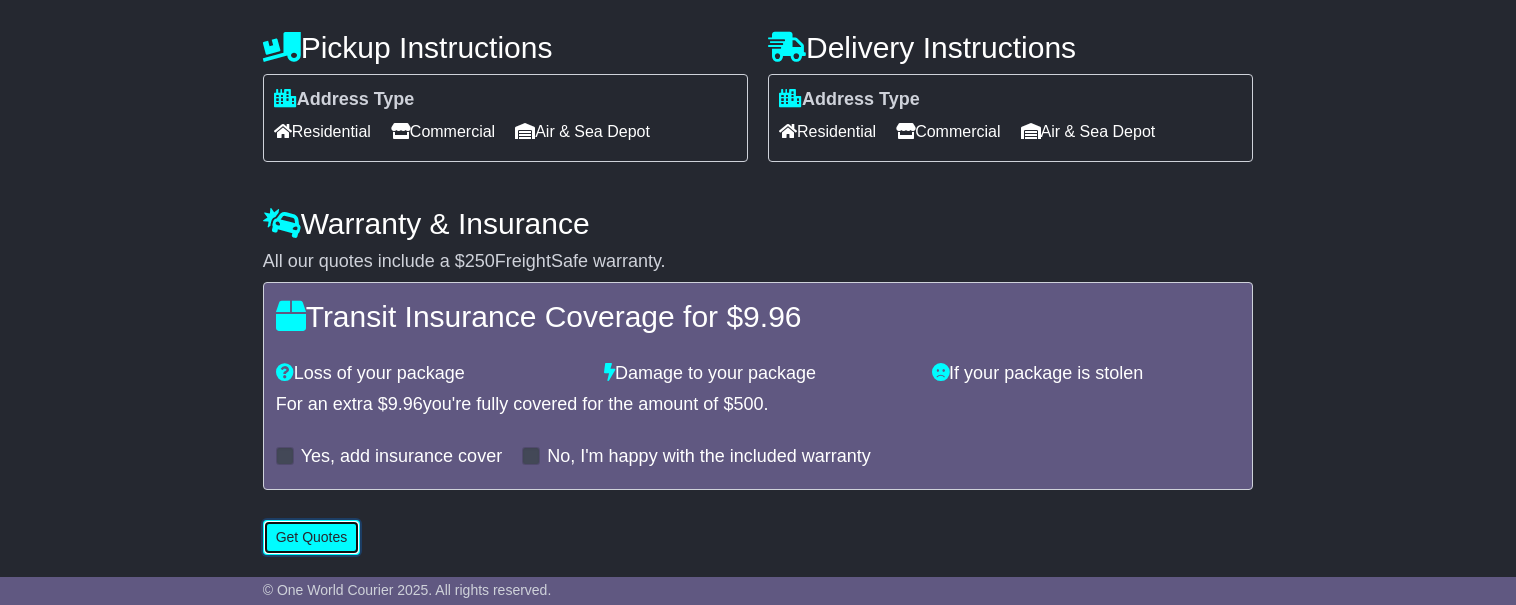 click on "Get Quotes" at bounding box center (312, 537) 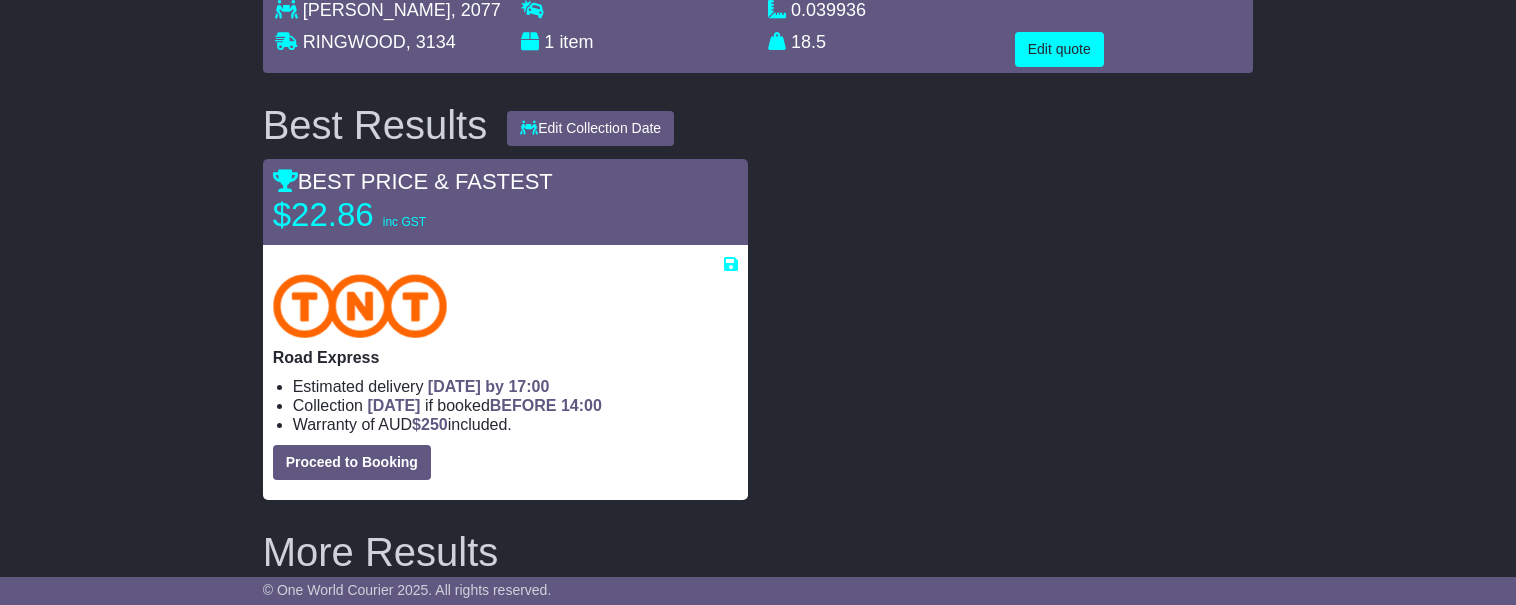 scroll, scrollTop: 205, scrollLeft: 0, axis: vertical 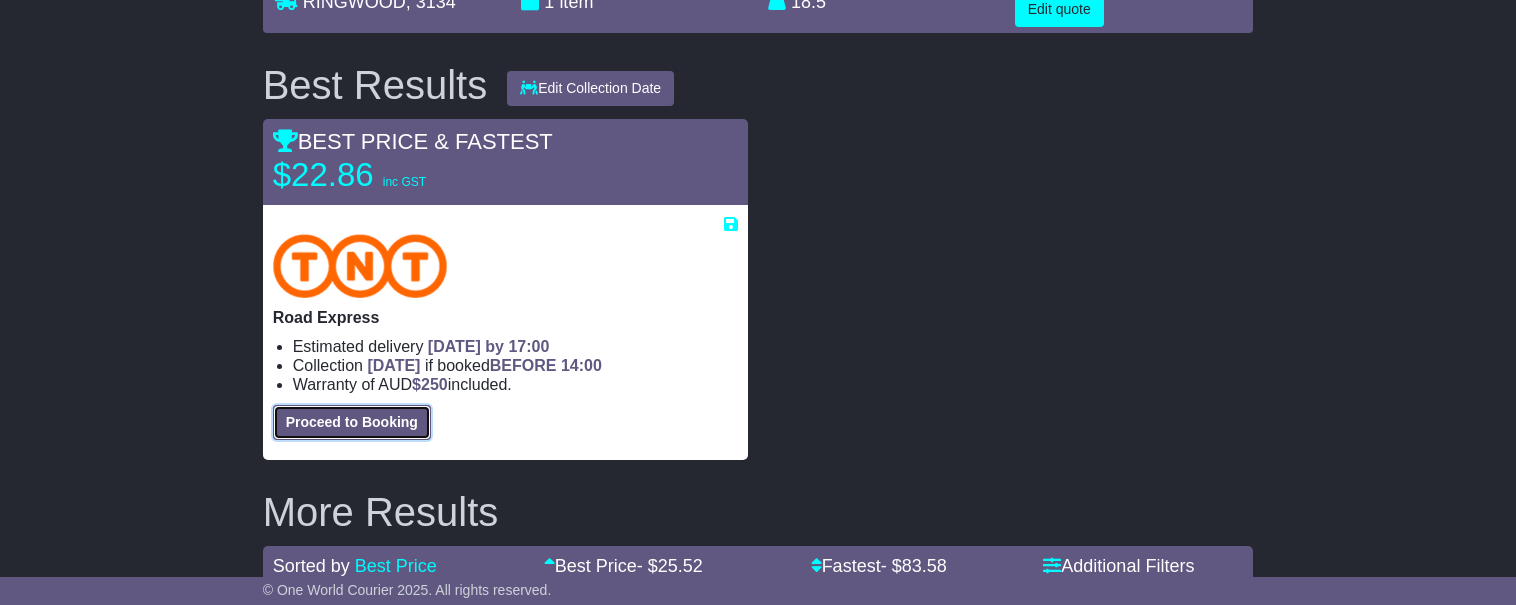 click on "Proceed to Booking" at bounding box center (352, 422) 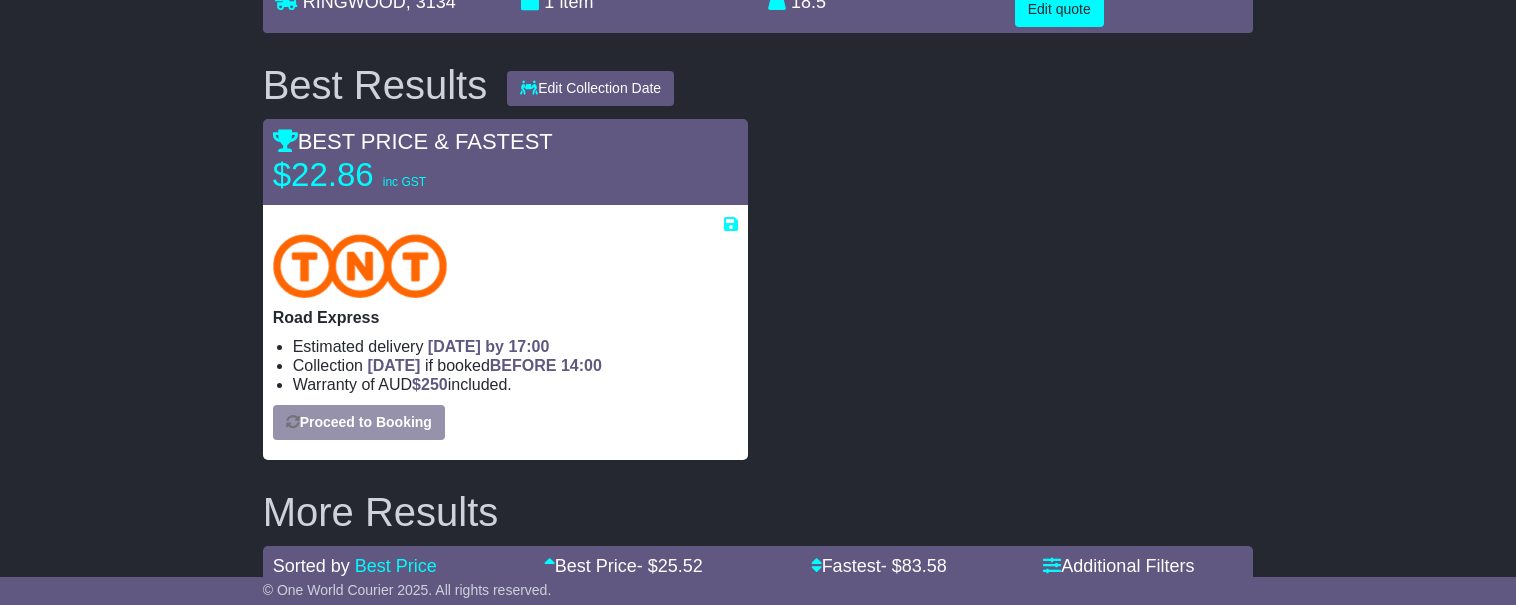 select on "*****" 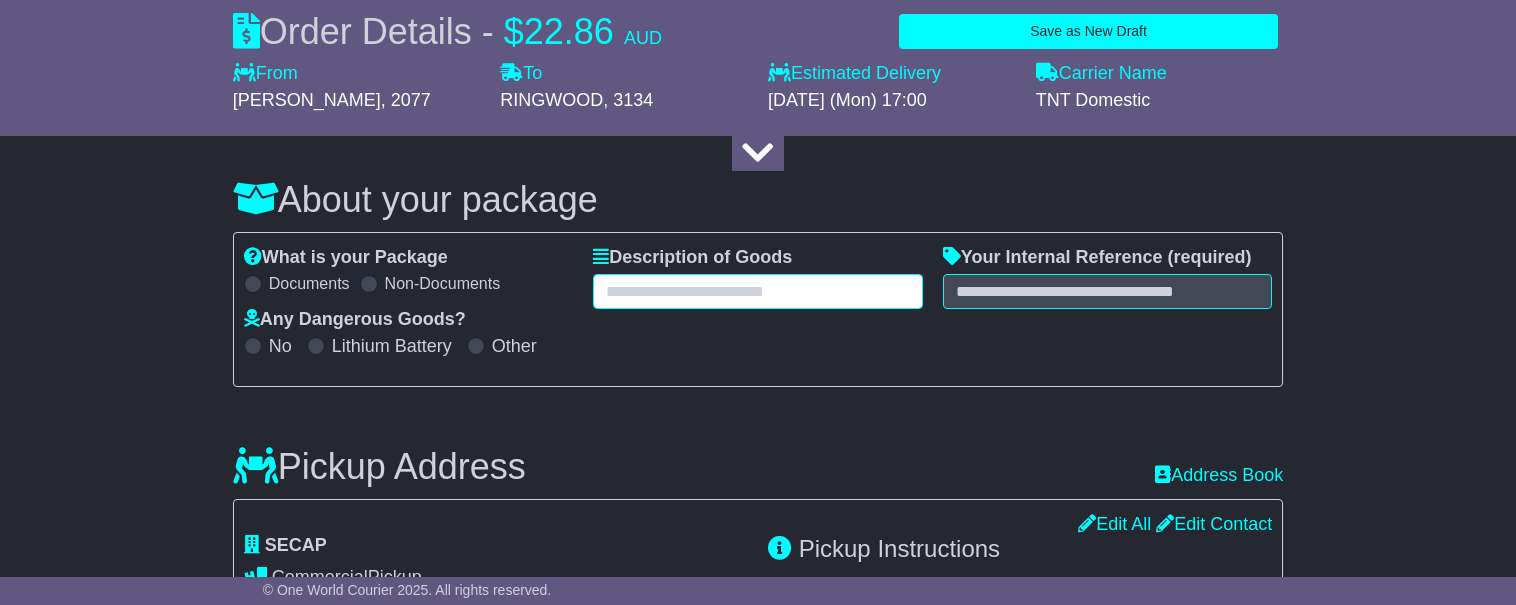 click at bounding box center (758, 291) 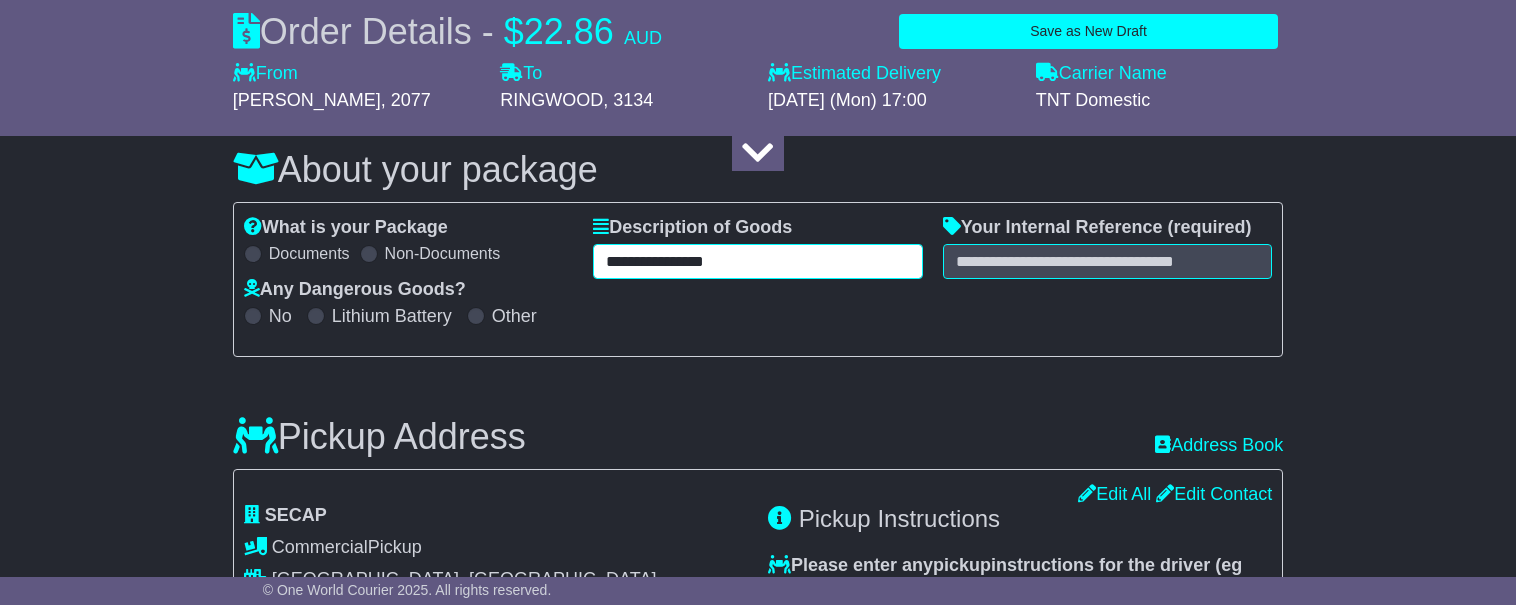 scroll, scrollTop: 237, scrollLeft: 0, axis: vertical 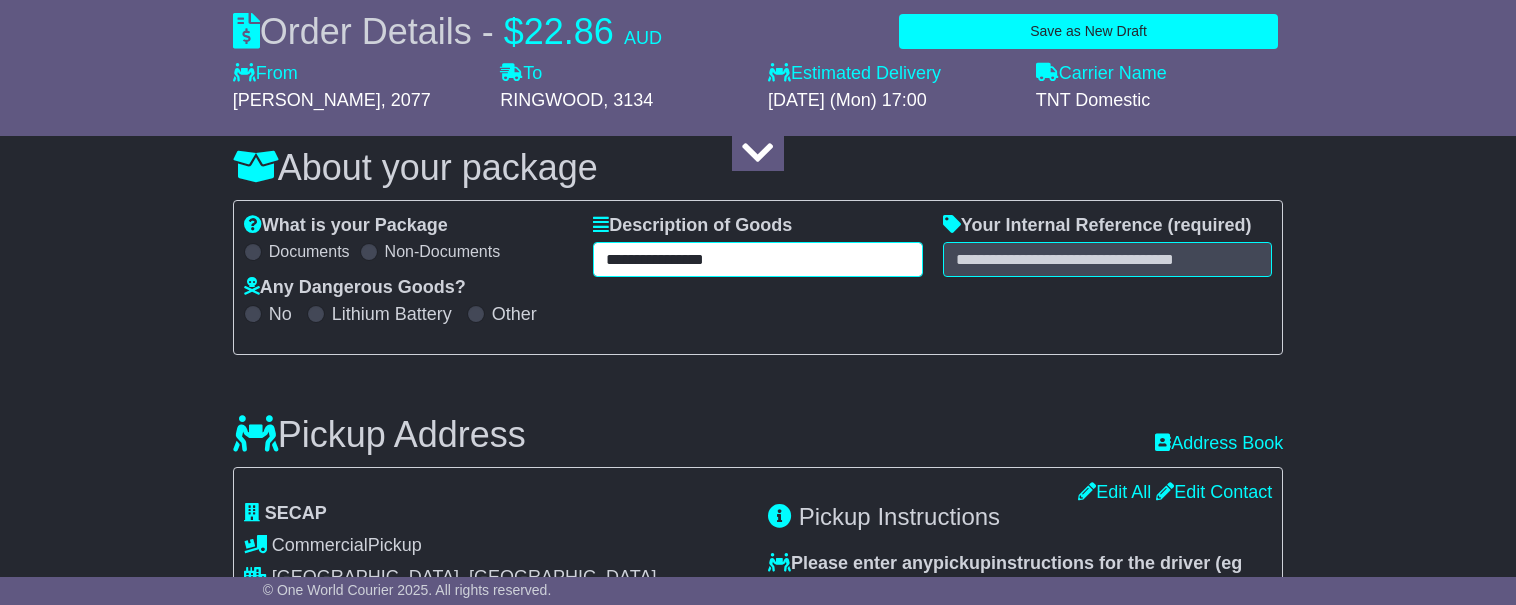 type on "**********" 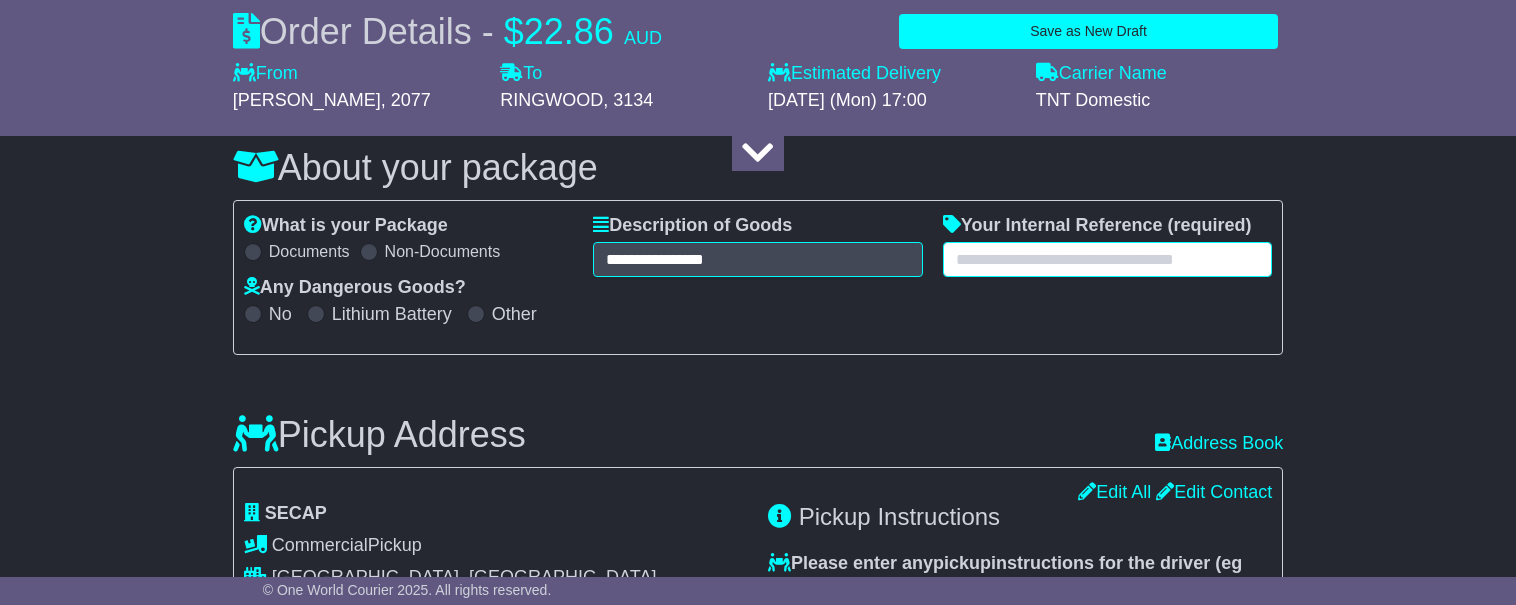 click at bounding box center (1108, 259) 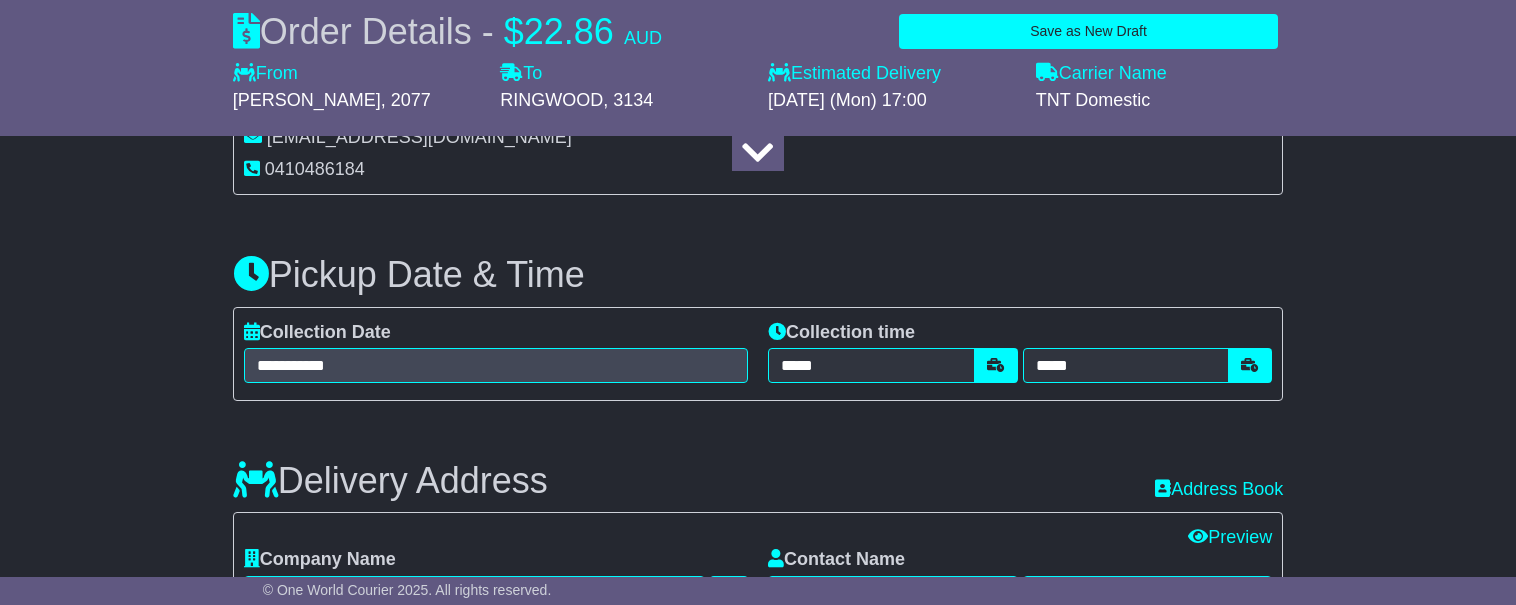 scroll, scrollTop: 826, scrollLeft: 0, axis: vertical 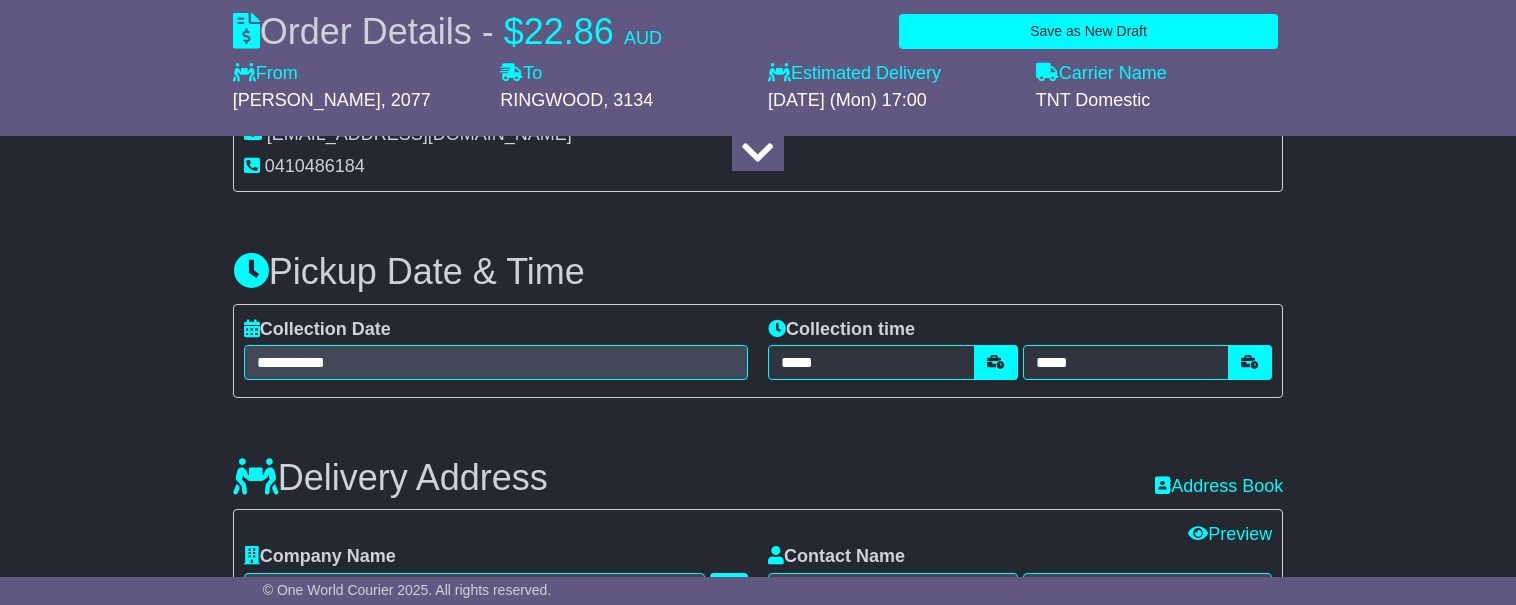 type on "*****" 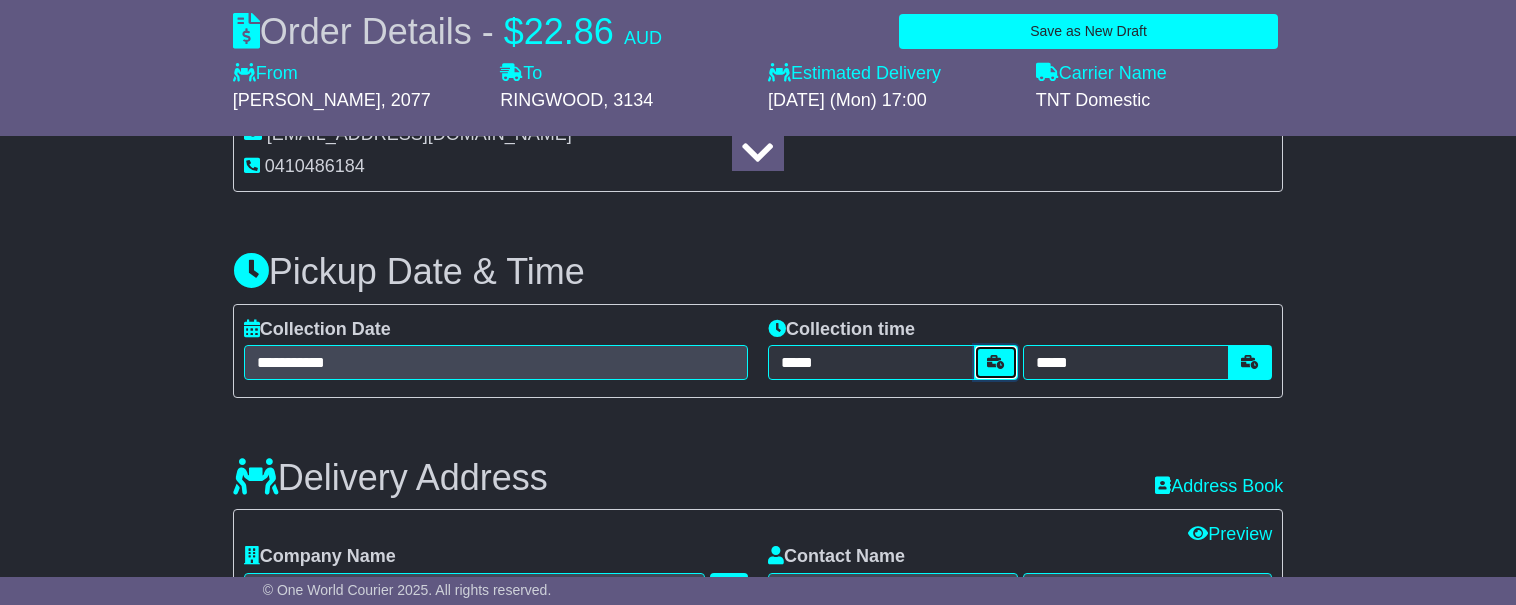 click at bounding box center [996, 362] 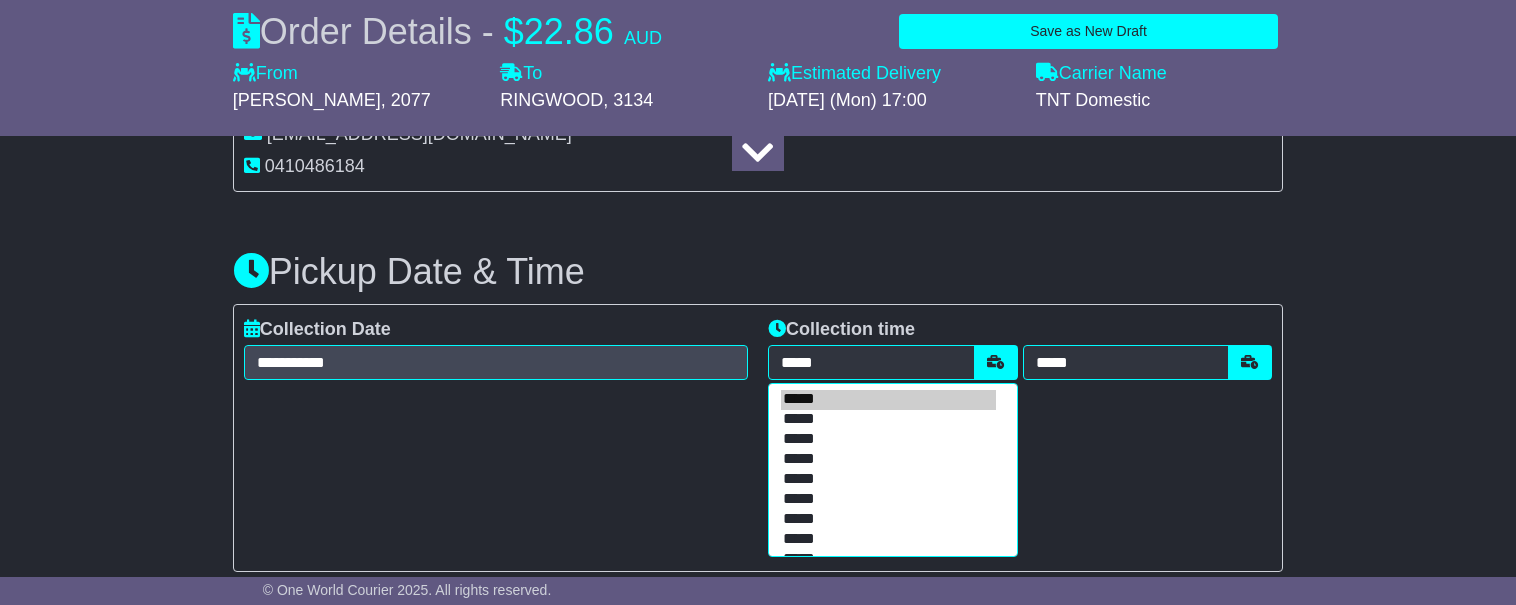 click on "*****" at bounding box center (888, 460) 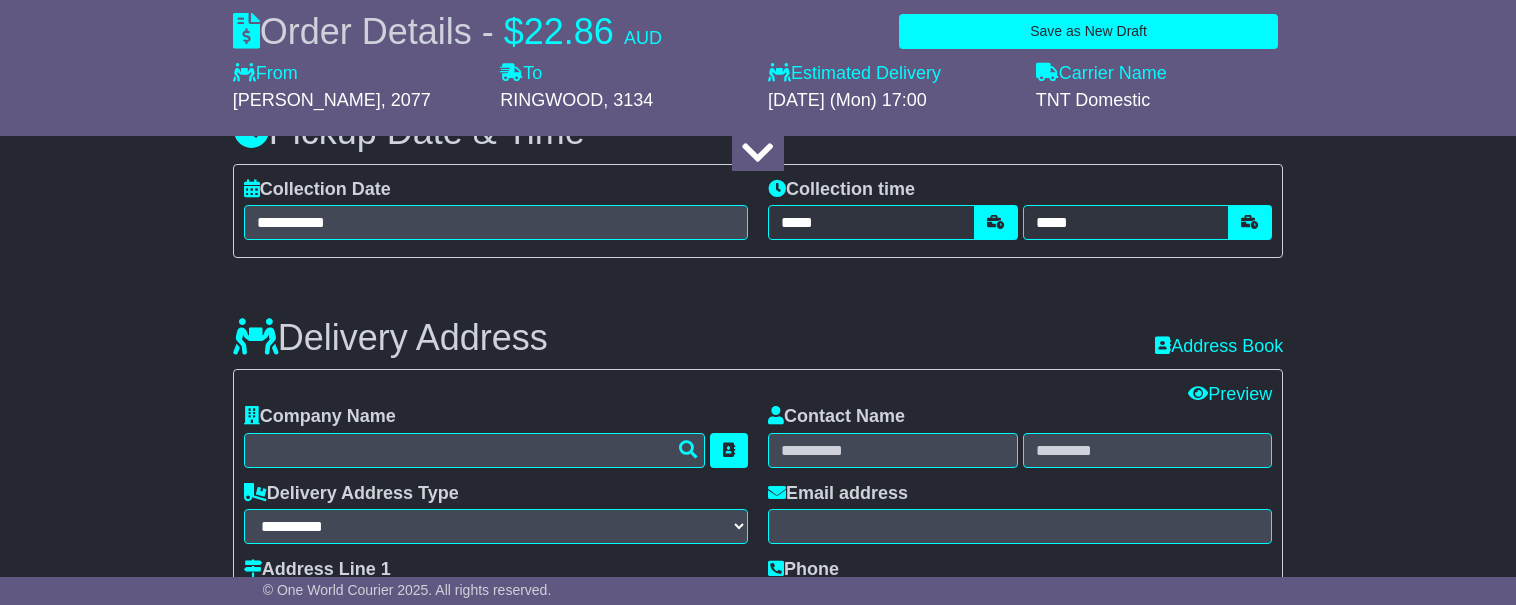 scroll, scrollTop: 998, scrollLeft: 0, axis: vertical 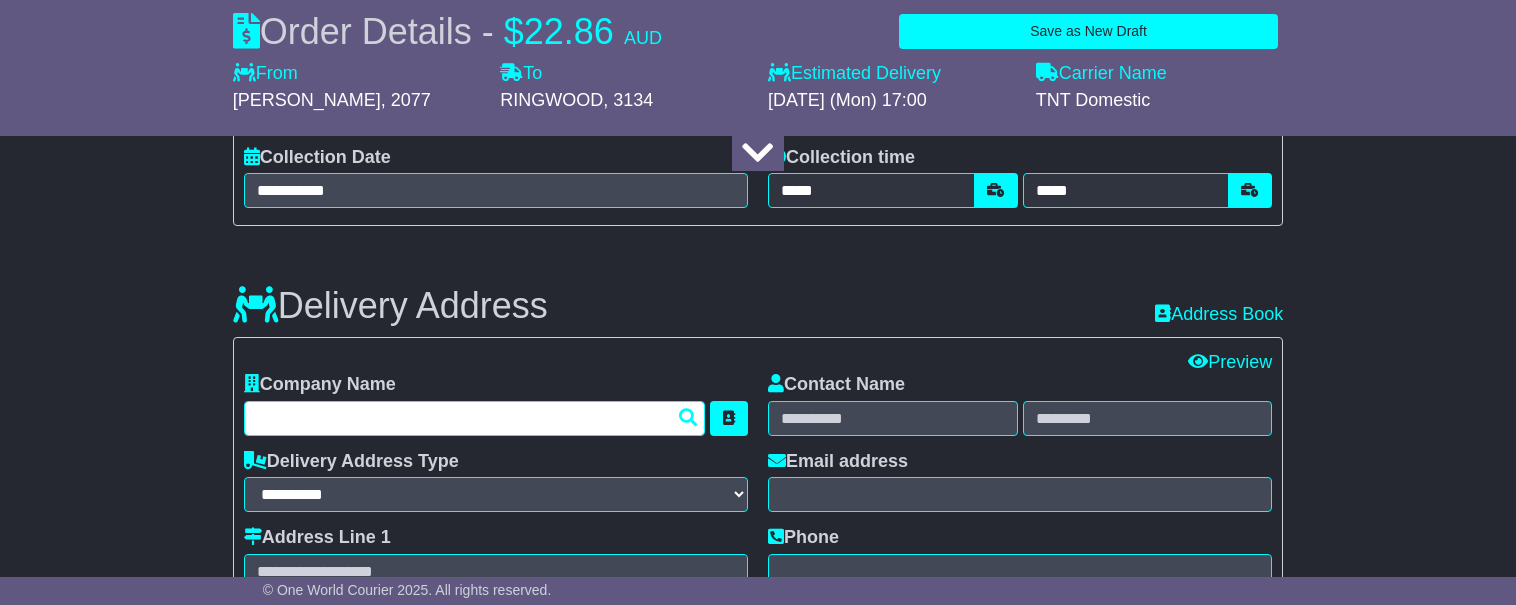 click at bounding box center (474, 418) 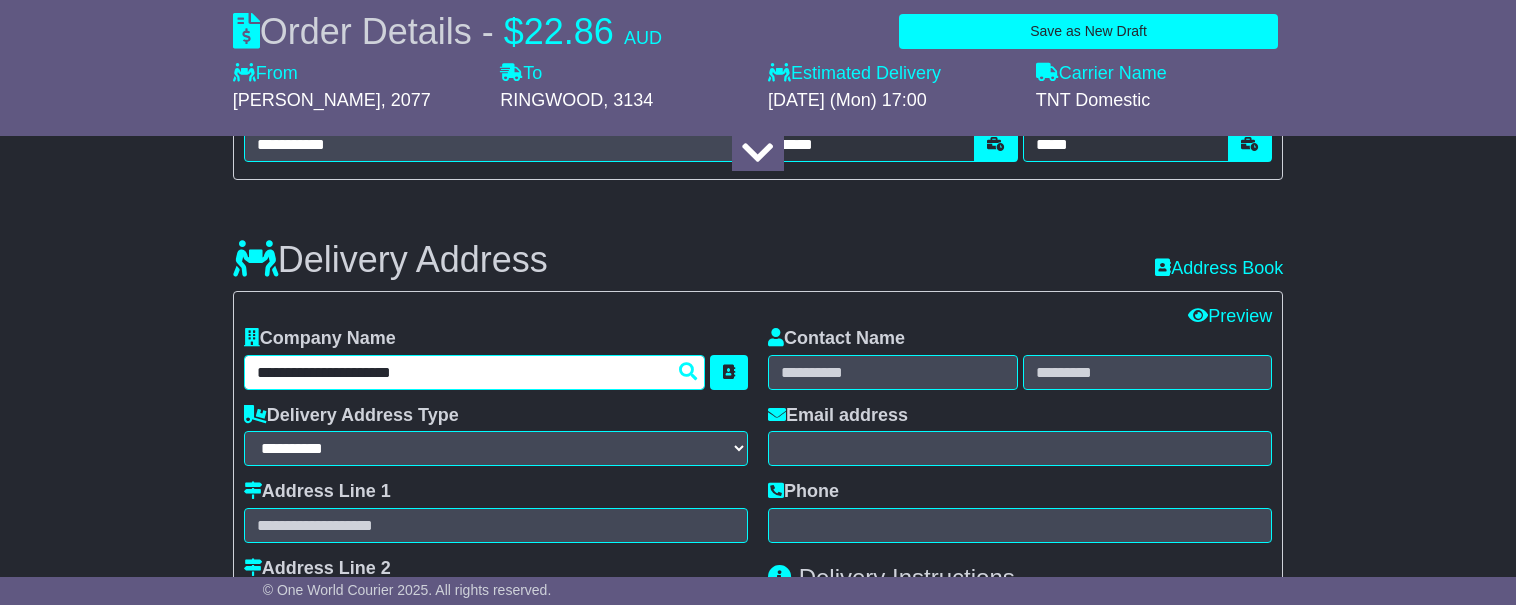 scroll, scrollTop: 1083, scrollLeft: 0, axis: vertical 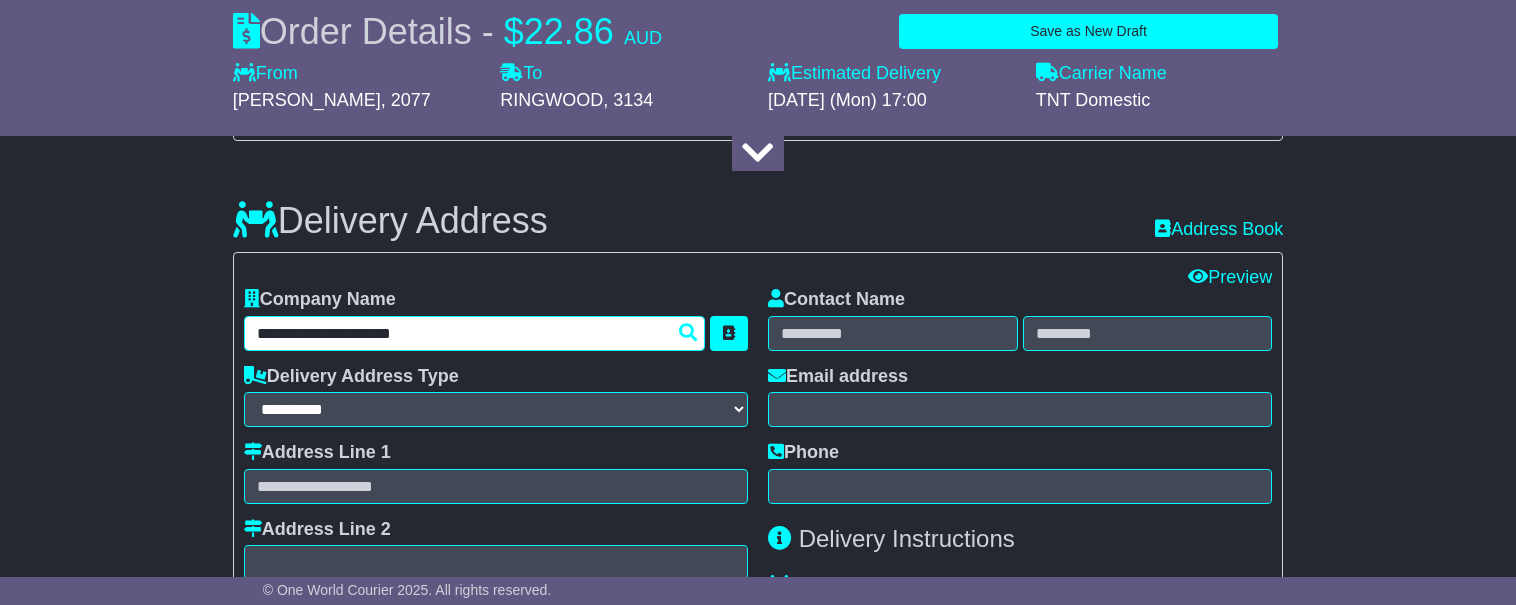 type on "**********" 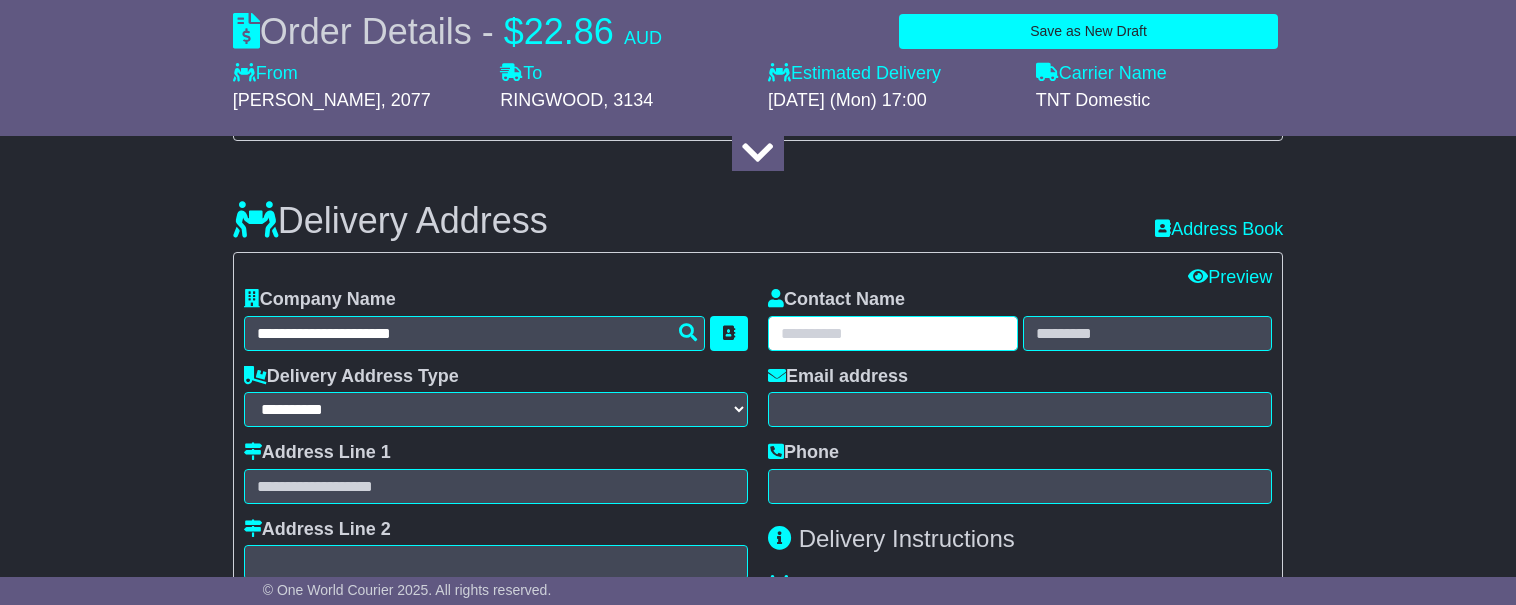 click at bounding box center (893, 333) 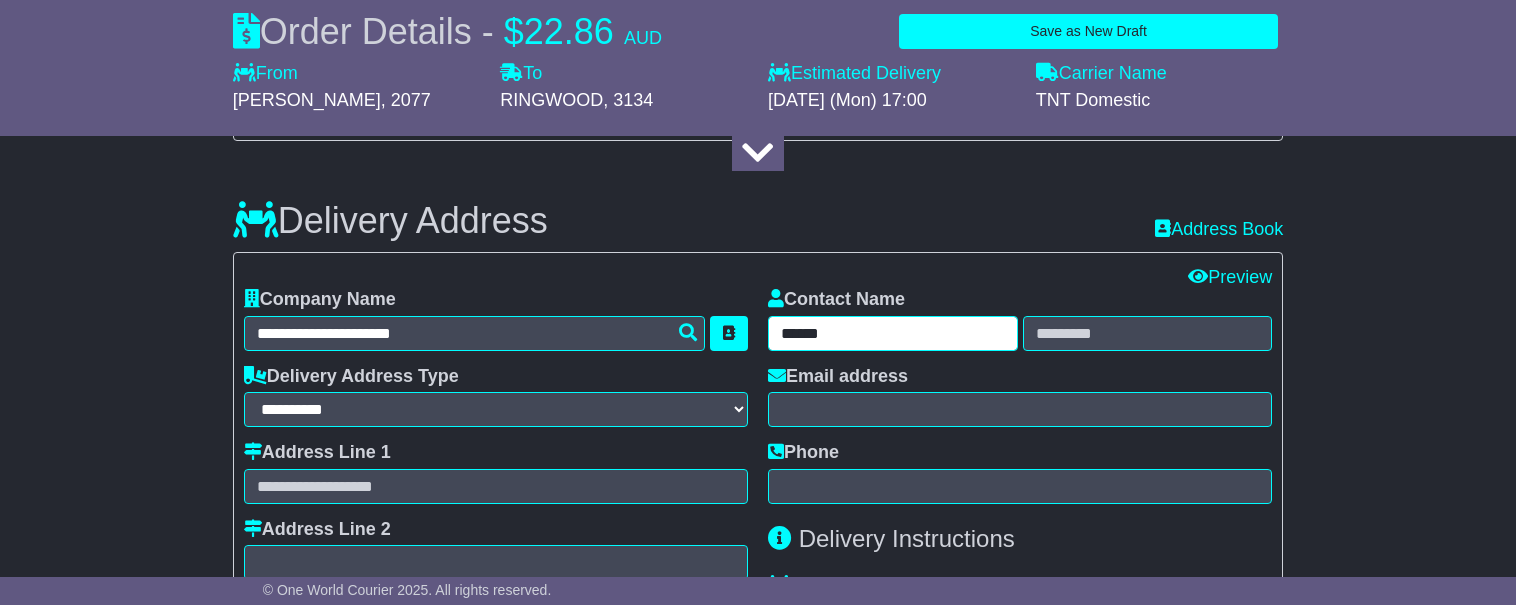 type on "*****" 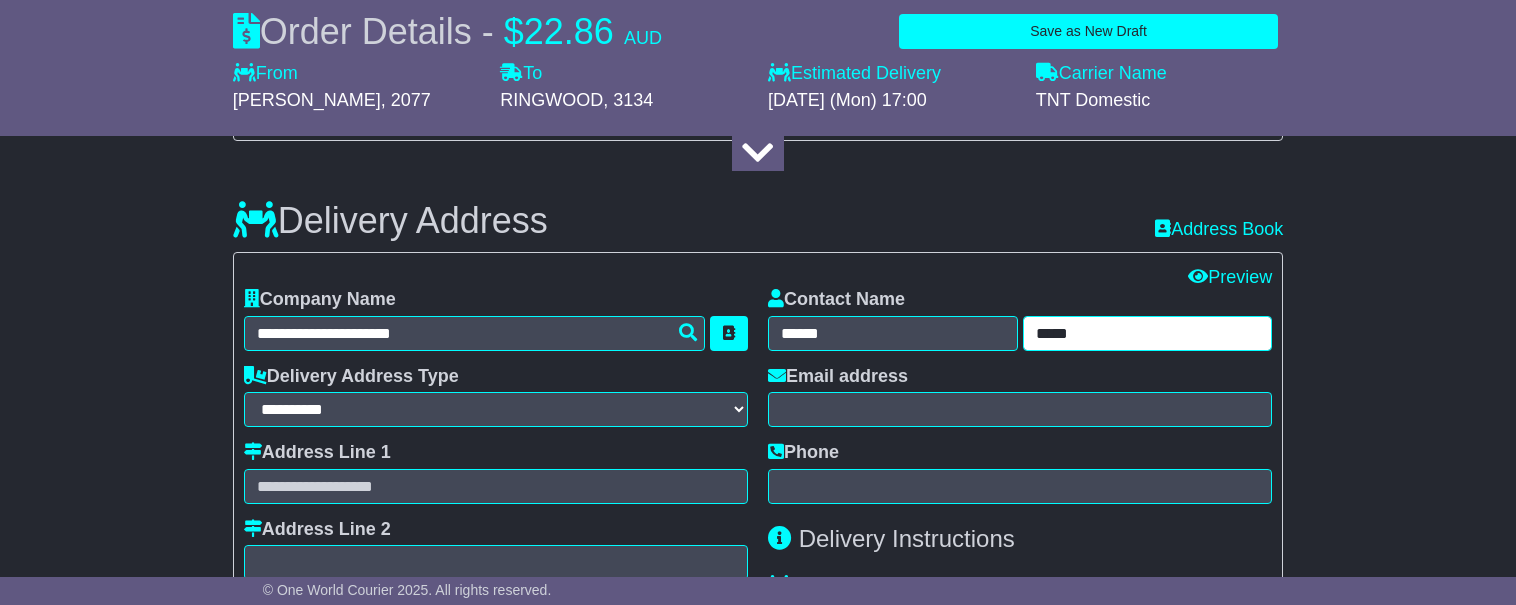type on "*****" 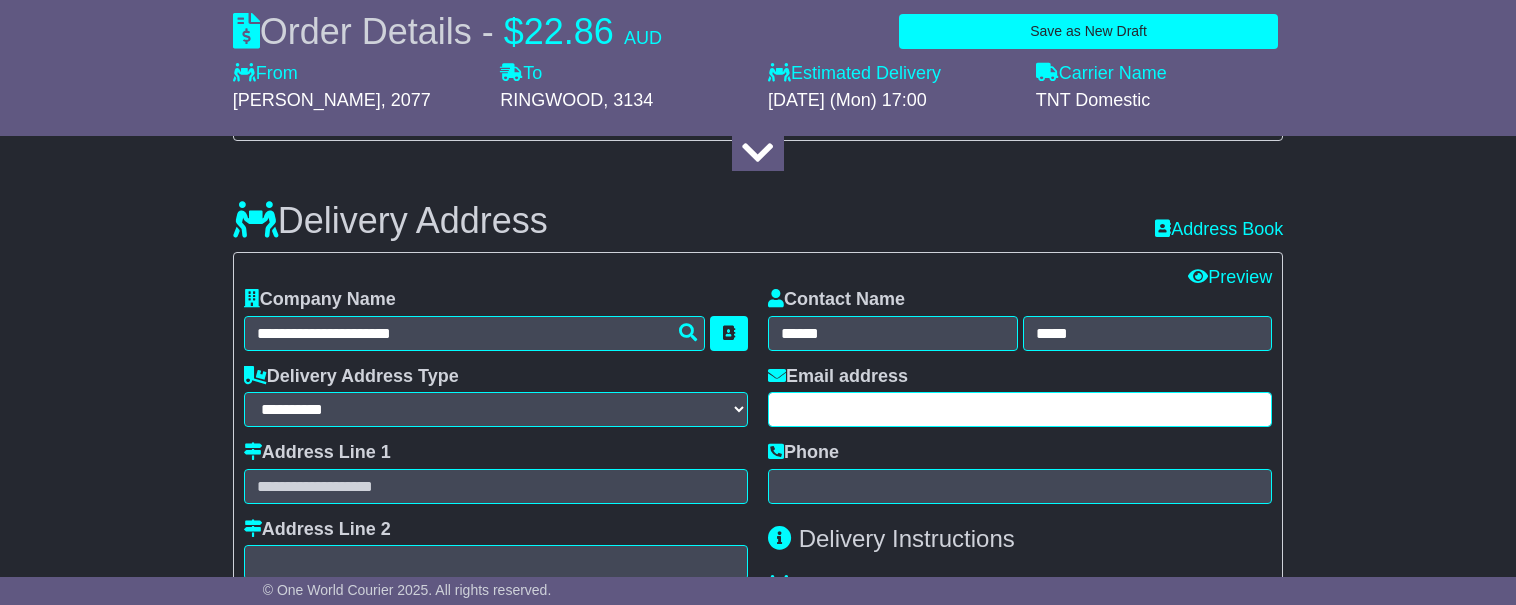 click at bounding box center (1020, 409) 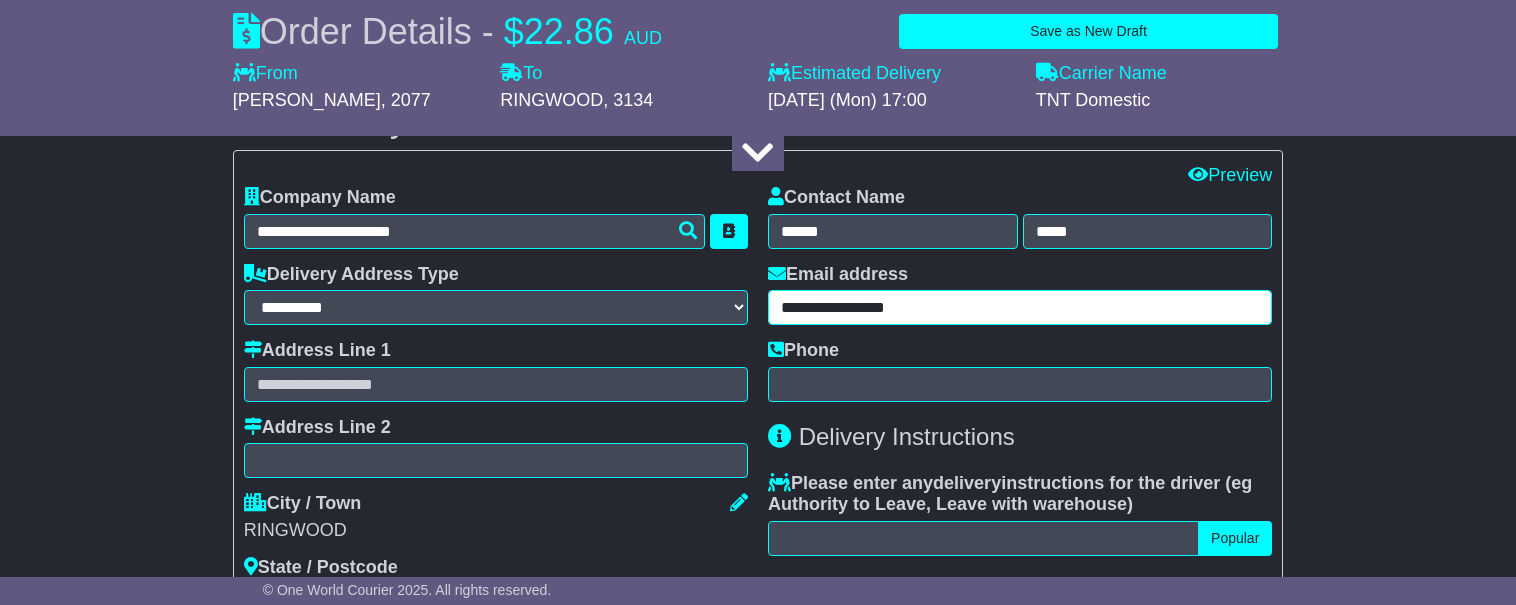 scroll, scrollTop: 1191, scrollLeft: 0, axis: vertical 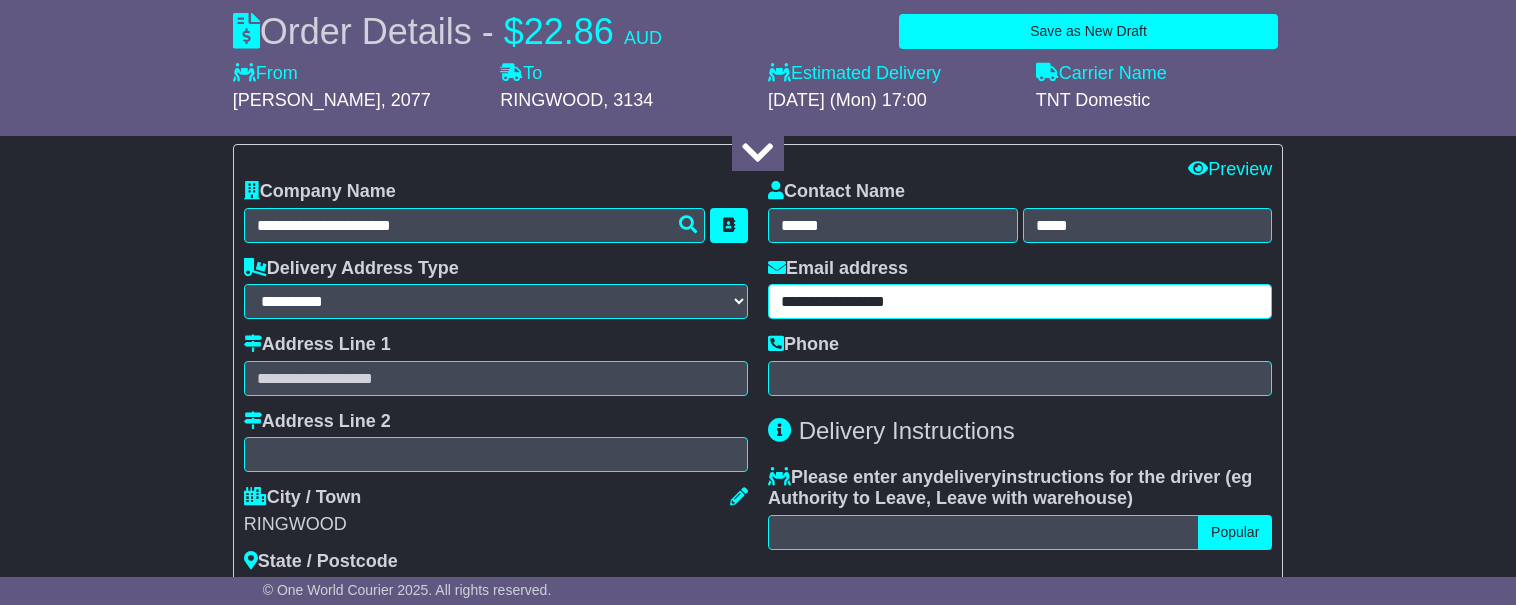 type on "**********" 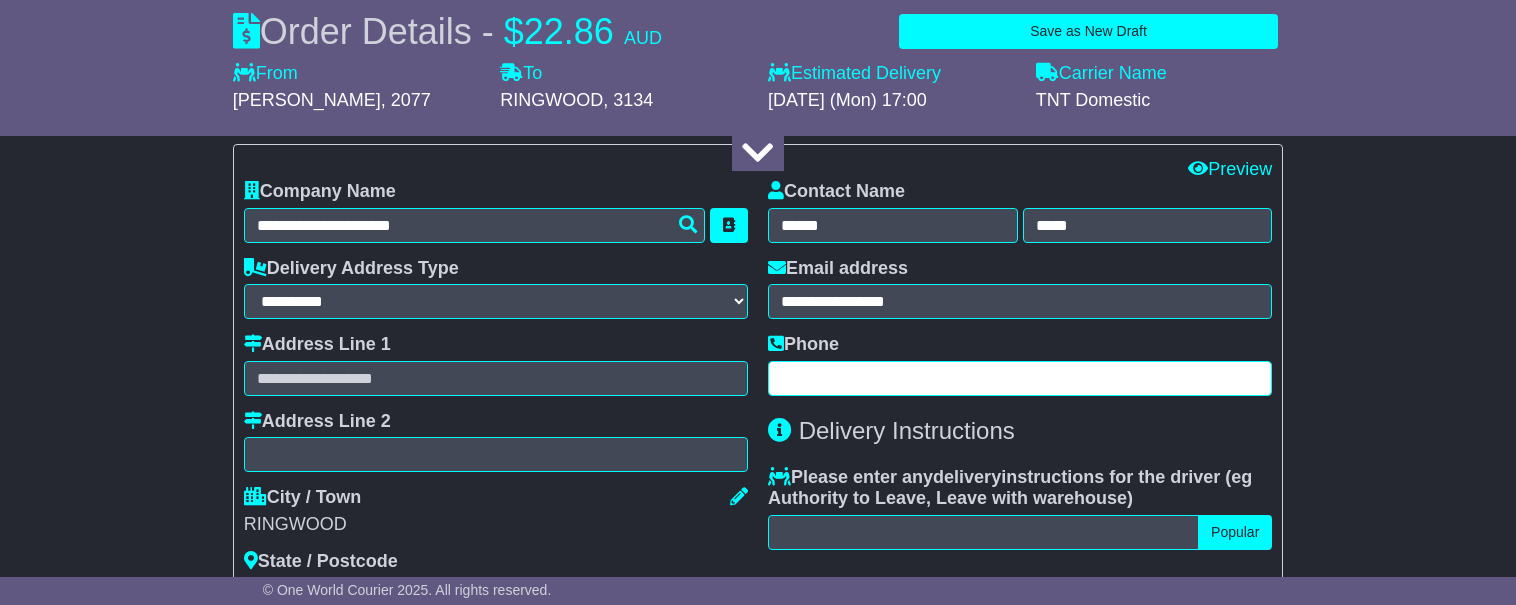 click at bounding box center [1020, 378] 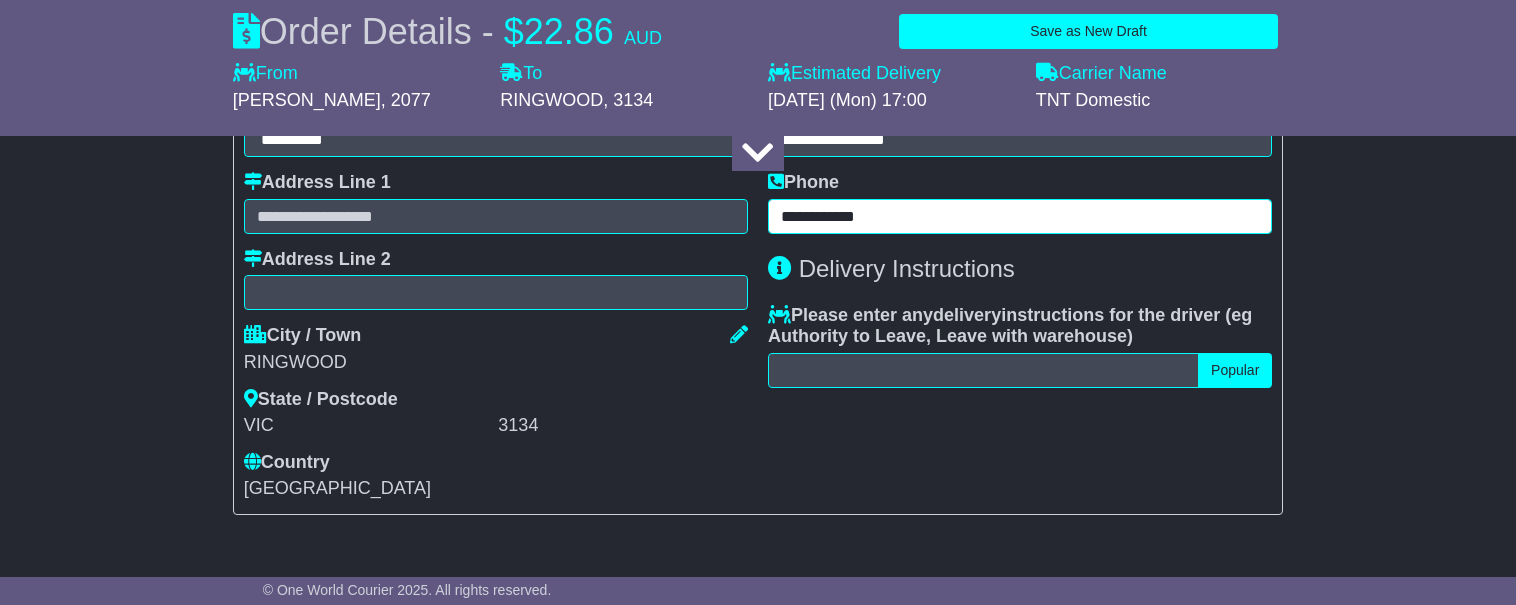 scroll, scrollTop: 1354, scrollLeft: 0, axis: vertical 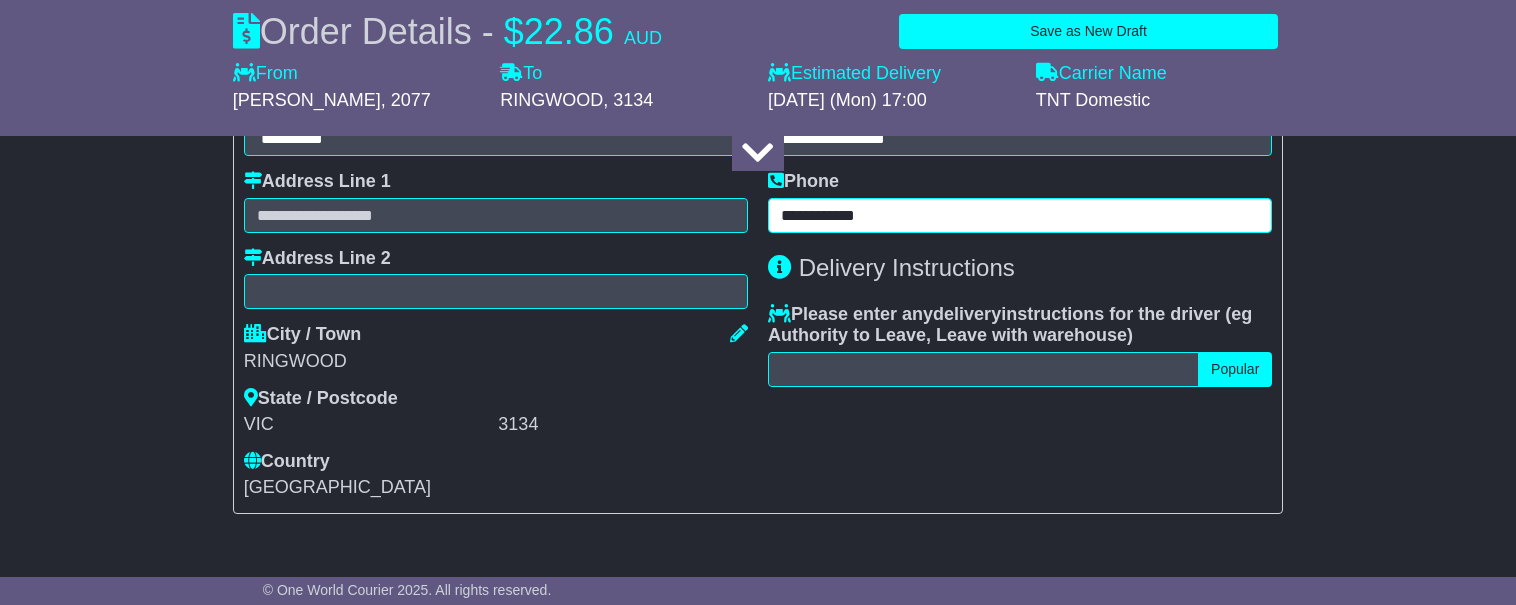 type on "**********" 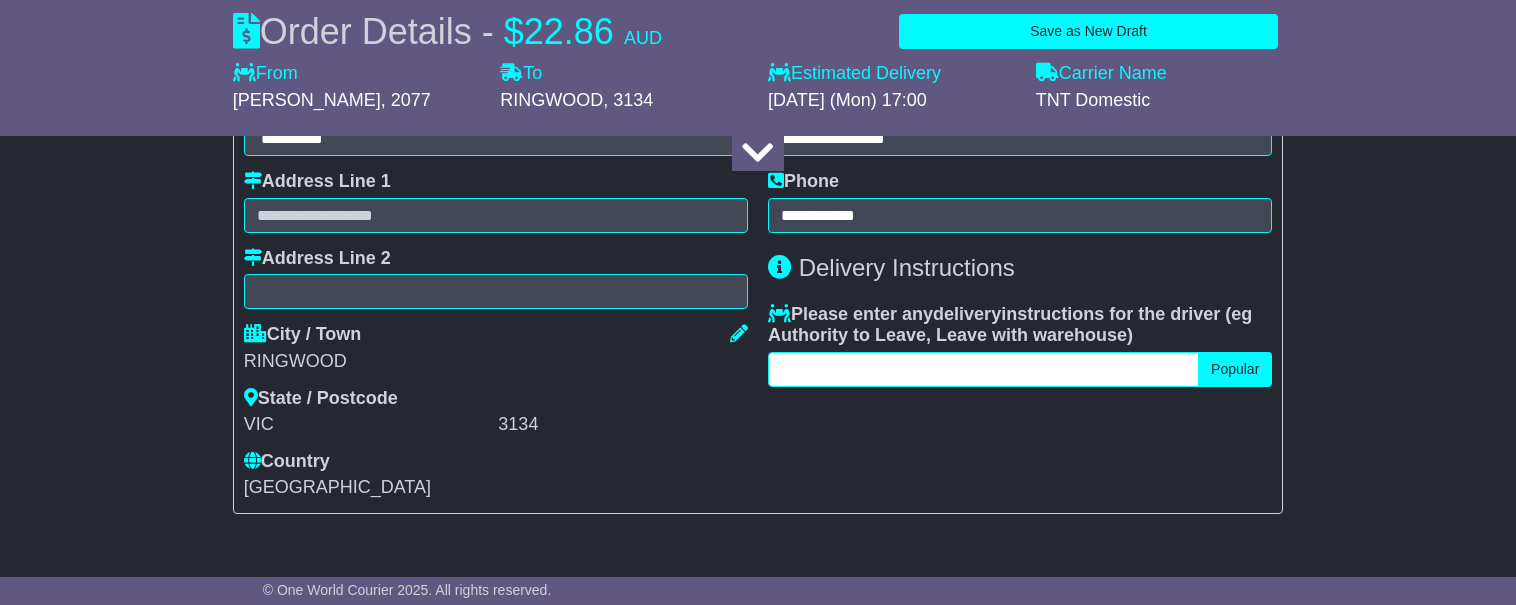 click at bounding box center (983, 369) 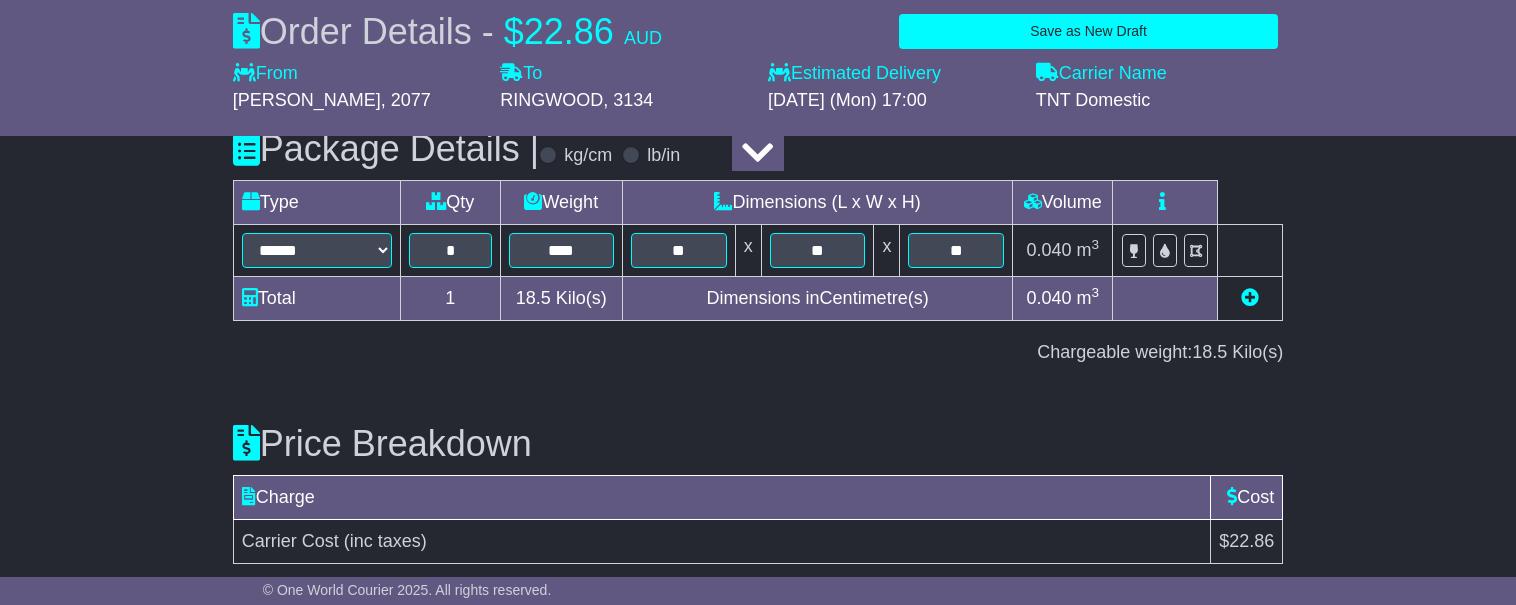 scroll, scrollTop: 2292, scrollLeft: 0, axis: vertical 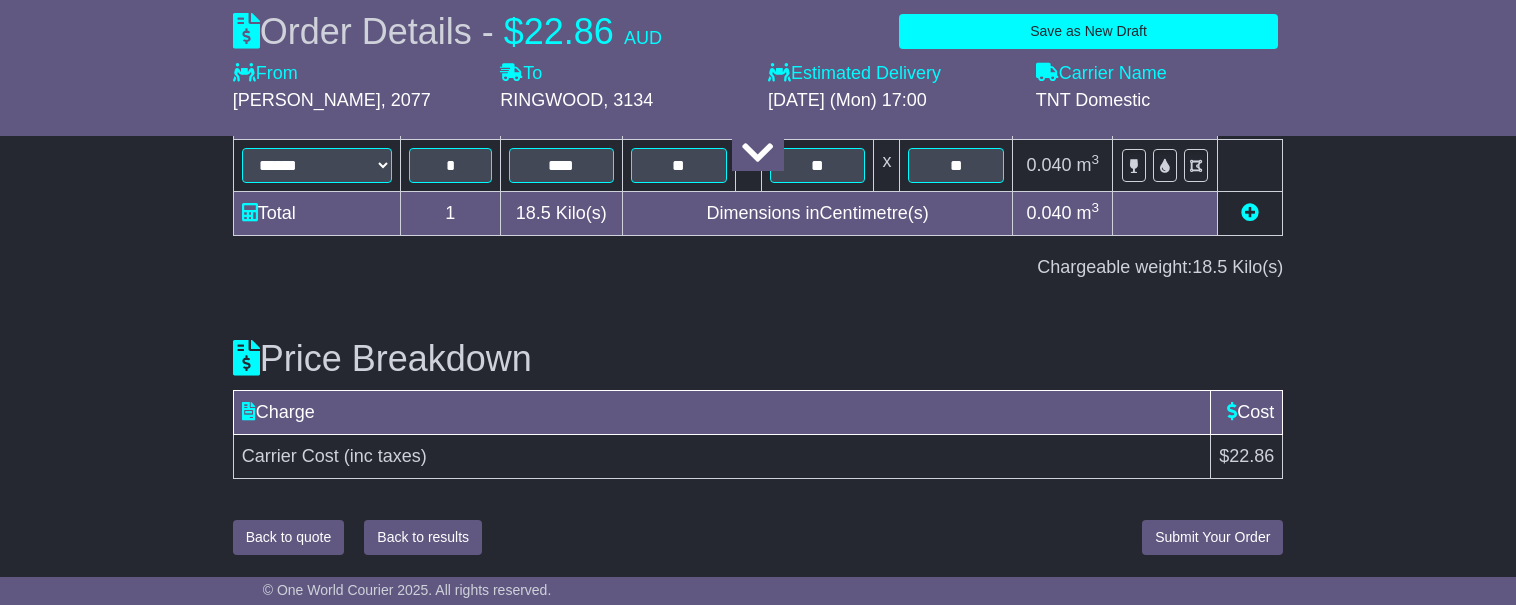 type on "**********" 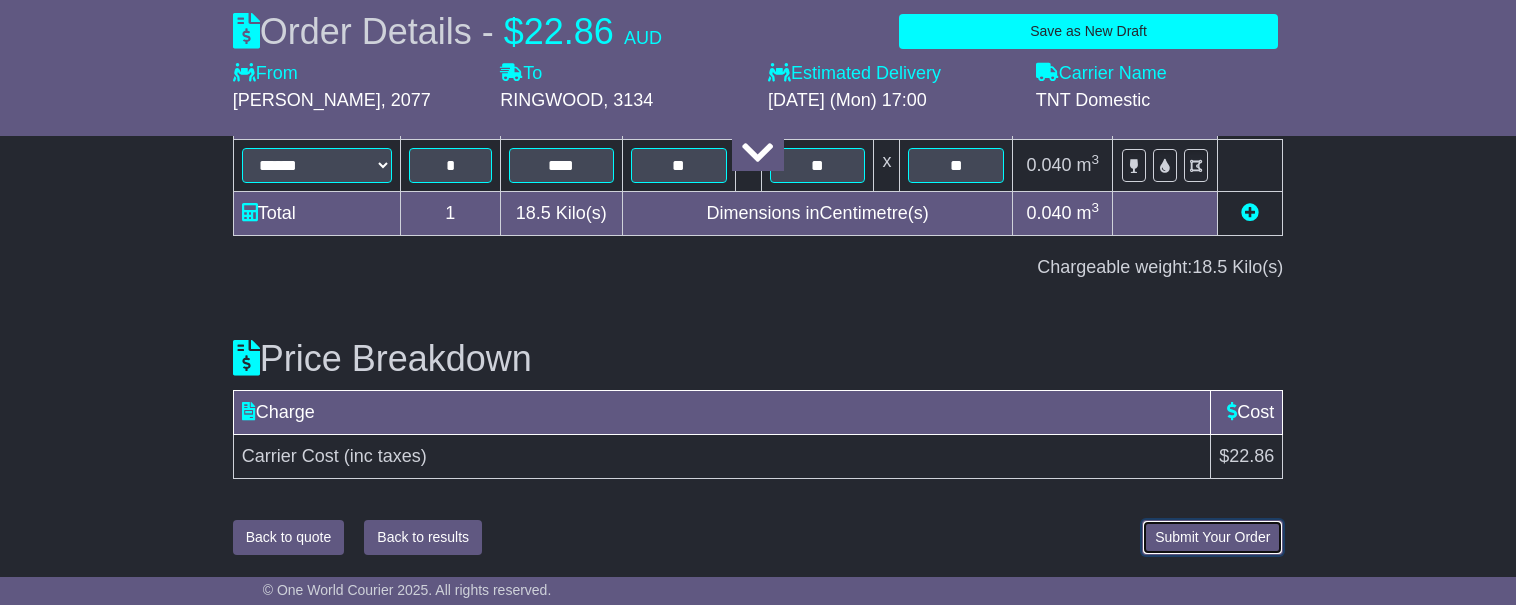 click on "Submit Your Order" at bounding box center (1212, 537) 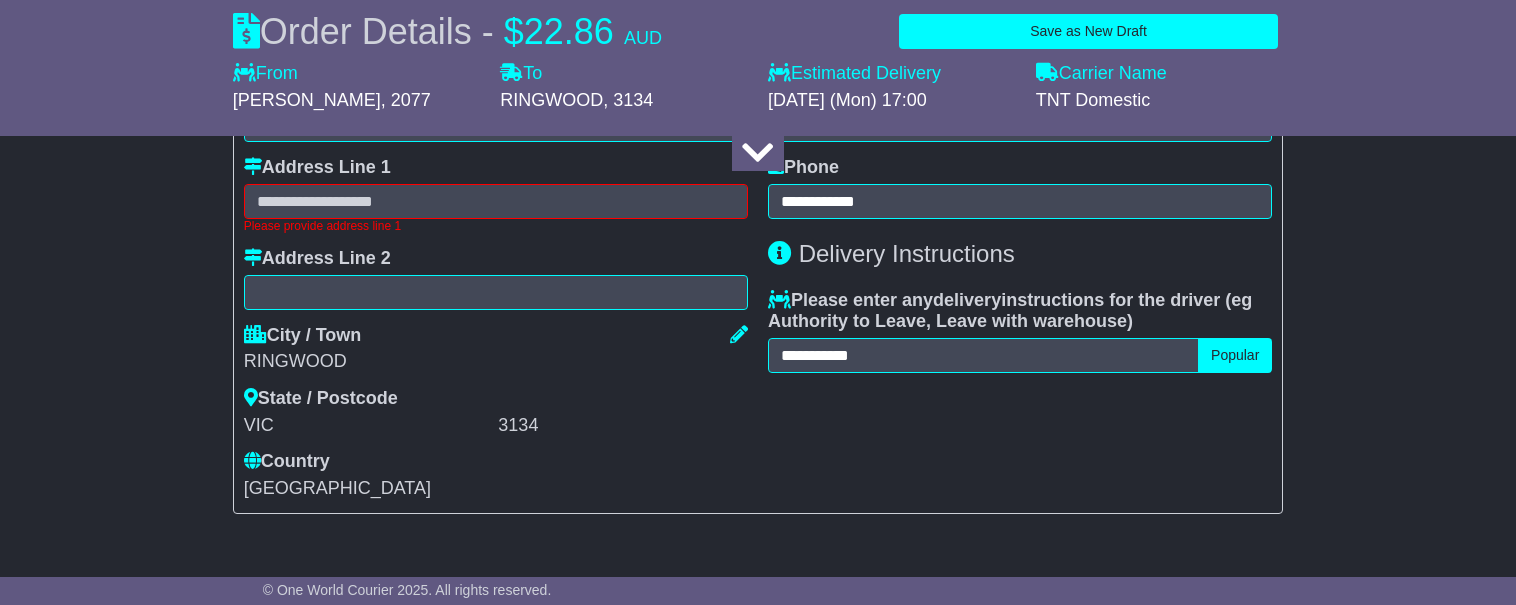 scroll, scrollTop: 1367, scrollLeft: 0, axis: vertical 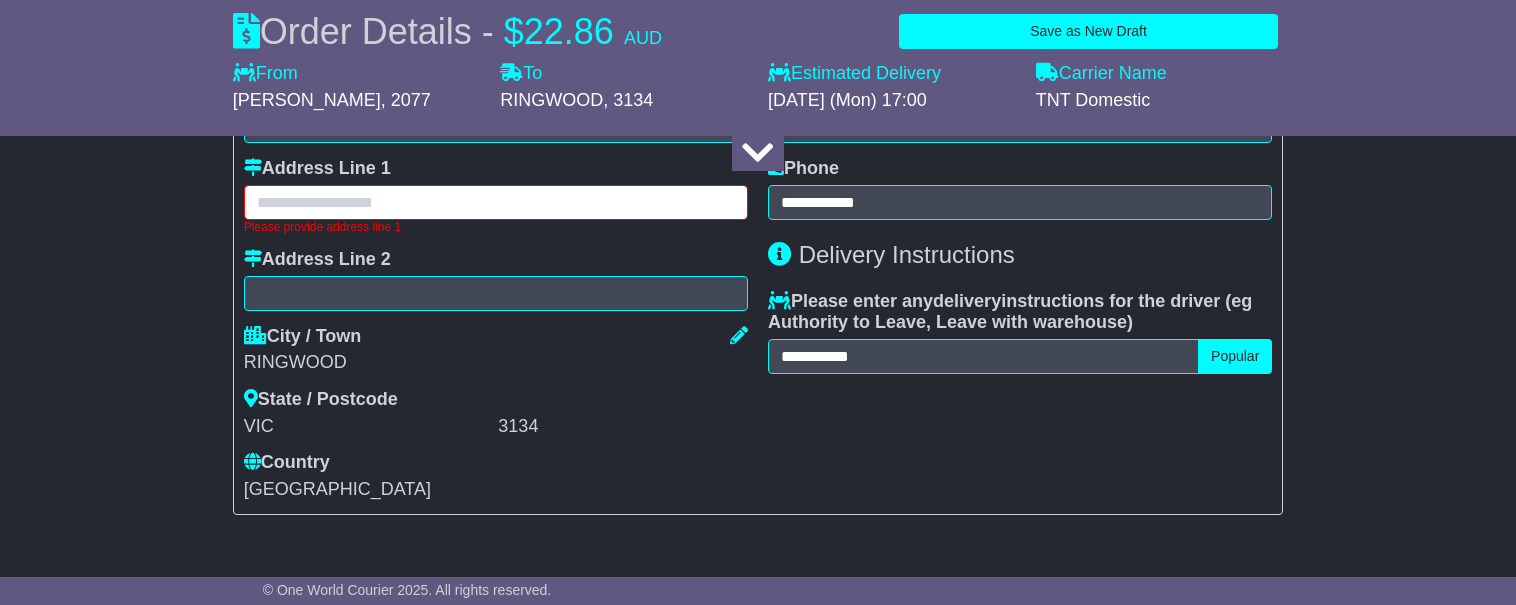 click at bounding box center [496, 202] 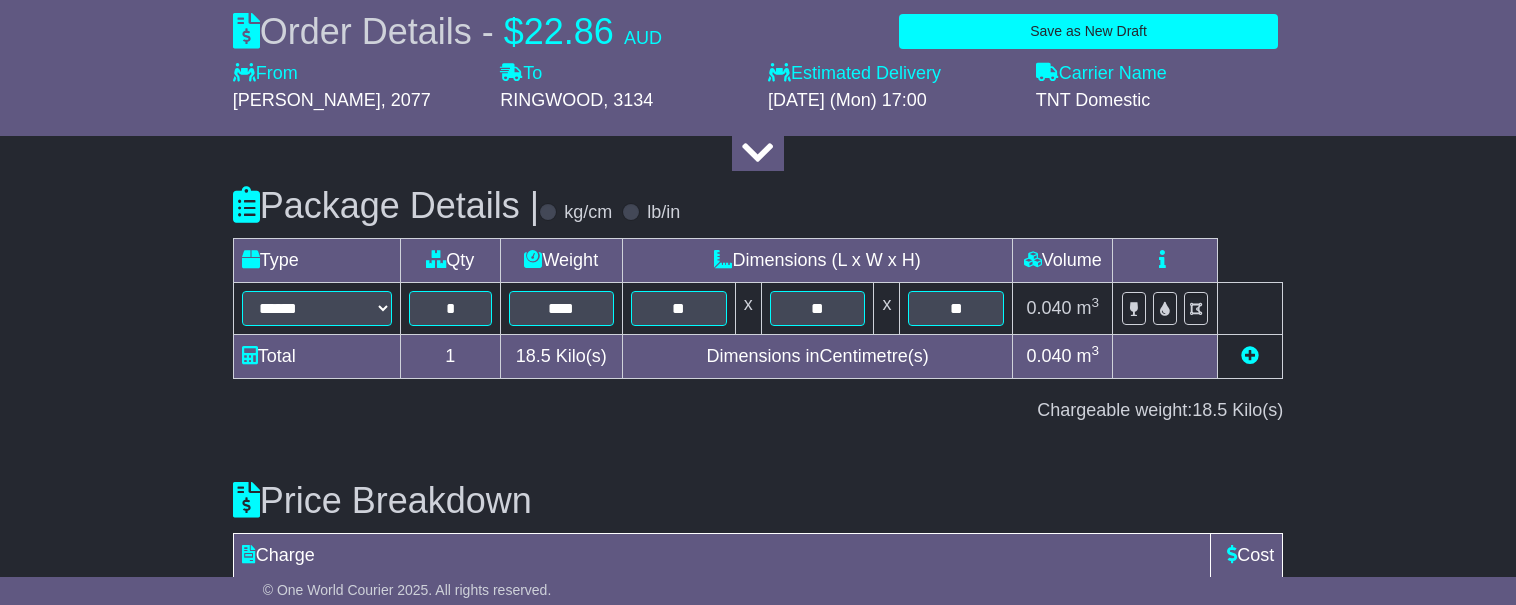 scroll, scrollTop: 2307, scrollLeft: 0, axis: vertical 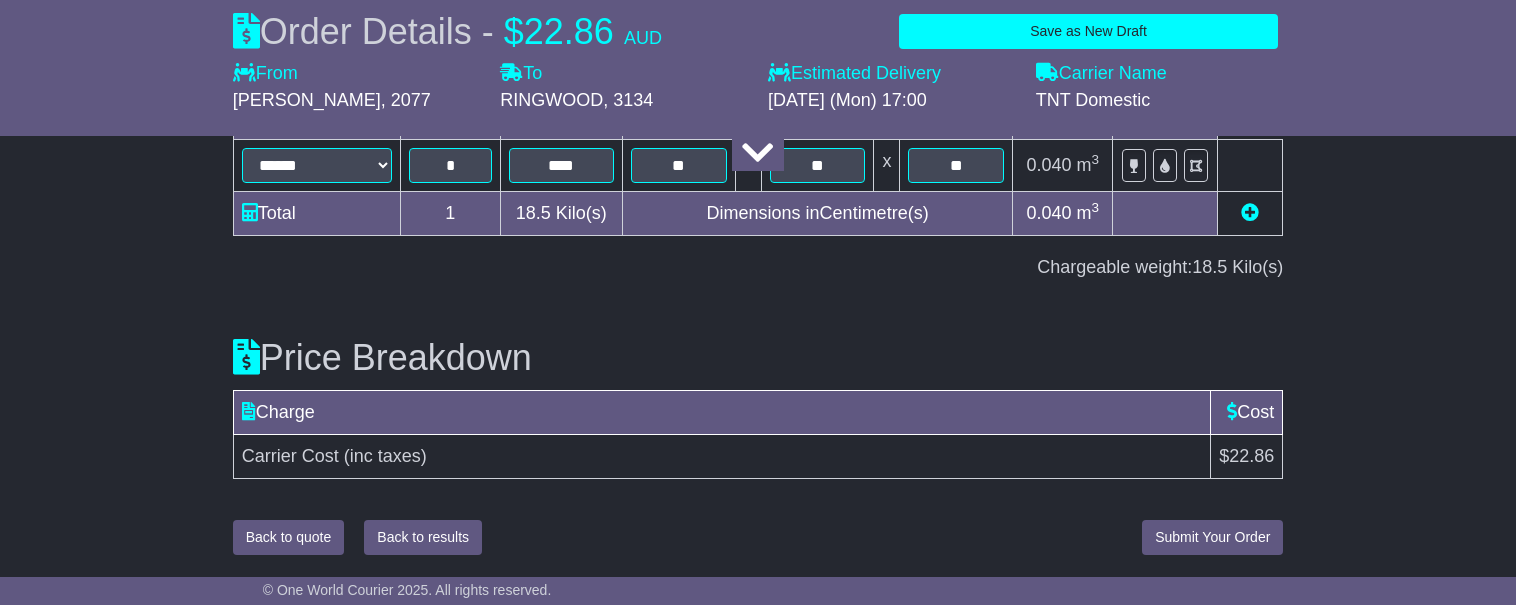 type on "**********" 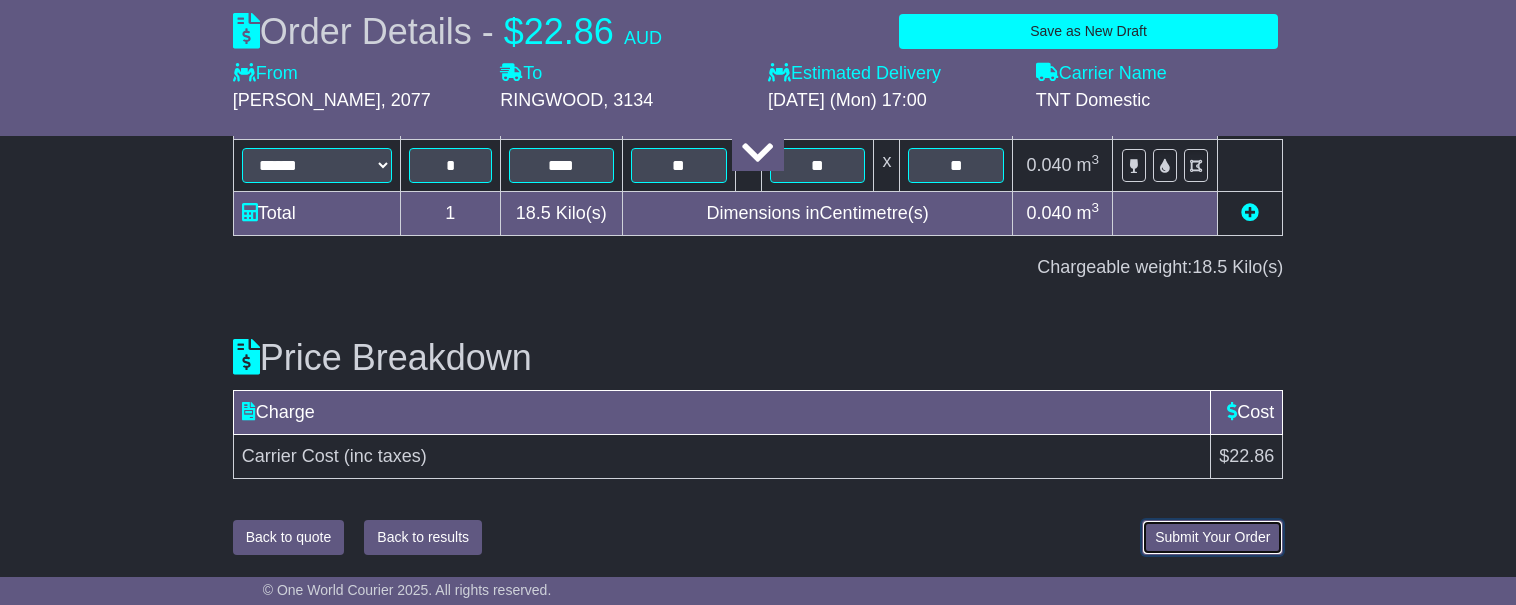 click on "Submit Your Order" at bounding box center (1212, 537) 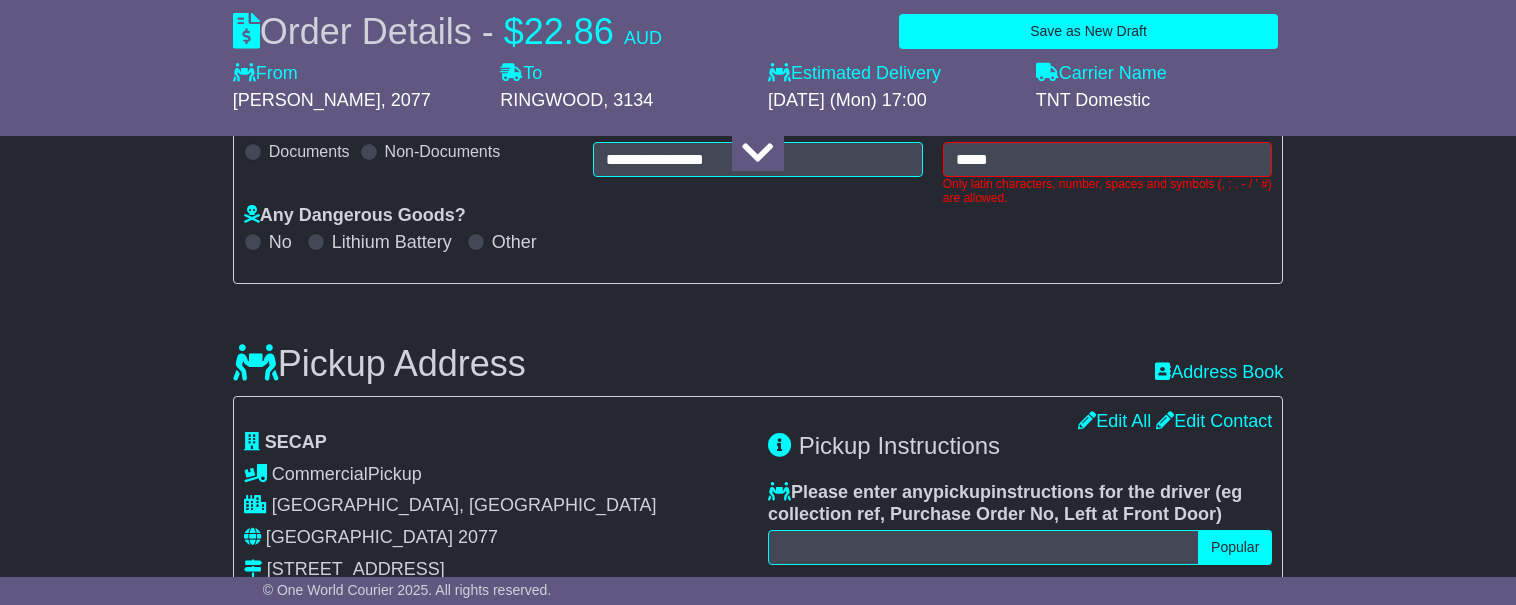 scroll, scrollTop: 292, scrollLeft: 0, axis: vertical 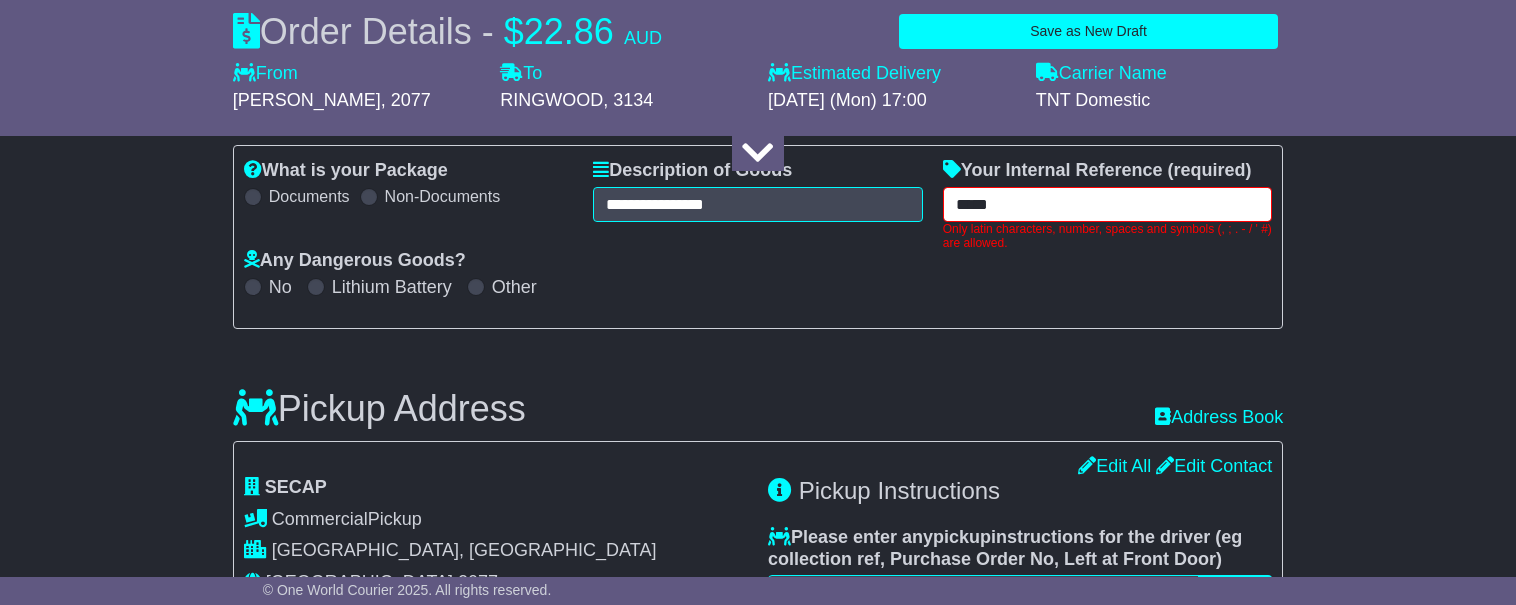 click on "*****" at bounding box center [1108, 204] 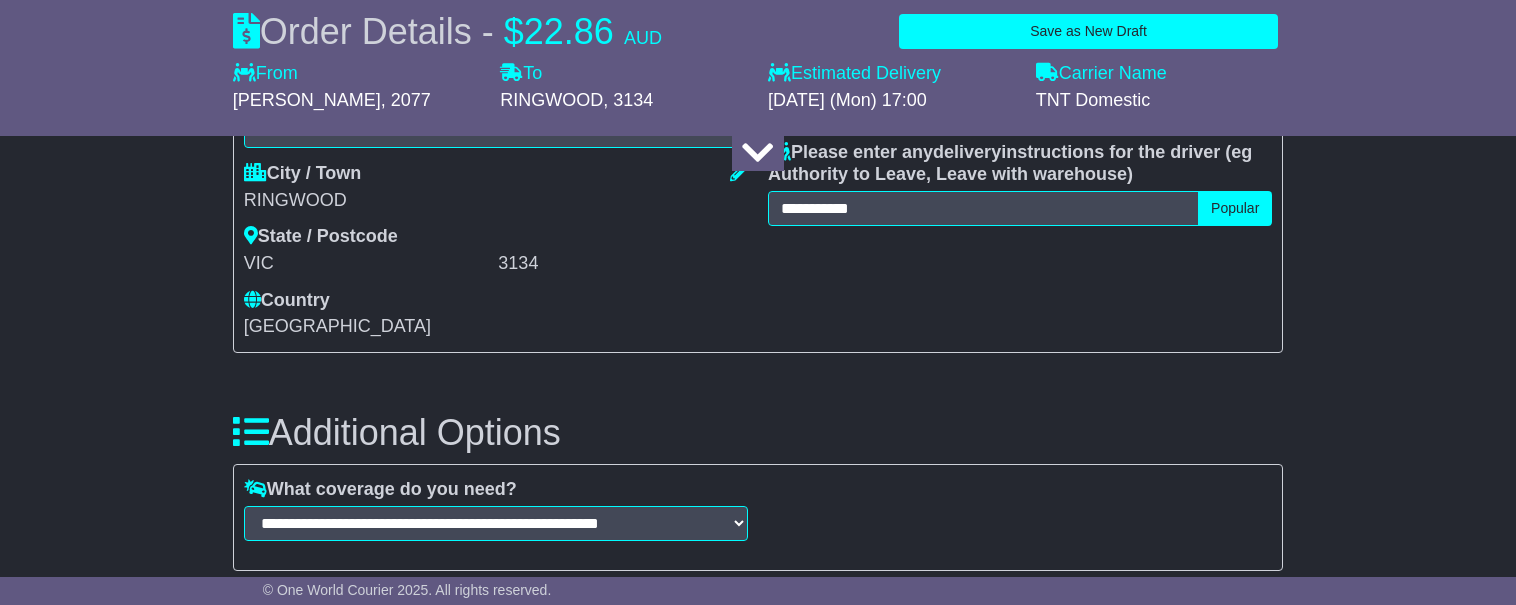 scroll, scrollTop: 2321, scrollLeft: 0, axis: vertical 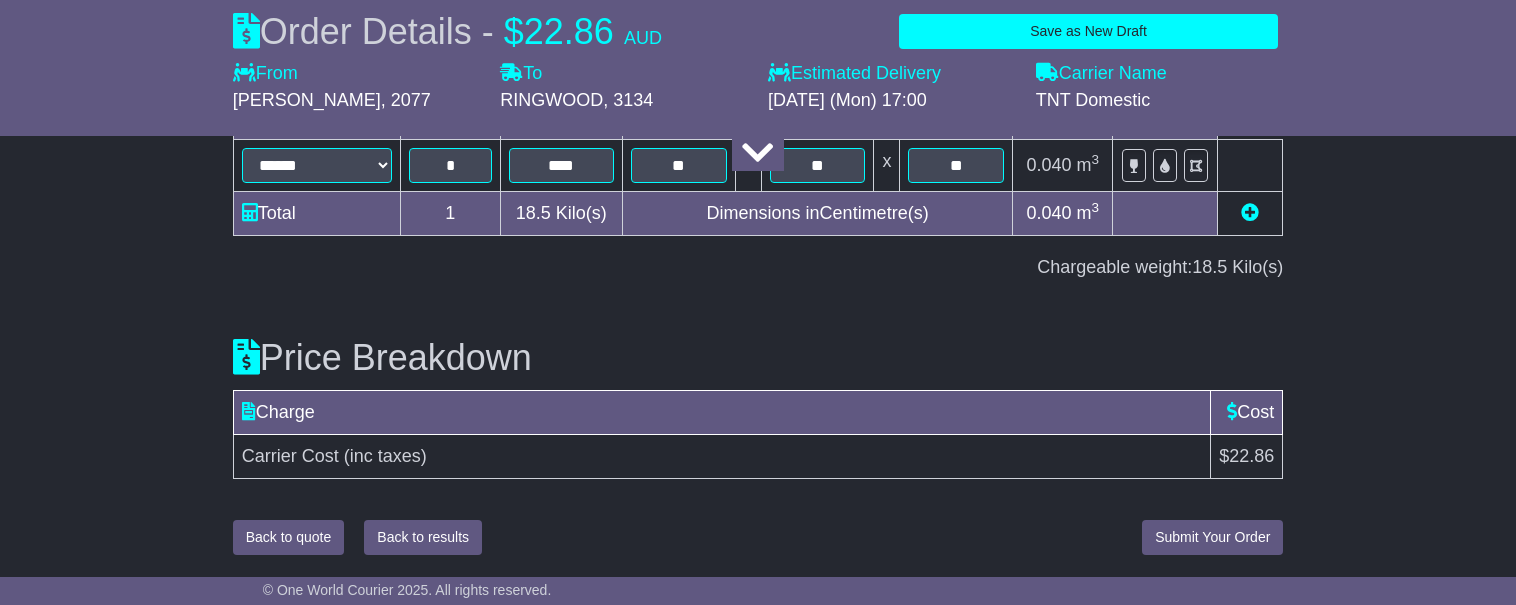 type on "***" 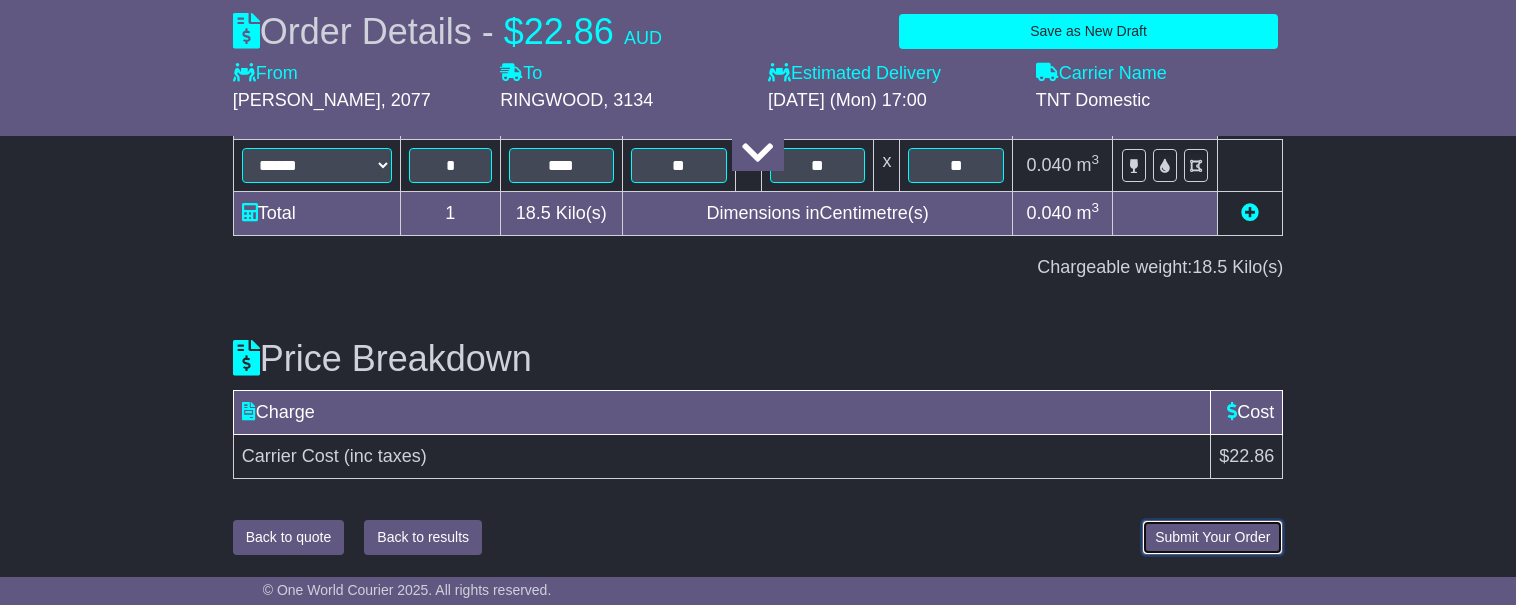 click on "Submit Your Order" at bounding box center (1212, 537) 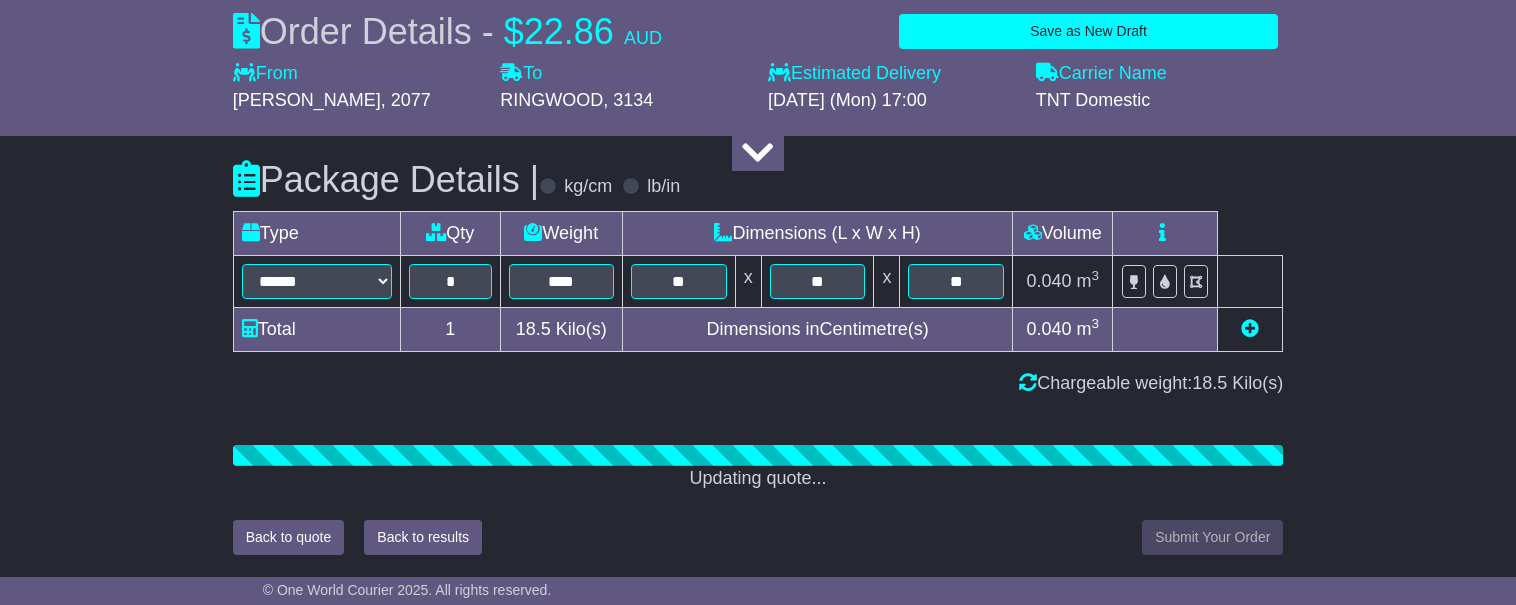 scroll, scrollTop: 2292, scrollLeft: 0, axis: vertical 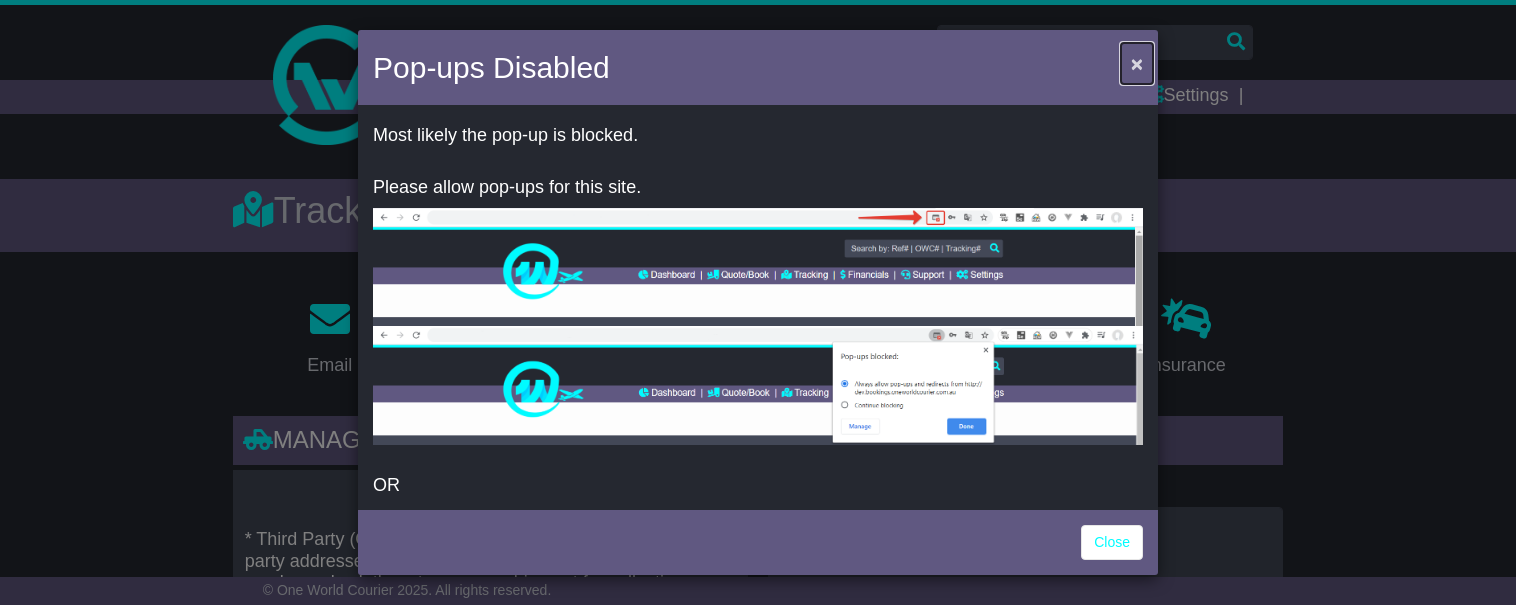 click on "×" at bounding box center (1137, 63) 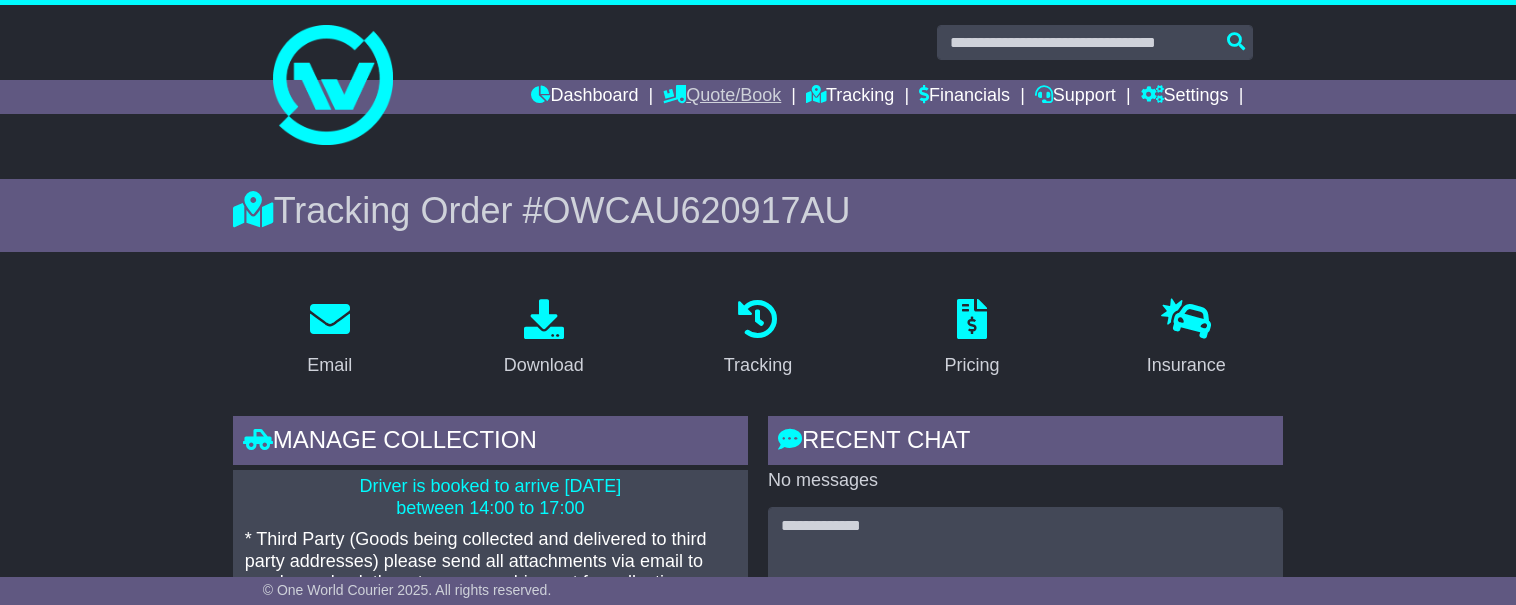 click on "Quote/Book" at bounding box center (722, 97) 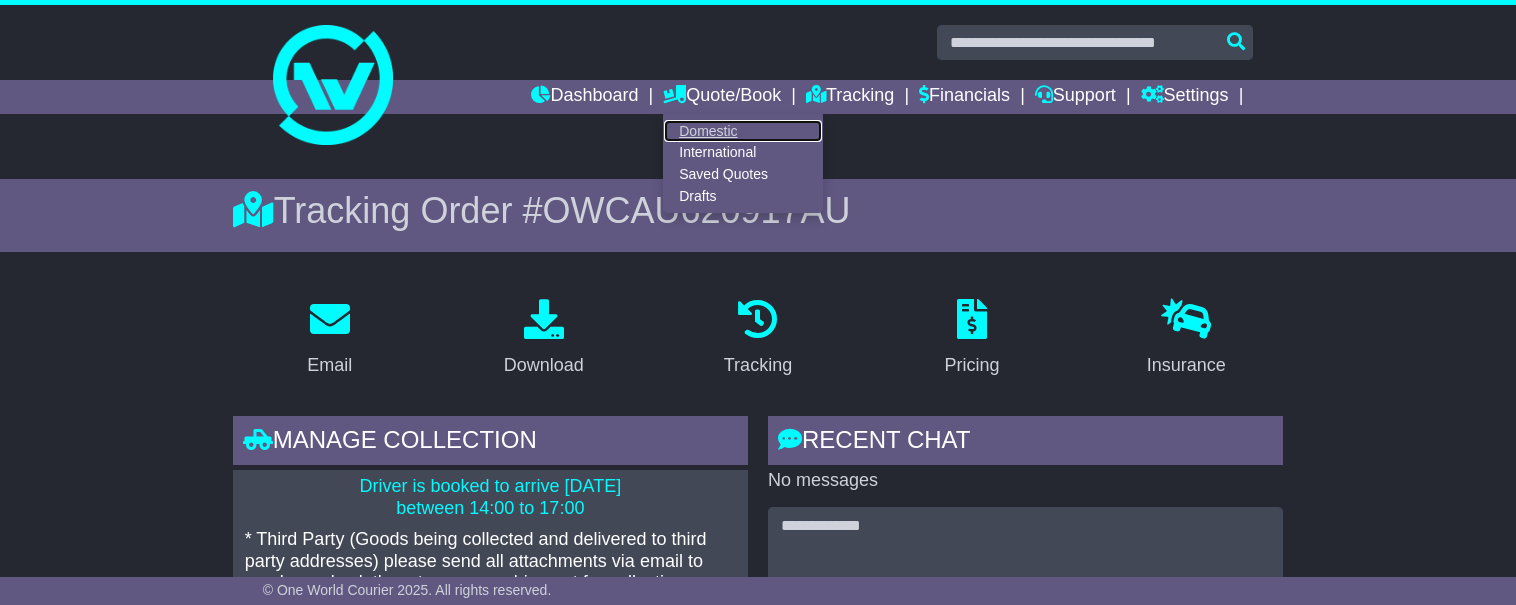click on "Domestic" at bounding box center [743, 131] 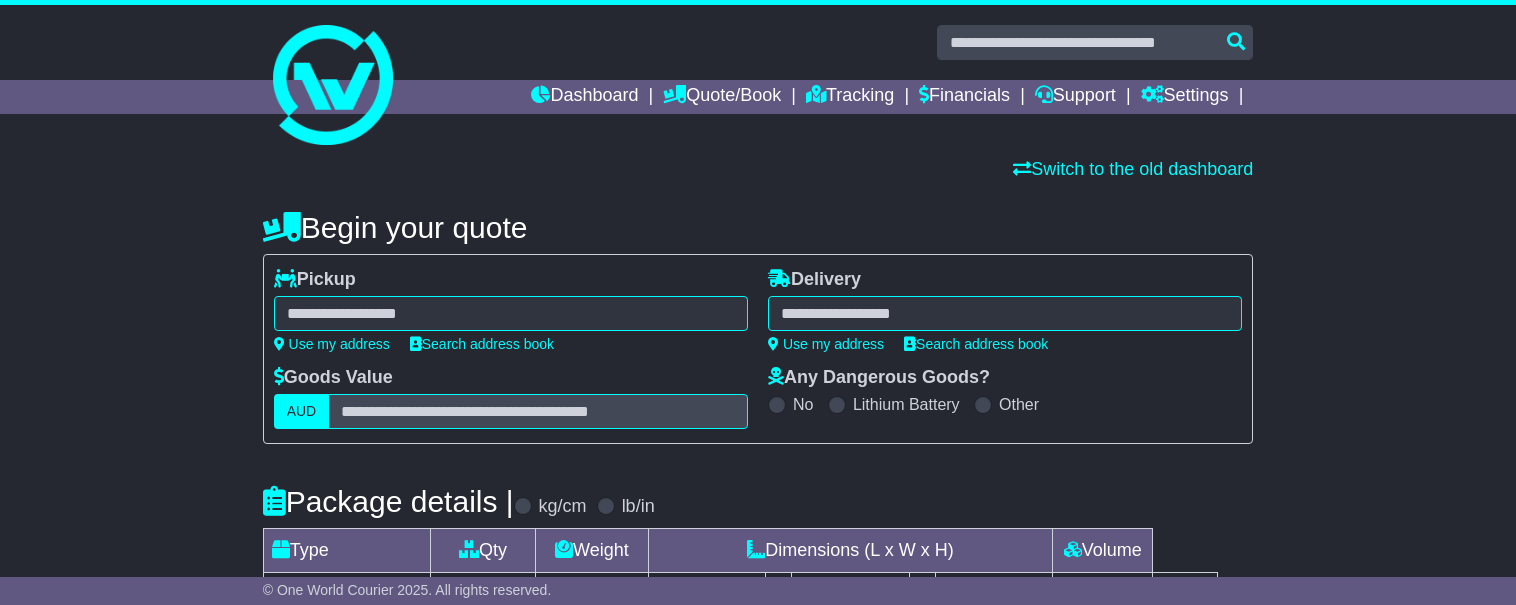 scroll, scrollTop: 0, scrollLeft: 0, axis: both 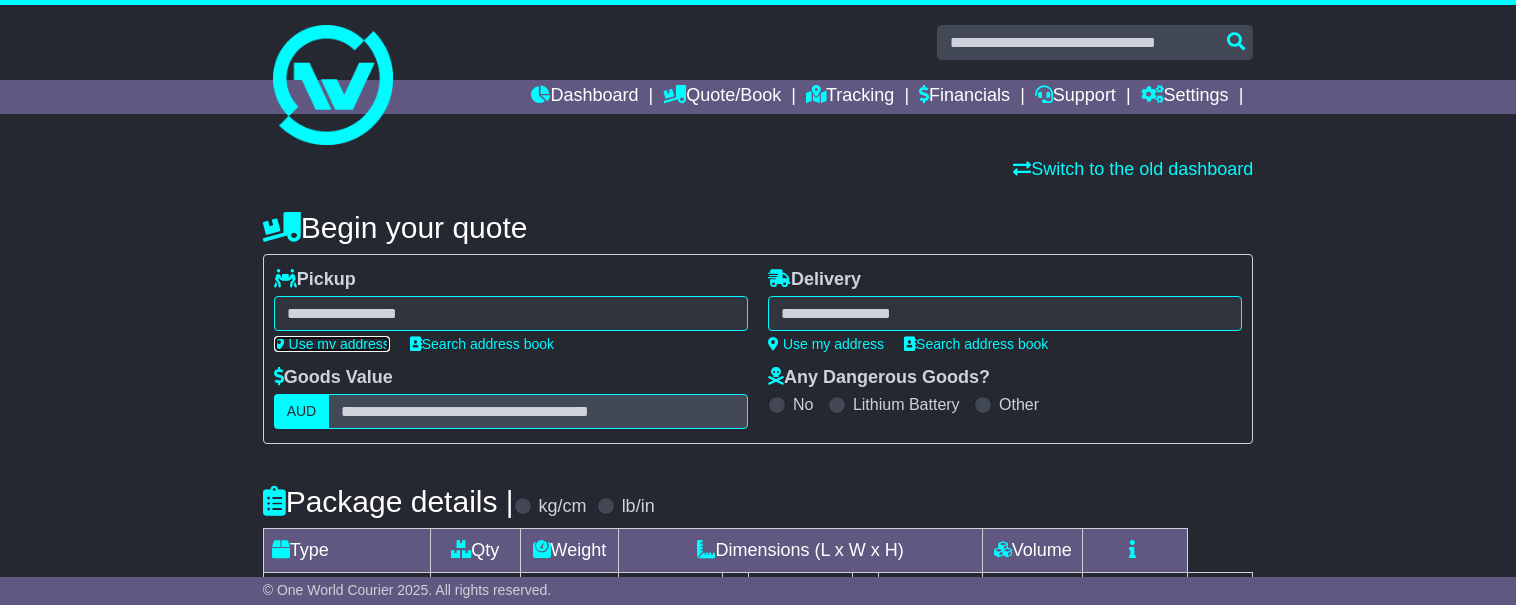 click on "Use my address" at bounding box center [332, 344] 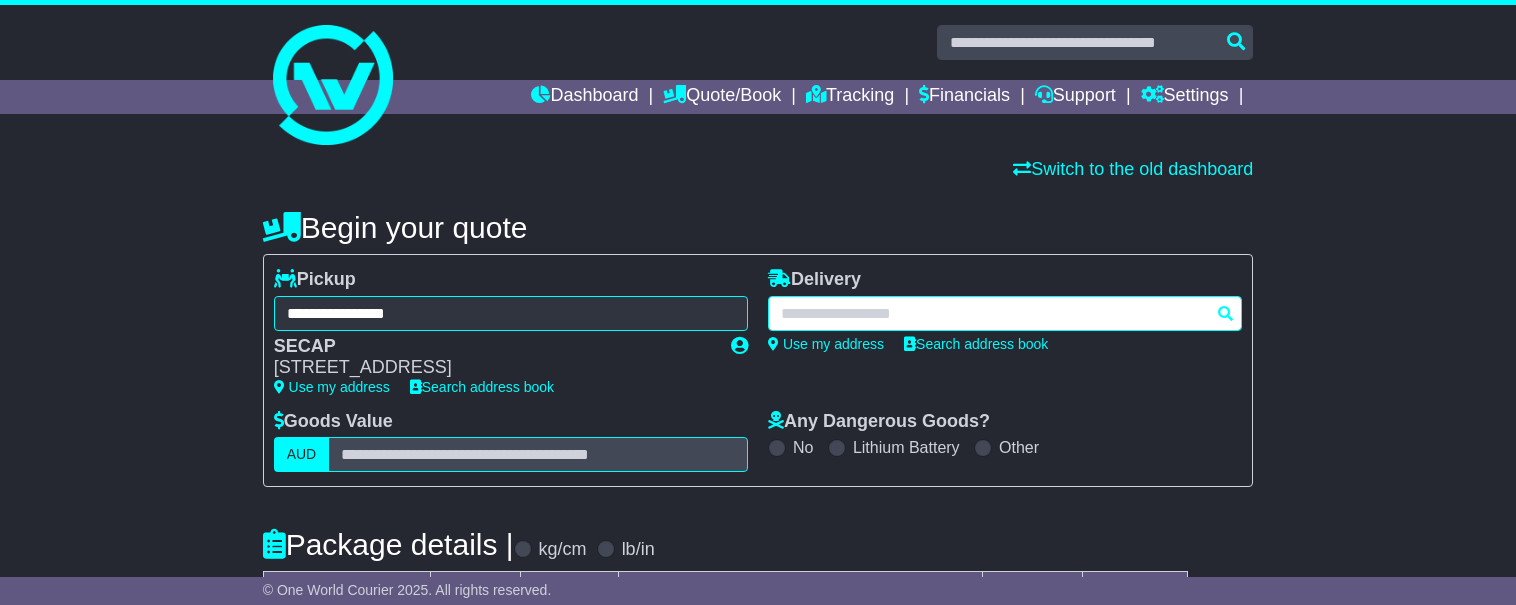 click at bounding box center (1005, 313) 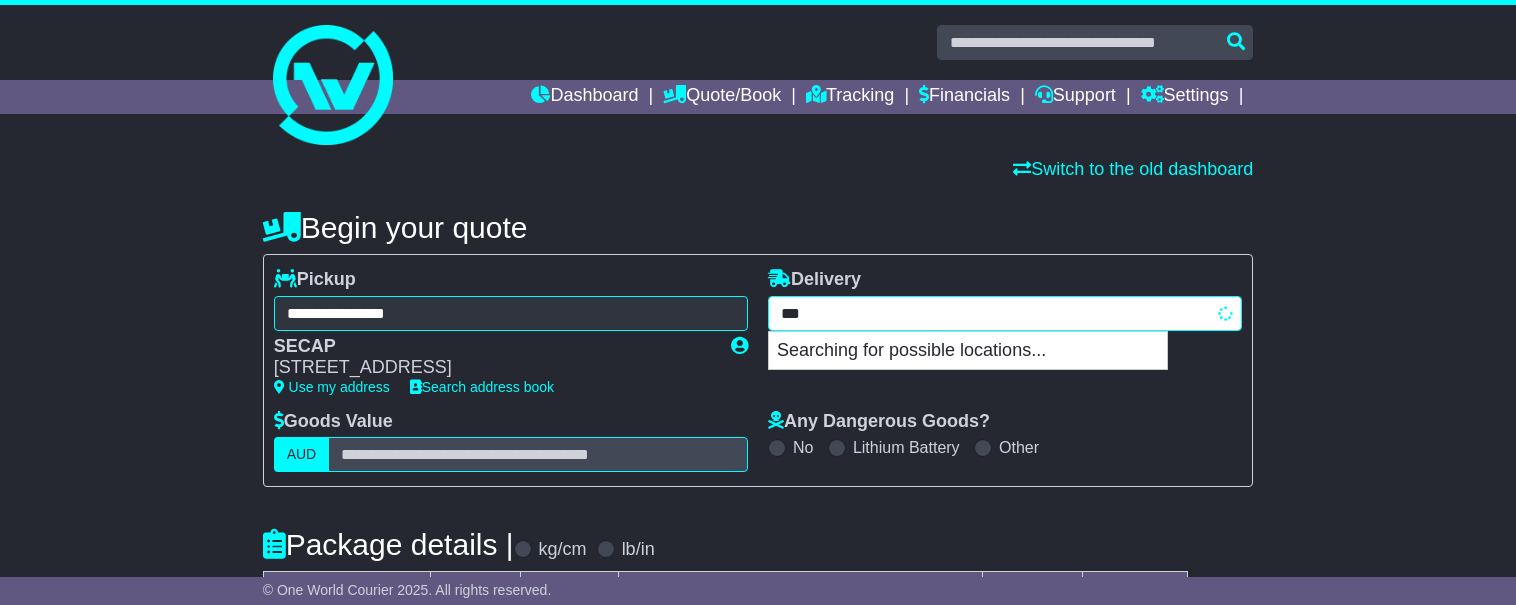 type on "****" 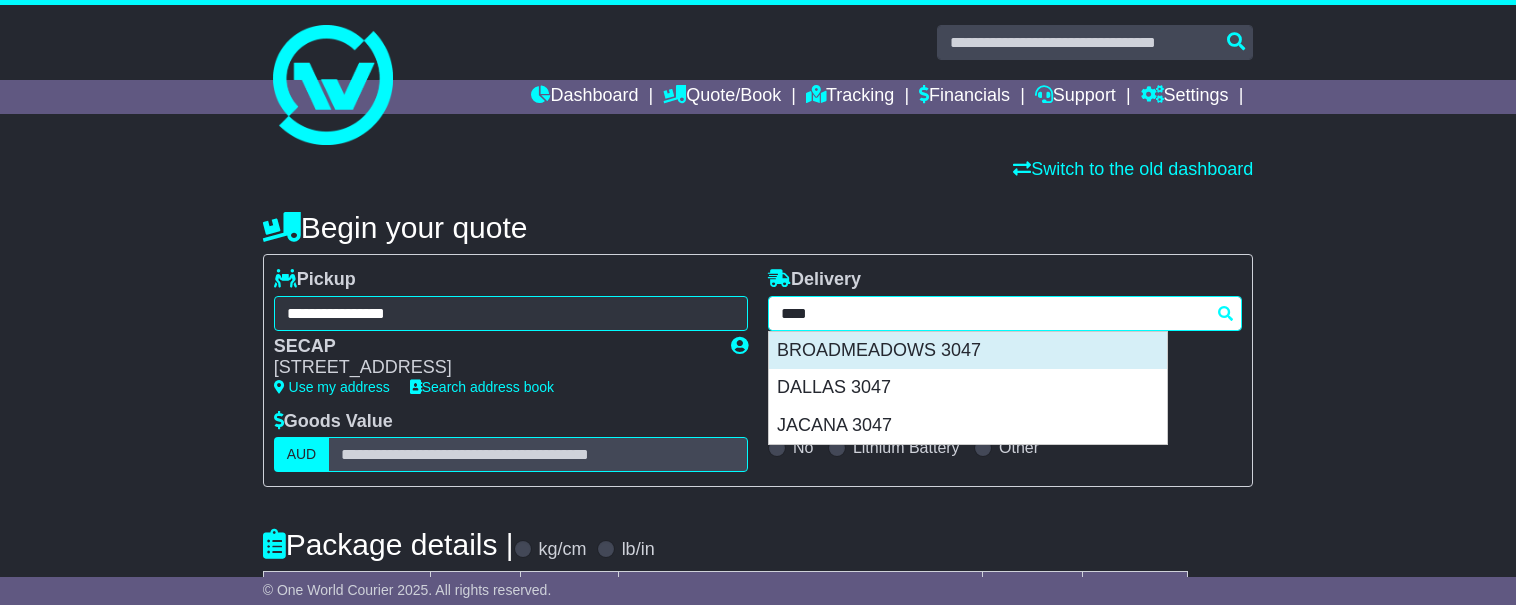 click on "BROADMEADOWS 3047" at bounding box center (968, 351) 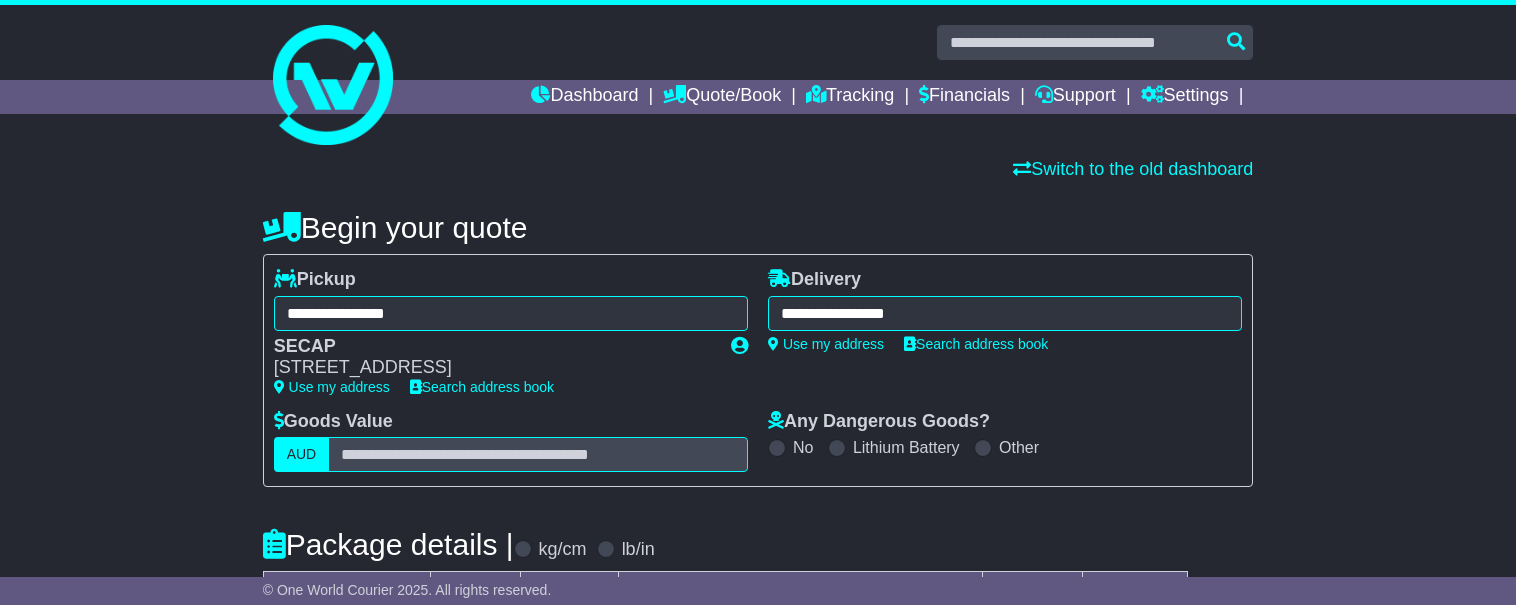 type on "**********" 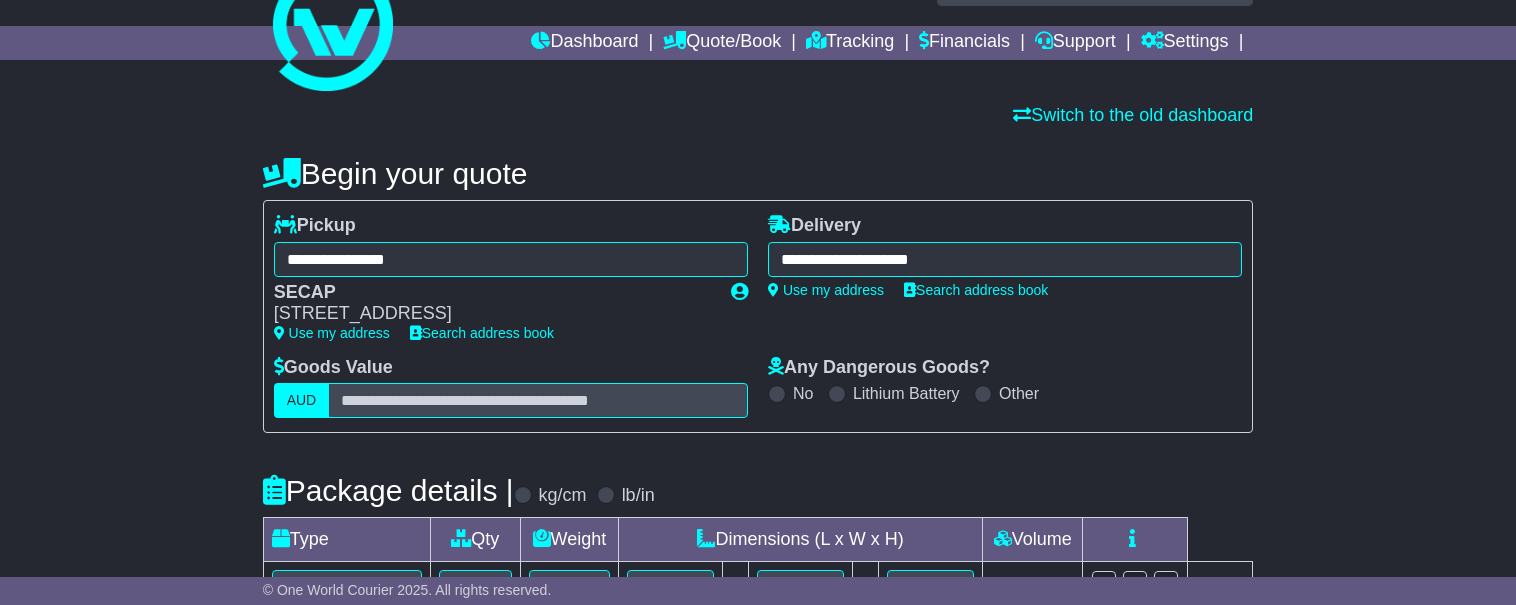 scroll, scrollTop: 98, scrollLeft: 0, axis: vertical 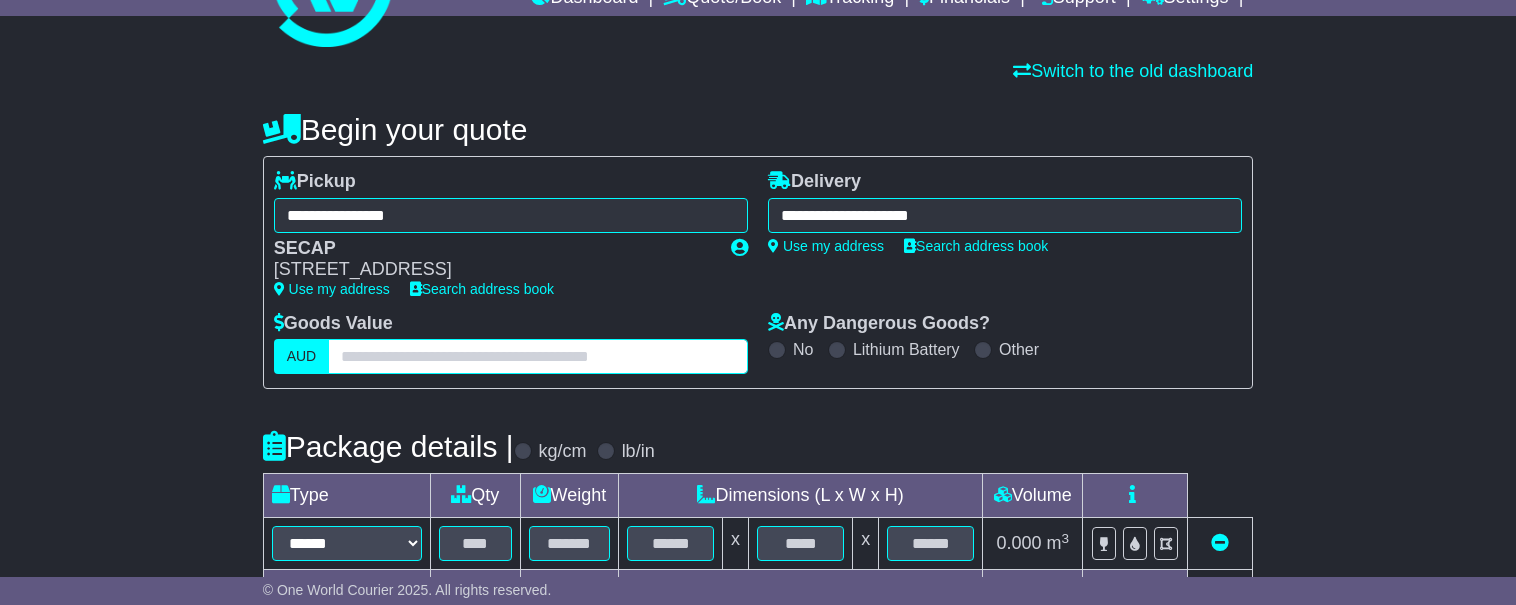 click at bounding box center (538, 356) 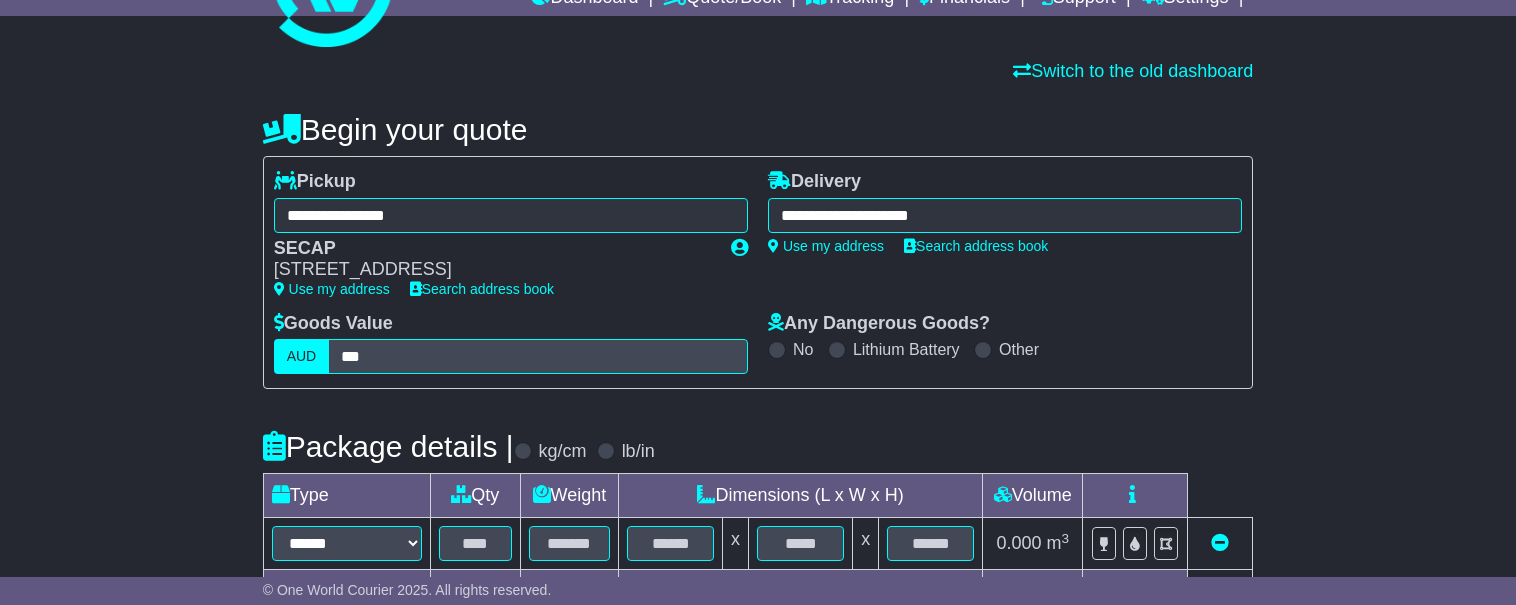 drag, startPoint x: 755, startPoint y: 363, endPoint x: 1161, endPoint y: 388, distance: 406.76898 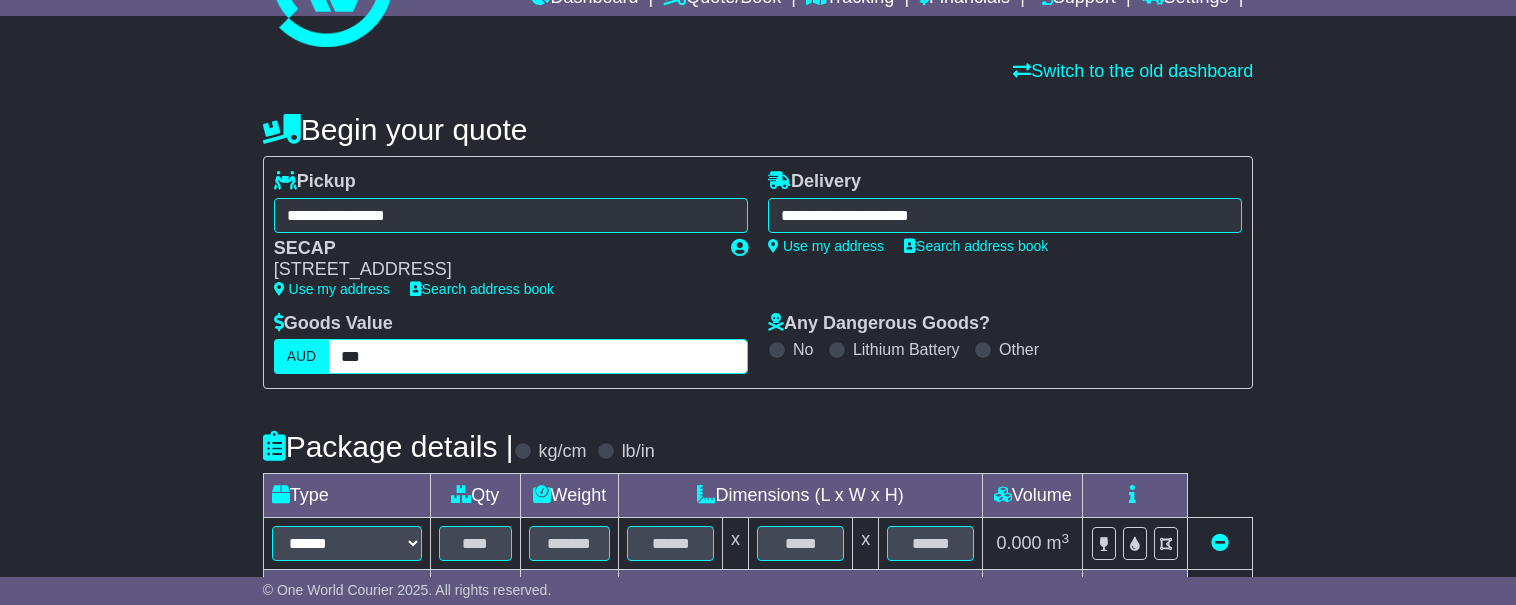 click on "***" at bounding box center (538, 356) 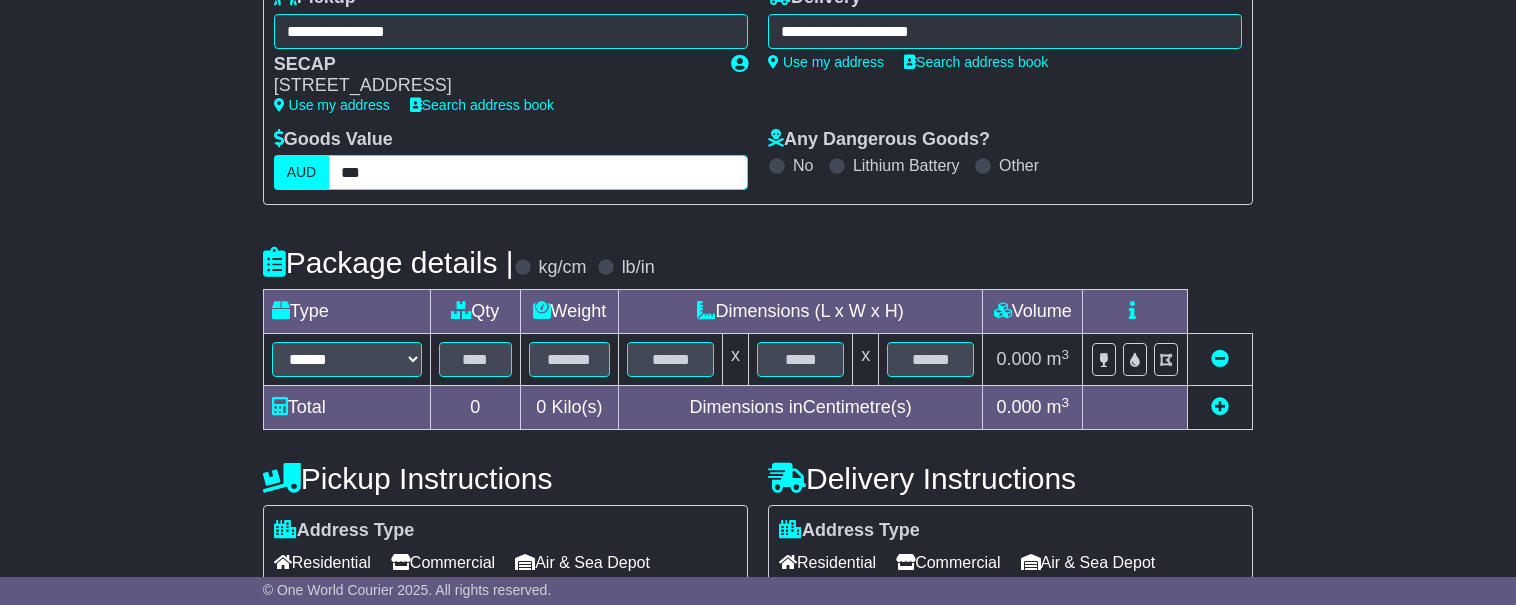 scroll, scrollTop: 294, scrollLeft: 0, axis: vertical 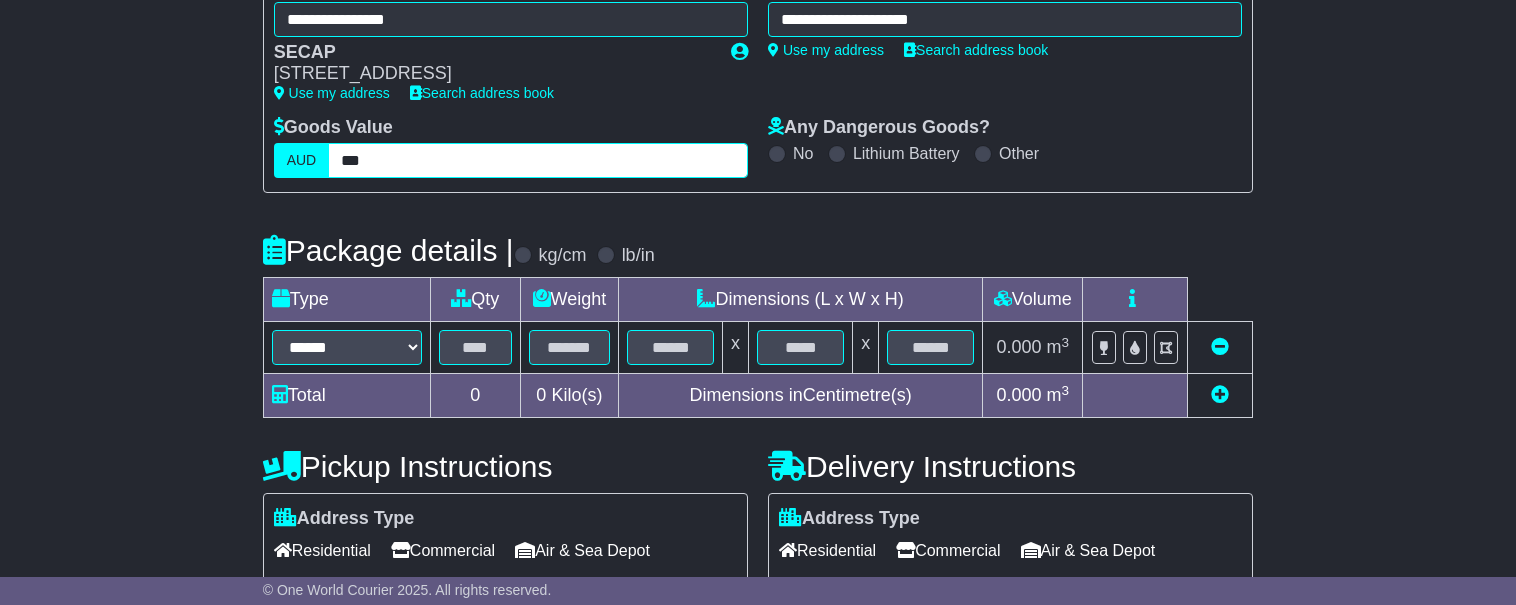 type on "***" 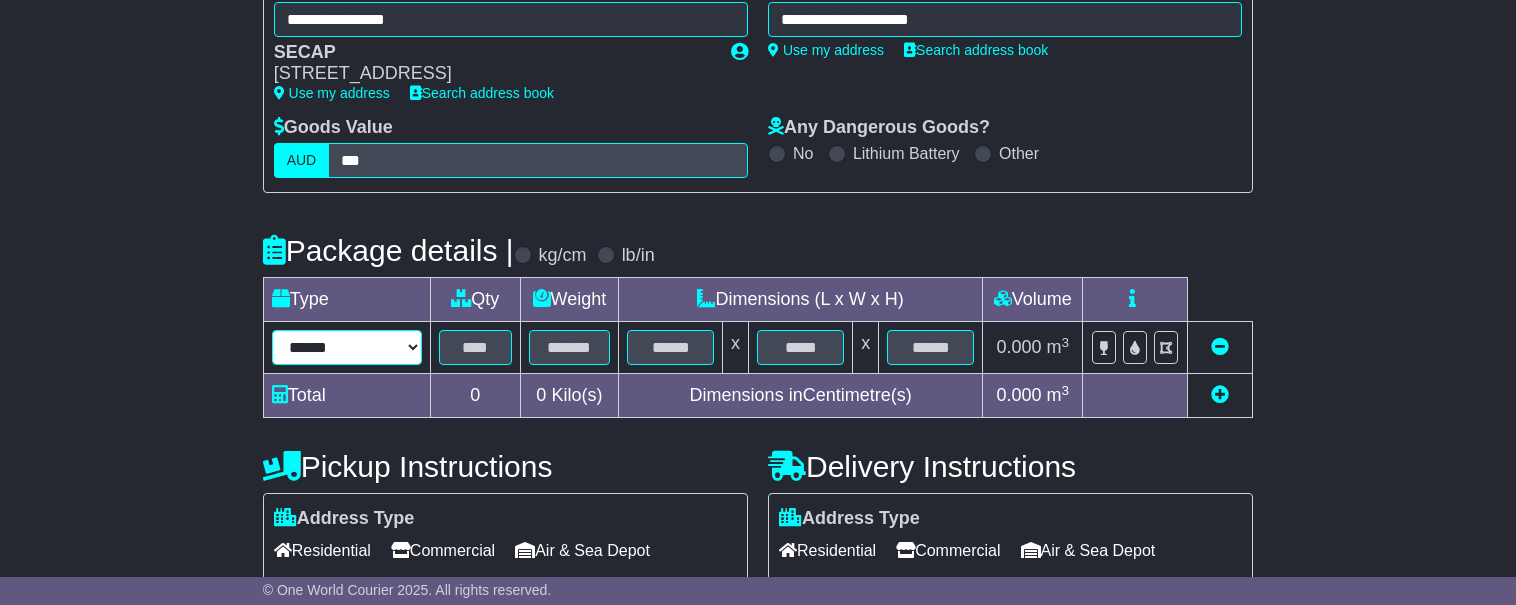 click on "****** ****** *** ******** ***** **** **** ****** *** *******" at bounding box center (347, 347) 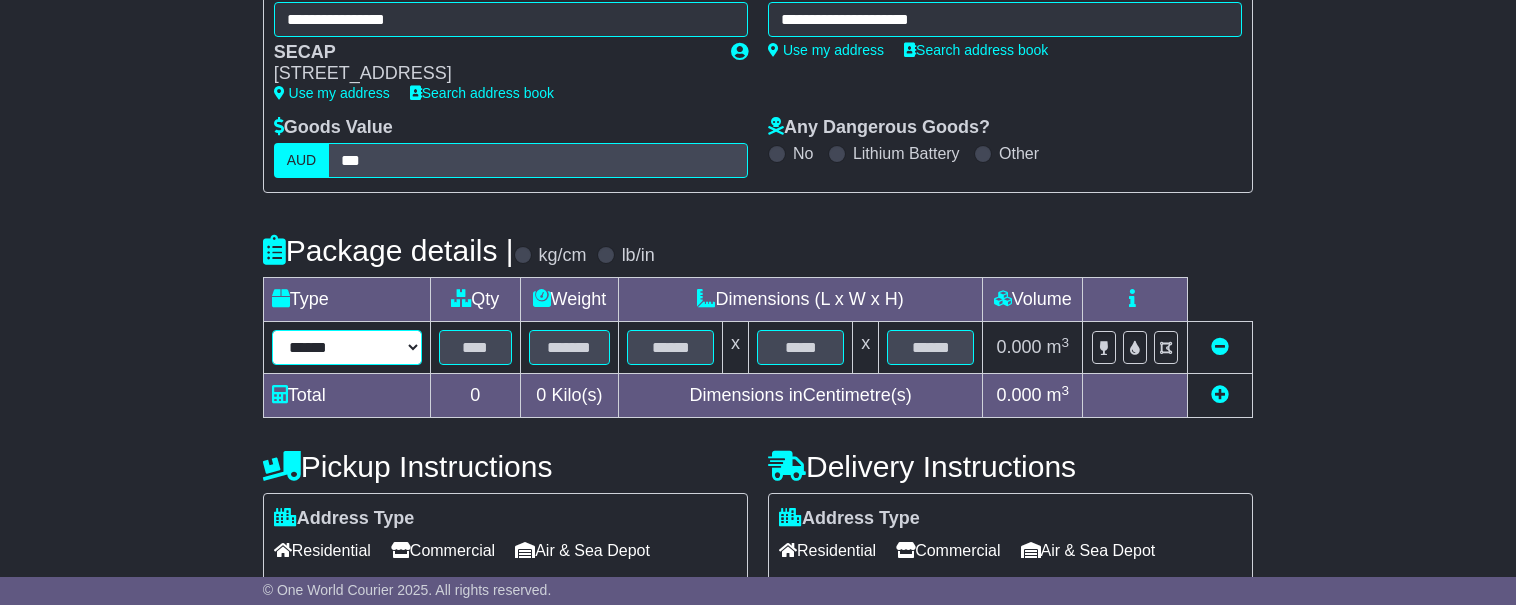 select on "*****" 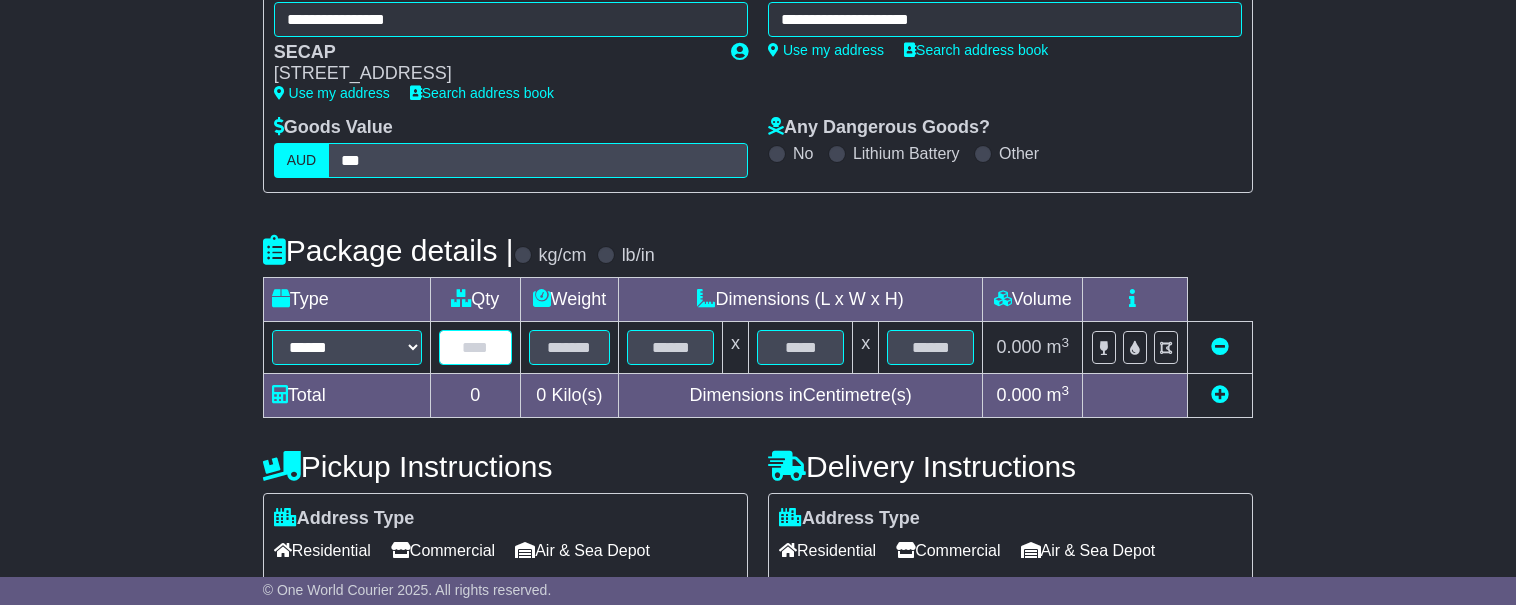 click at bounding box center [475, 347] 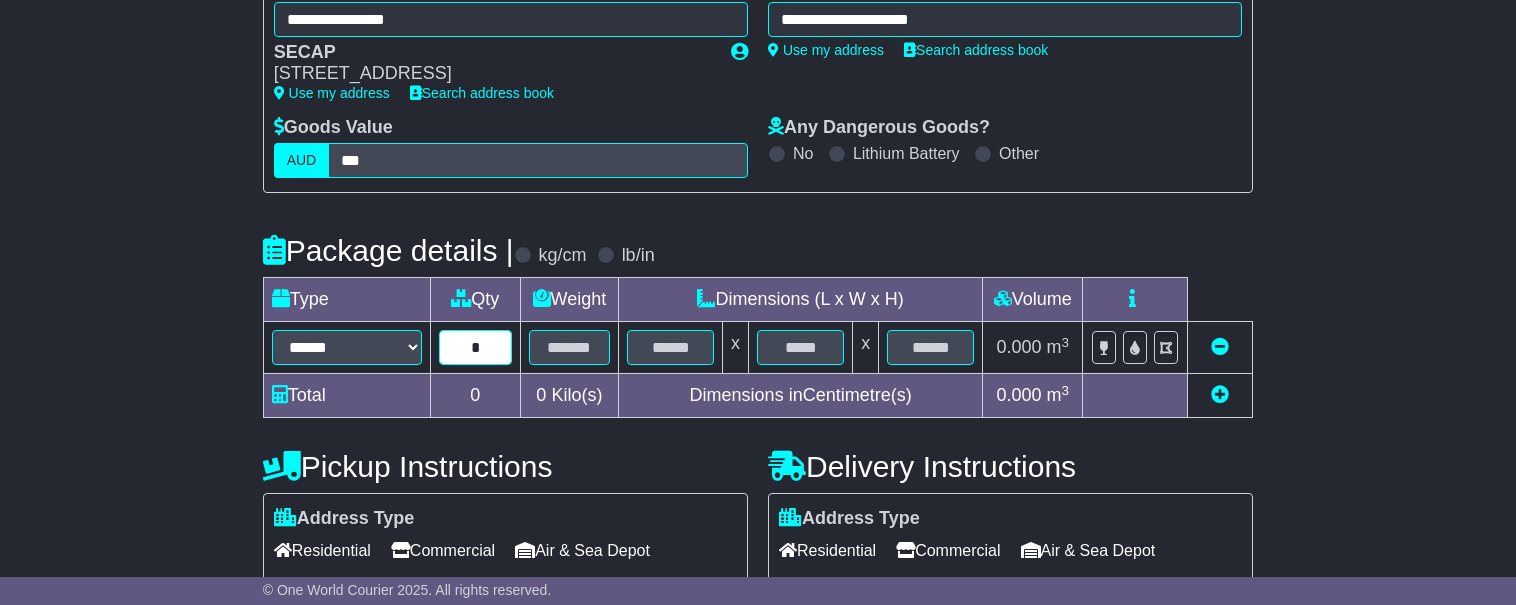type on "*" 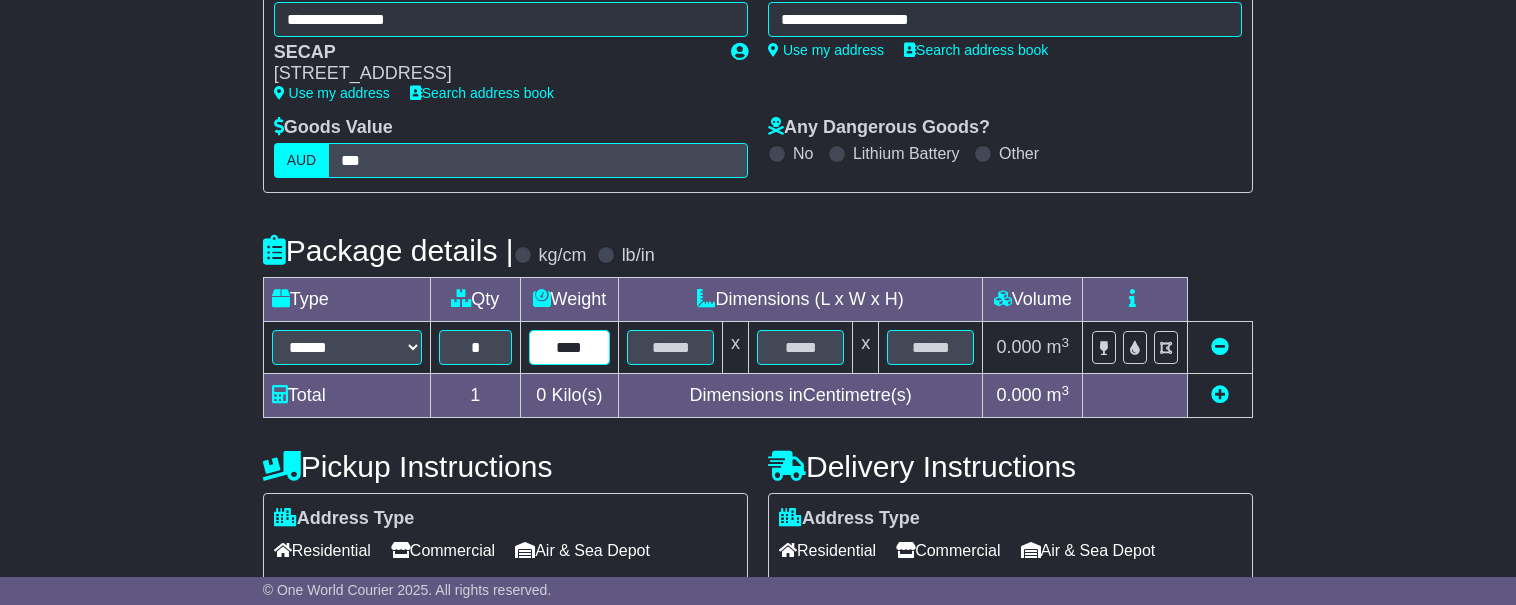 type on "****" 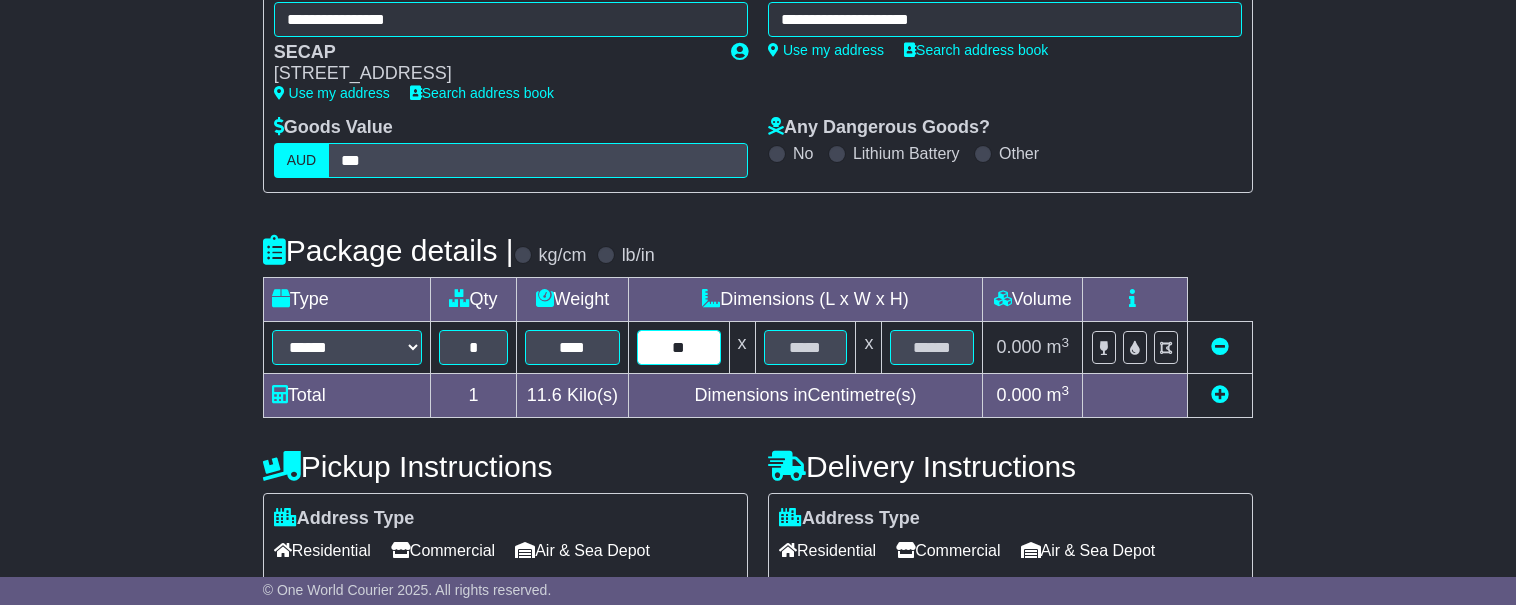 type on "**" 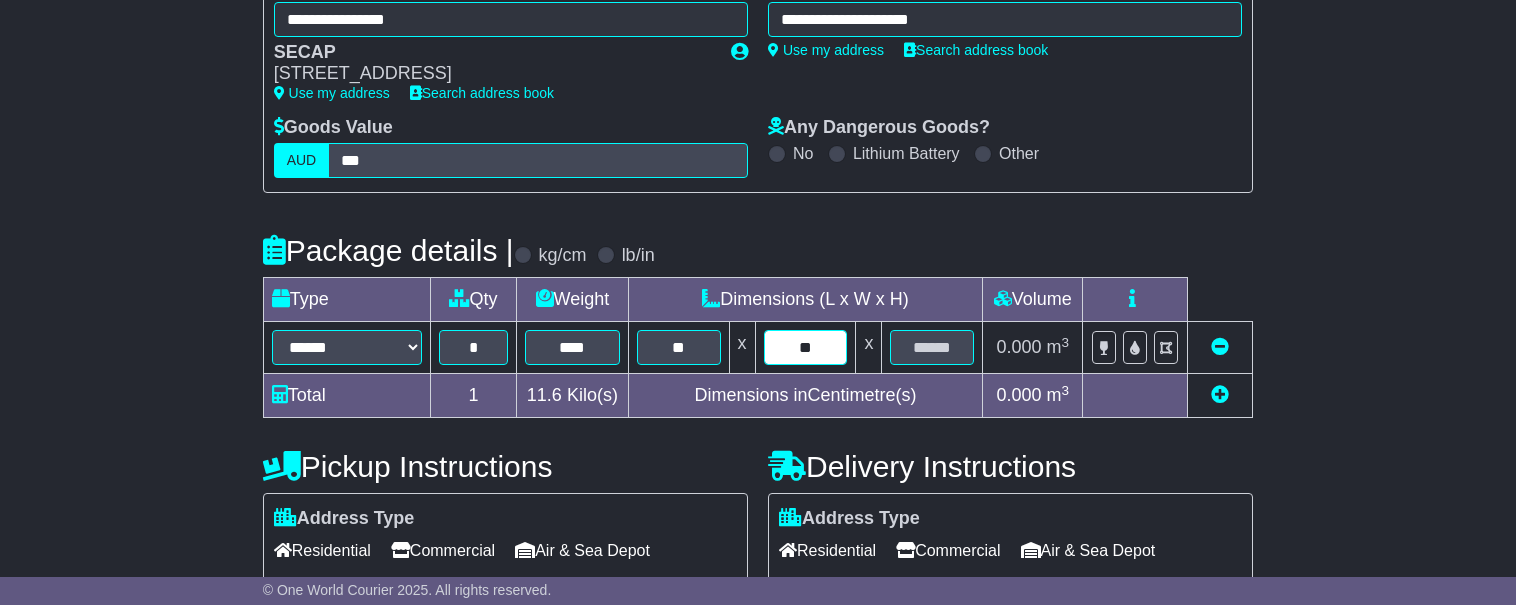 type on "**" 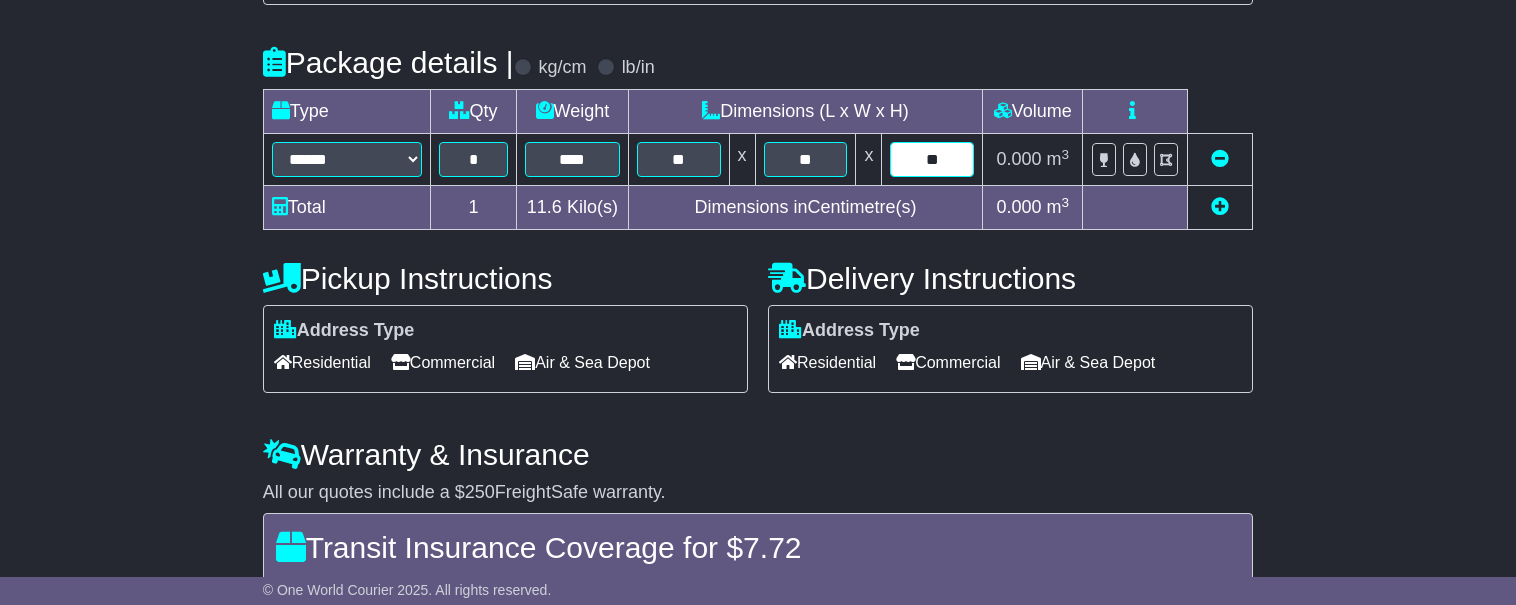 scroll, scrollTop: 487, scrollLeft: 0, axis: vertical 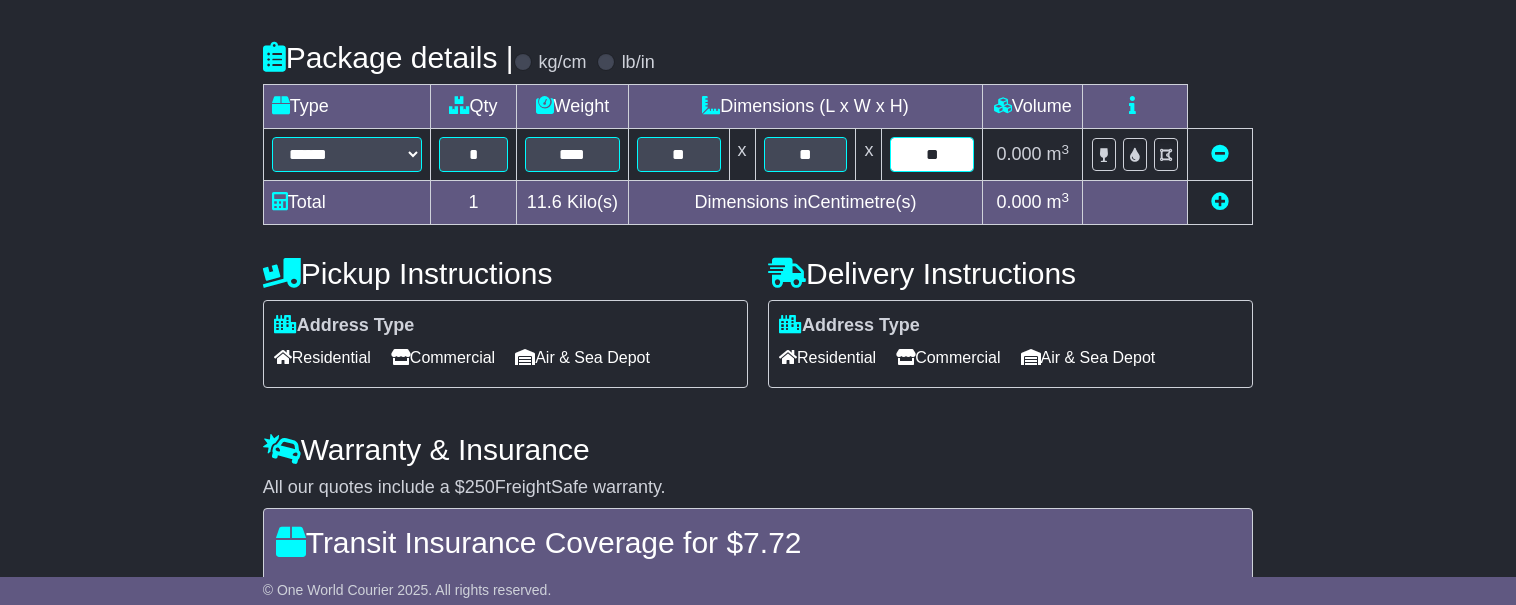 type on "**" 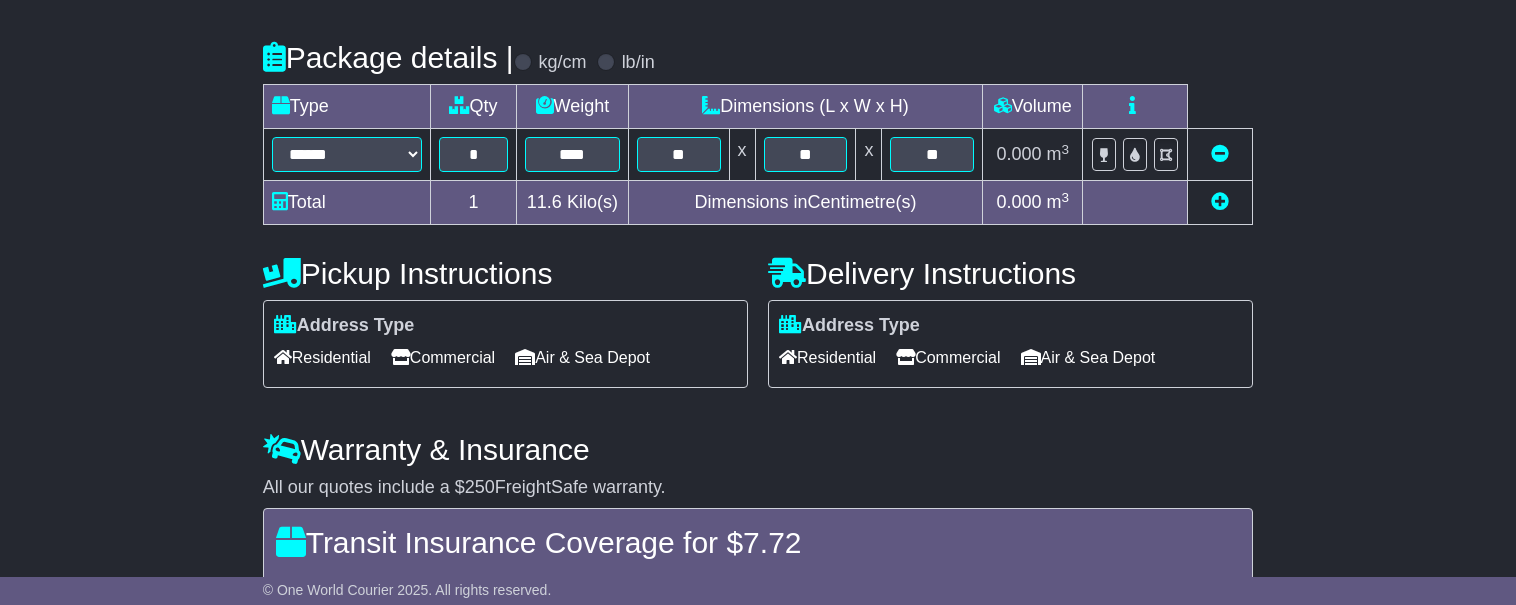 click on "Commercial" at bounding box center (948, 357) 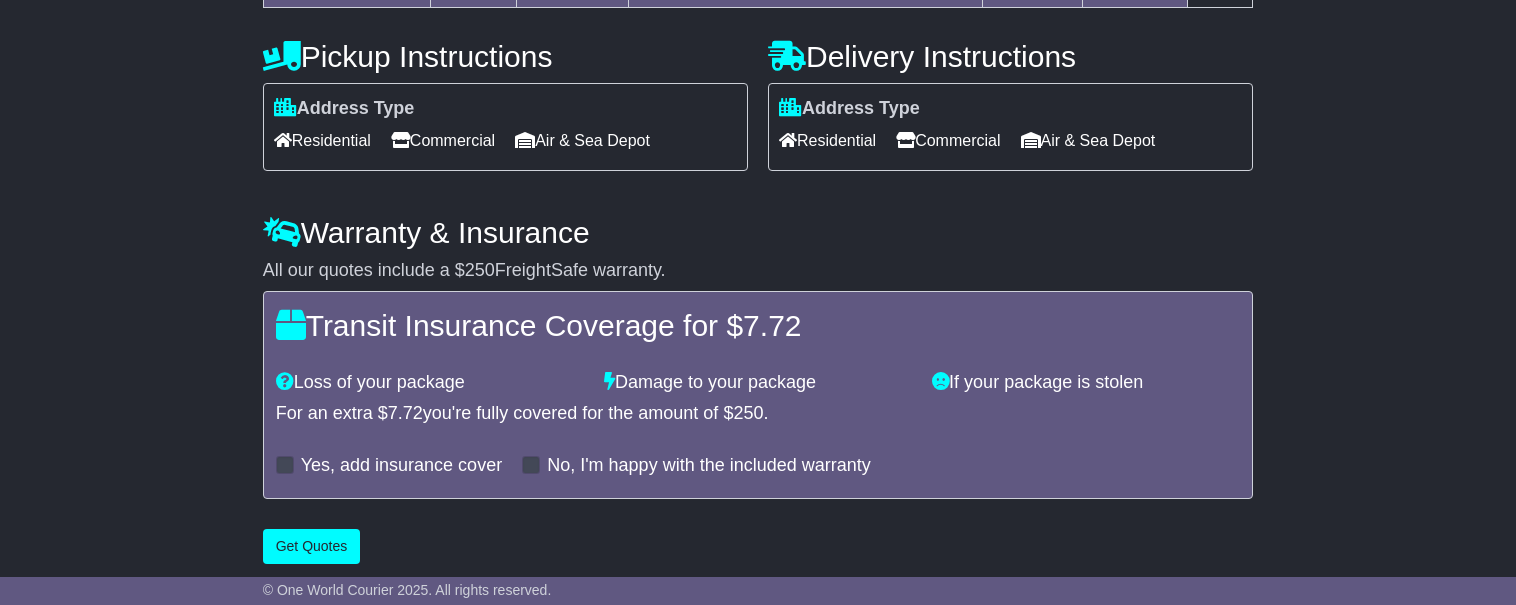 scroll, scrollTop: 716, scrollLeft: 0, axis: vertical 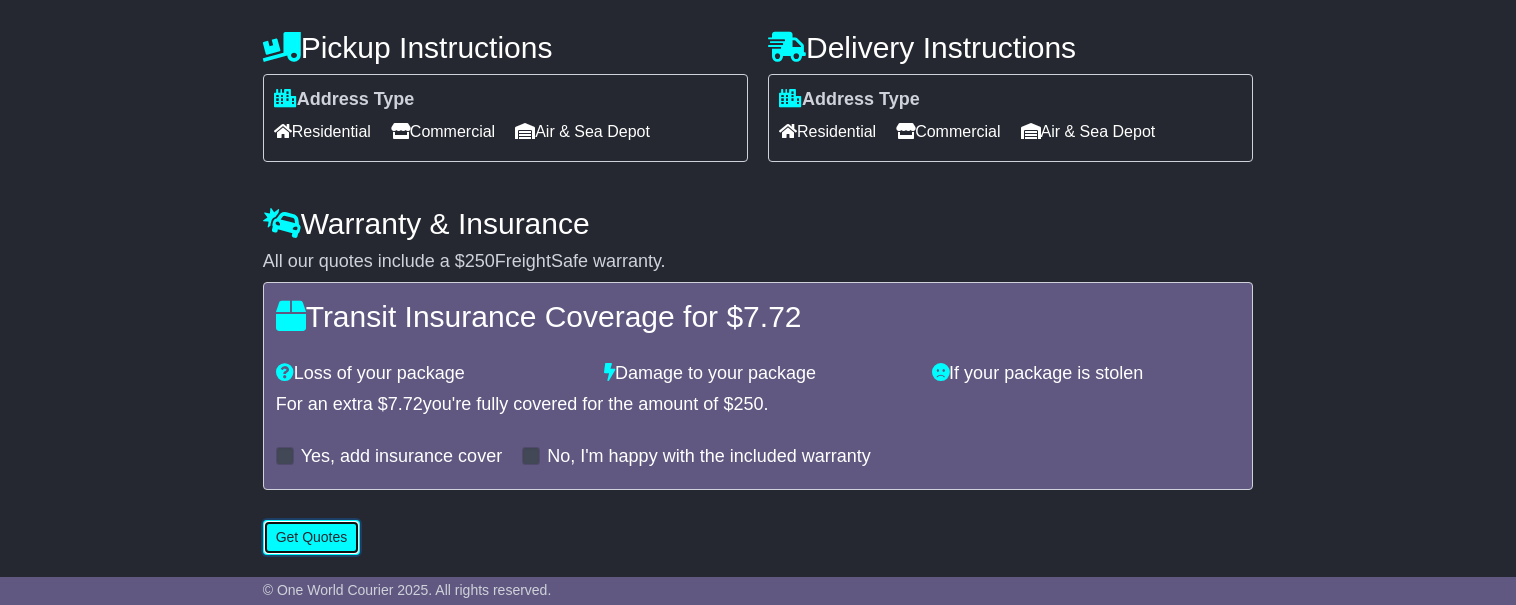 click on "Get Quotes" at bounding box center (312, 537) 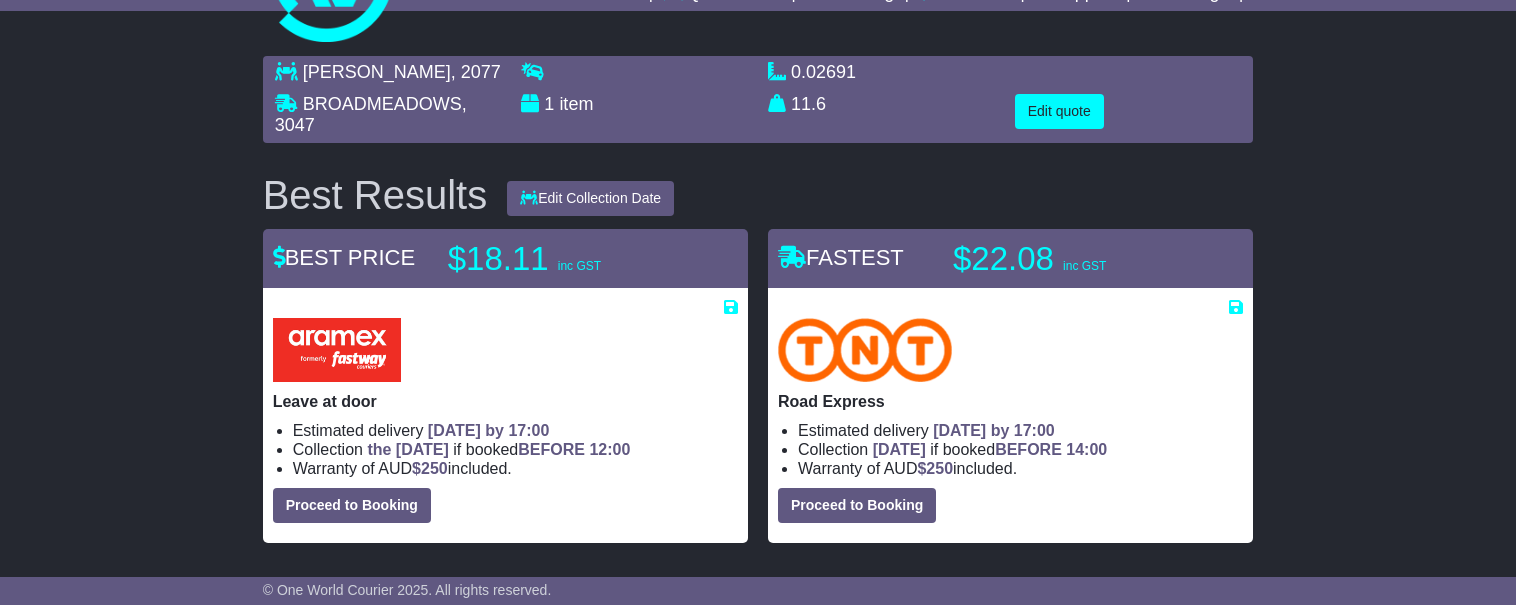 scroll, scrollTop: 108, scrollLeft: 0, axis: vertical 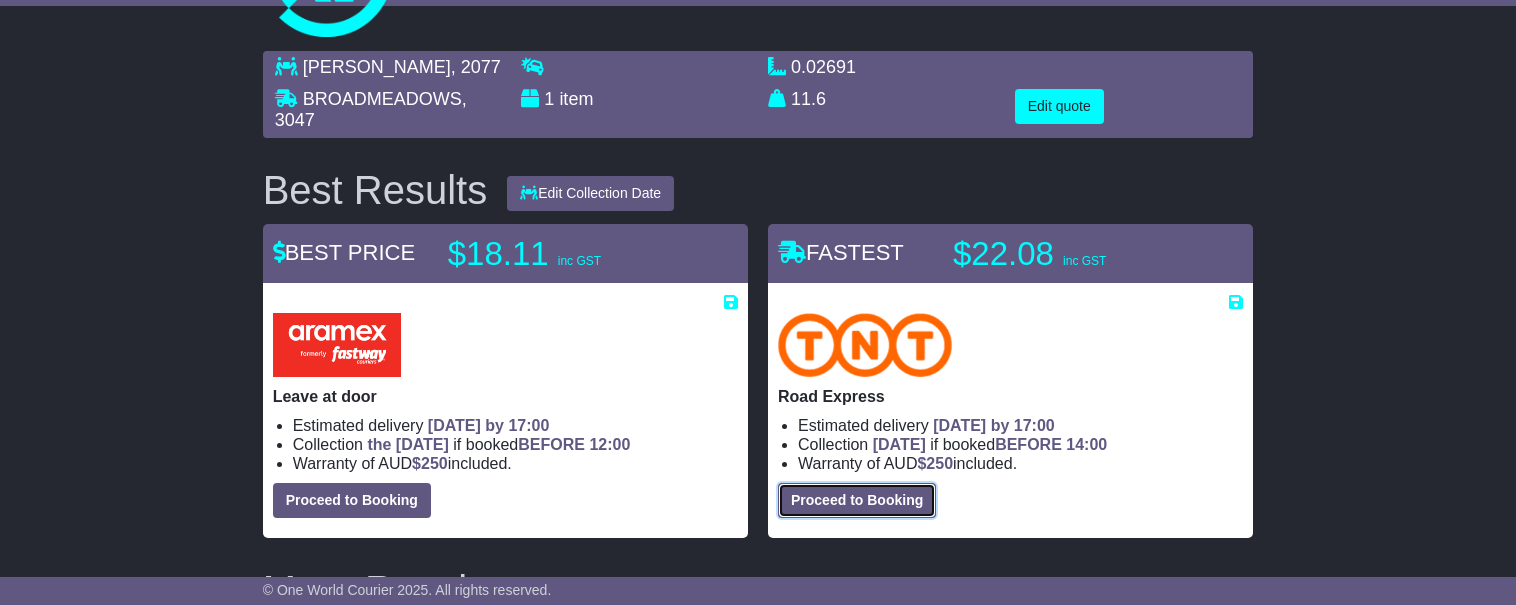 click on "Proceed to Booking" at bounding box center (857, 500) 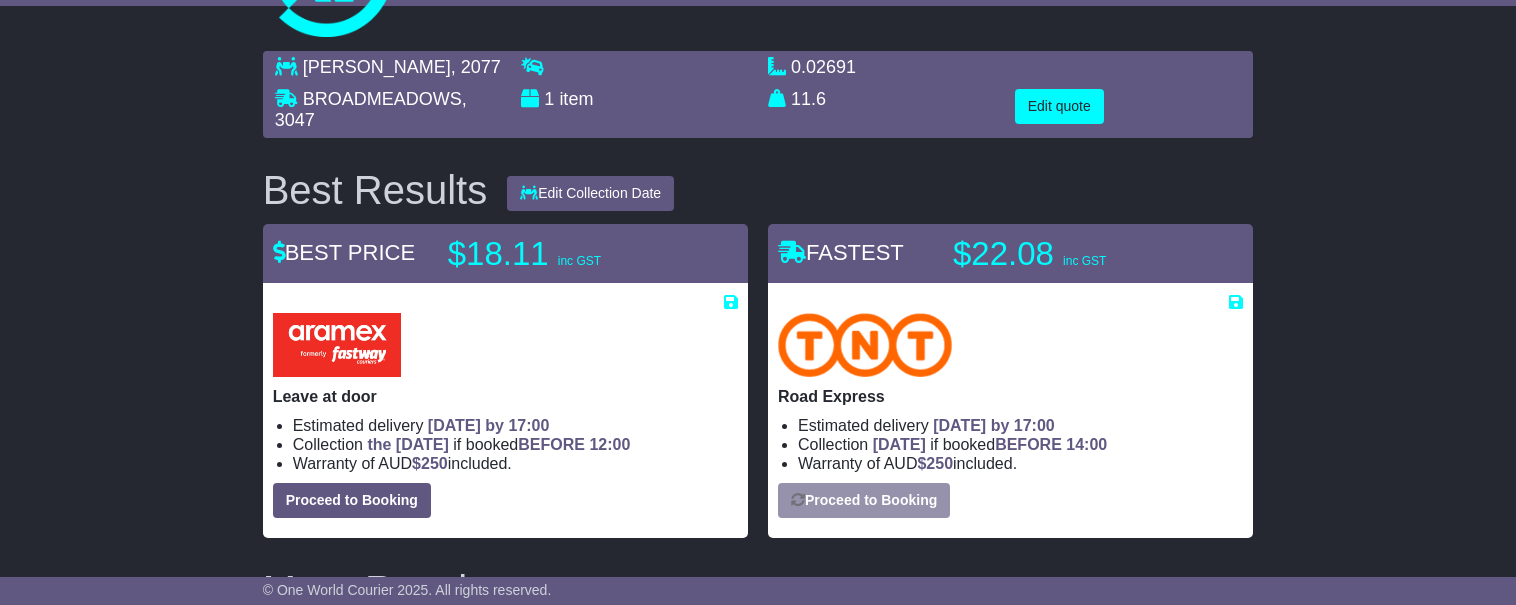 select on "*****" 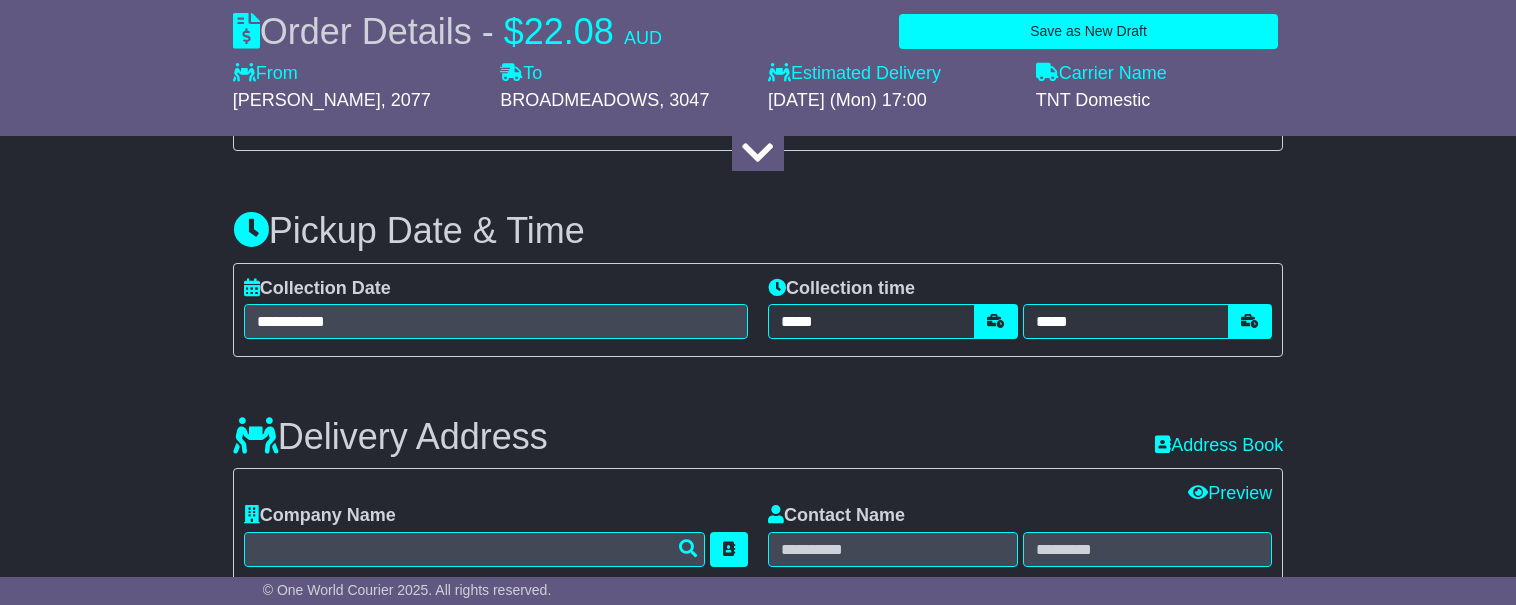 scroll, scrollTop: 873, scrollLeft: 0, axis: vertical 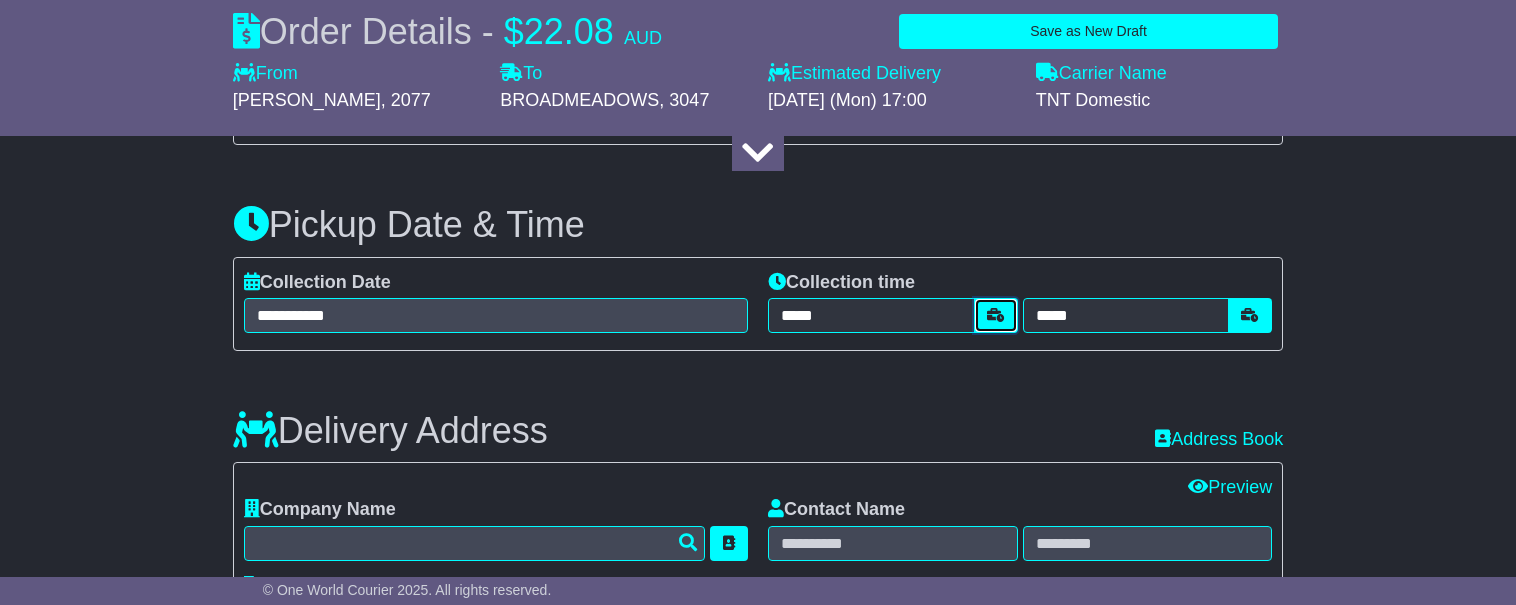click at bounding box center (996, 315) 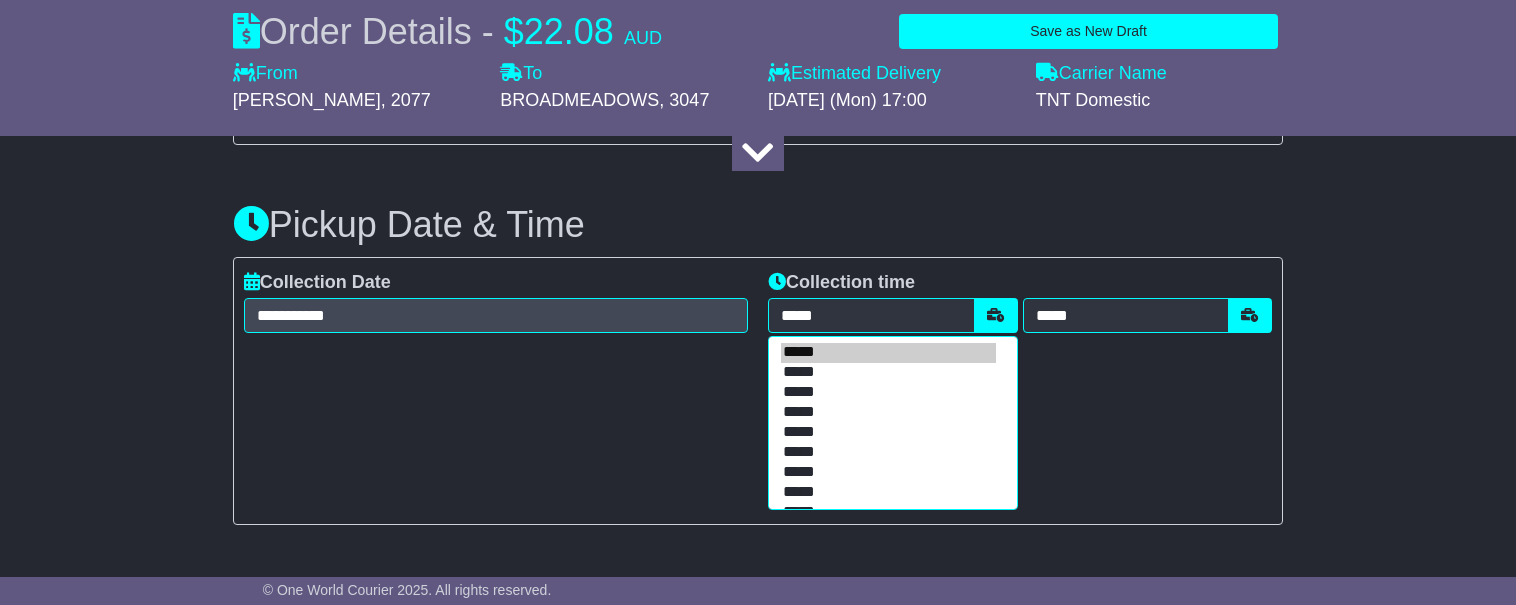 click on "*****" at bounding box center [888, 393] 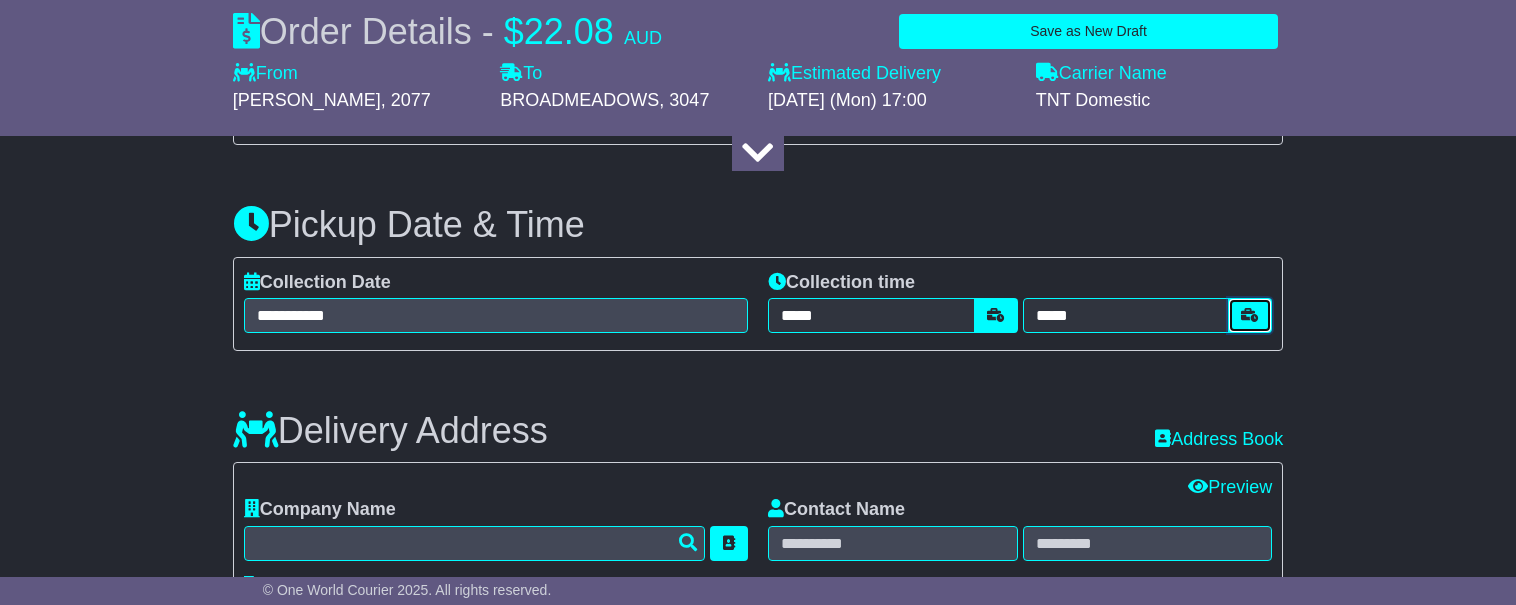 click at bounding box center (1250, 315) 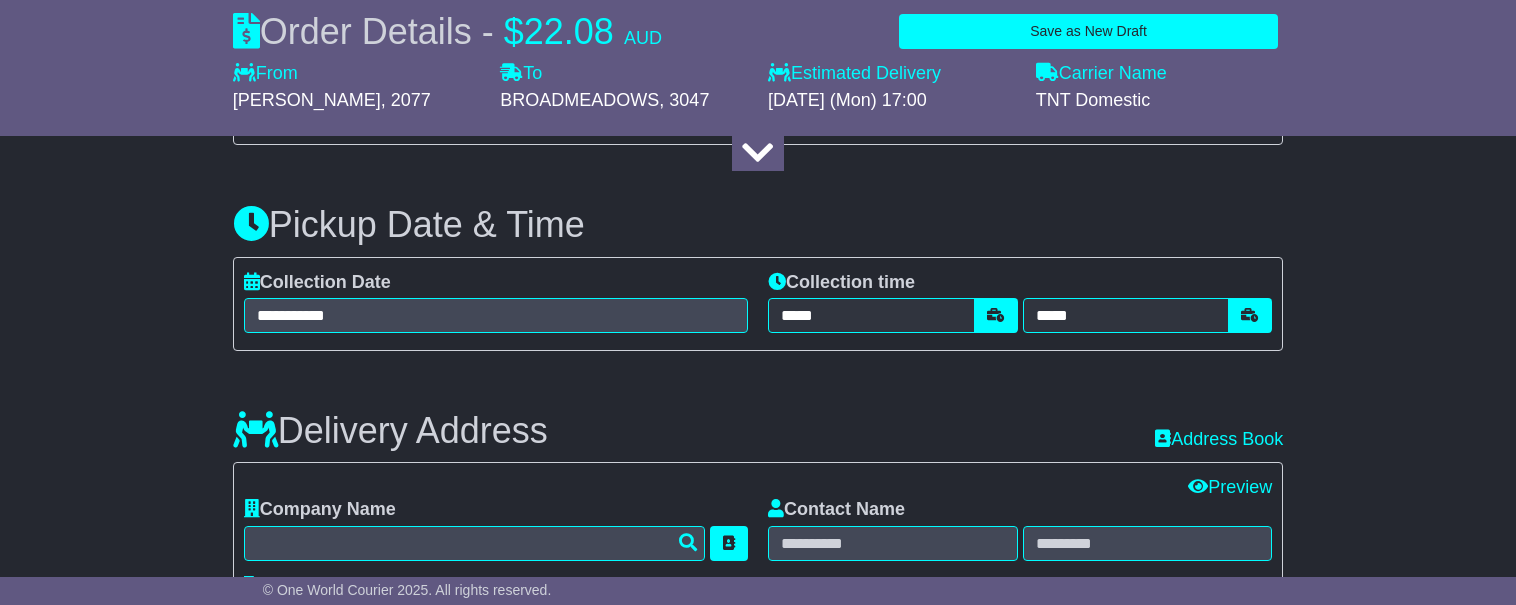 click on "About your package
What is your Package
Documents
Non-Documents
What are the Incoterms?
***
***
***
***
***
***
Description of Goods
Attention: dangerous goods are not allowed by service.
Your Internal Reference (required)
Any Dangerous Goods?
No  Other" at bounding box center (758, 603) 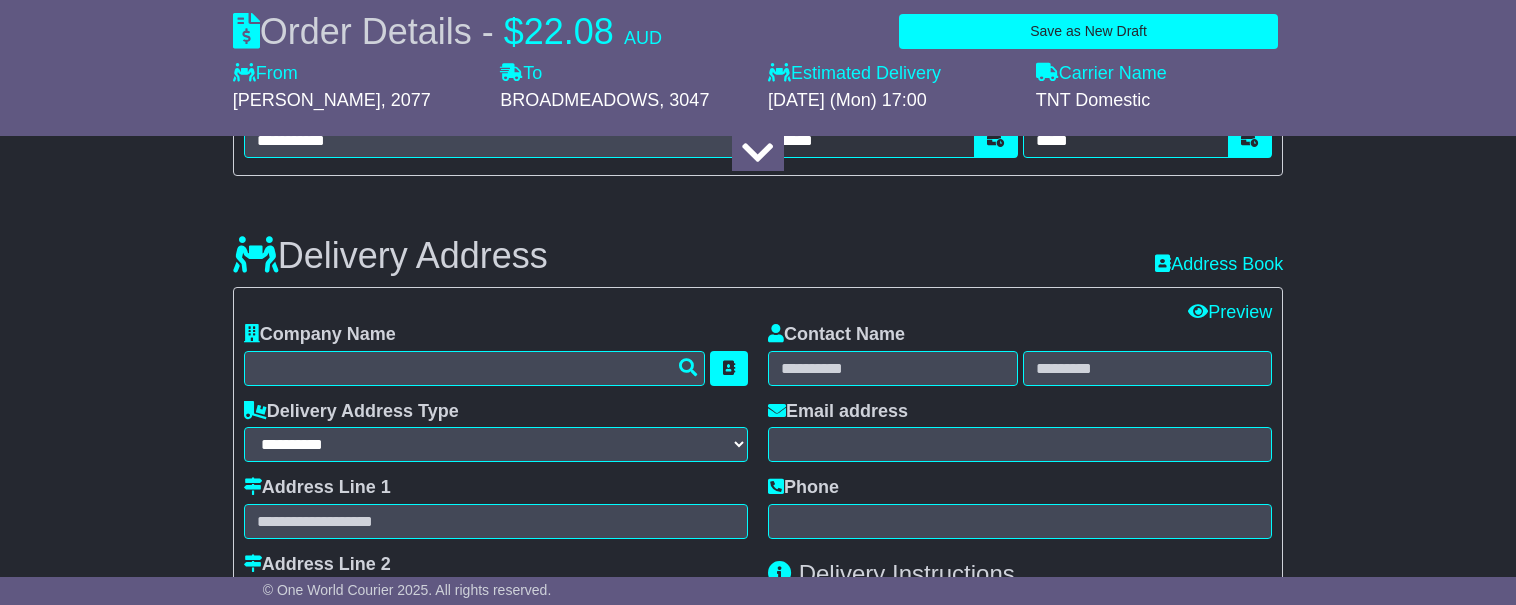 scroll, scrollTop: 1060, scrollLeft: 0, axis: vertical 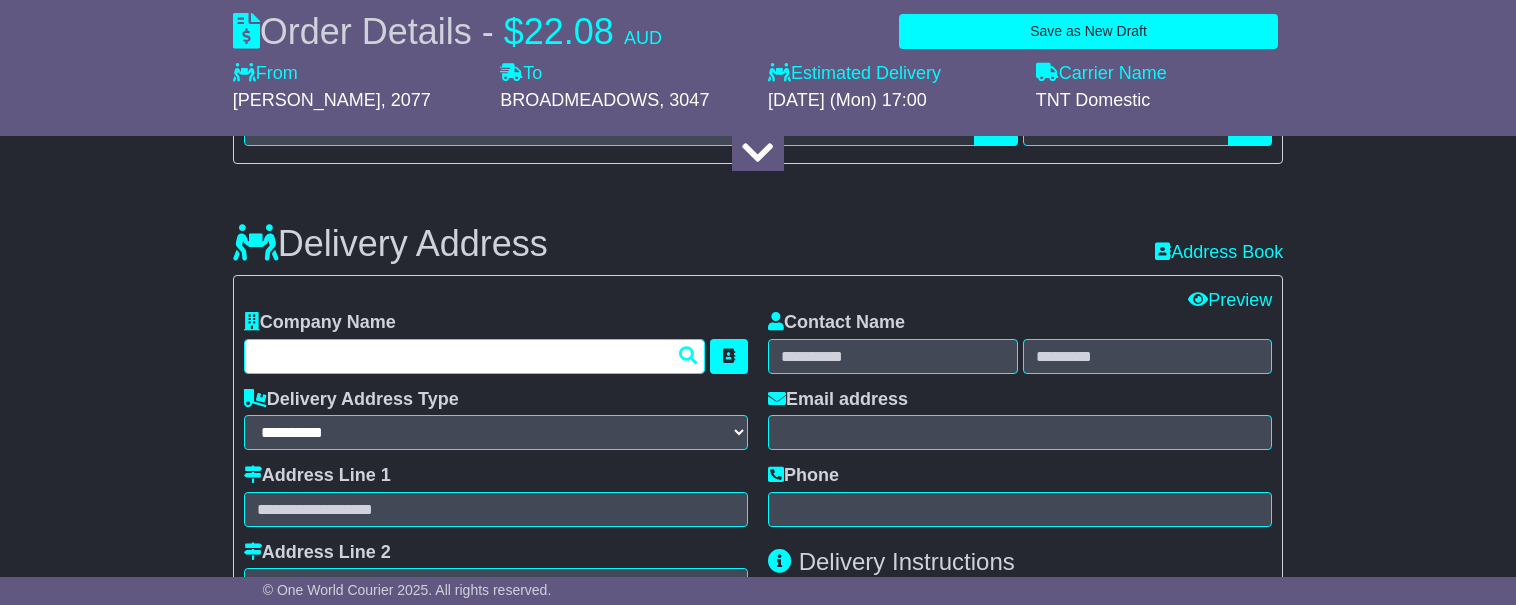 click at bounding box center [474, 356] 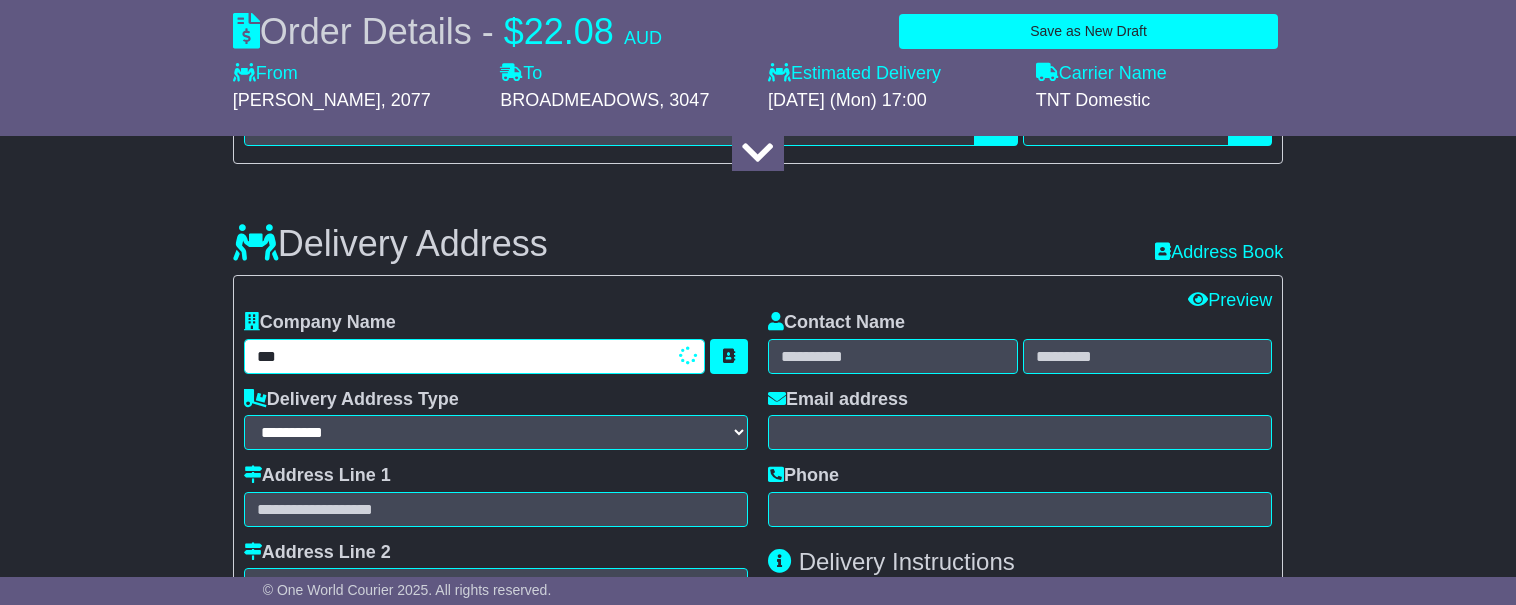 type on "***" 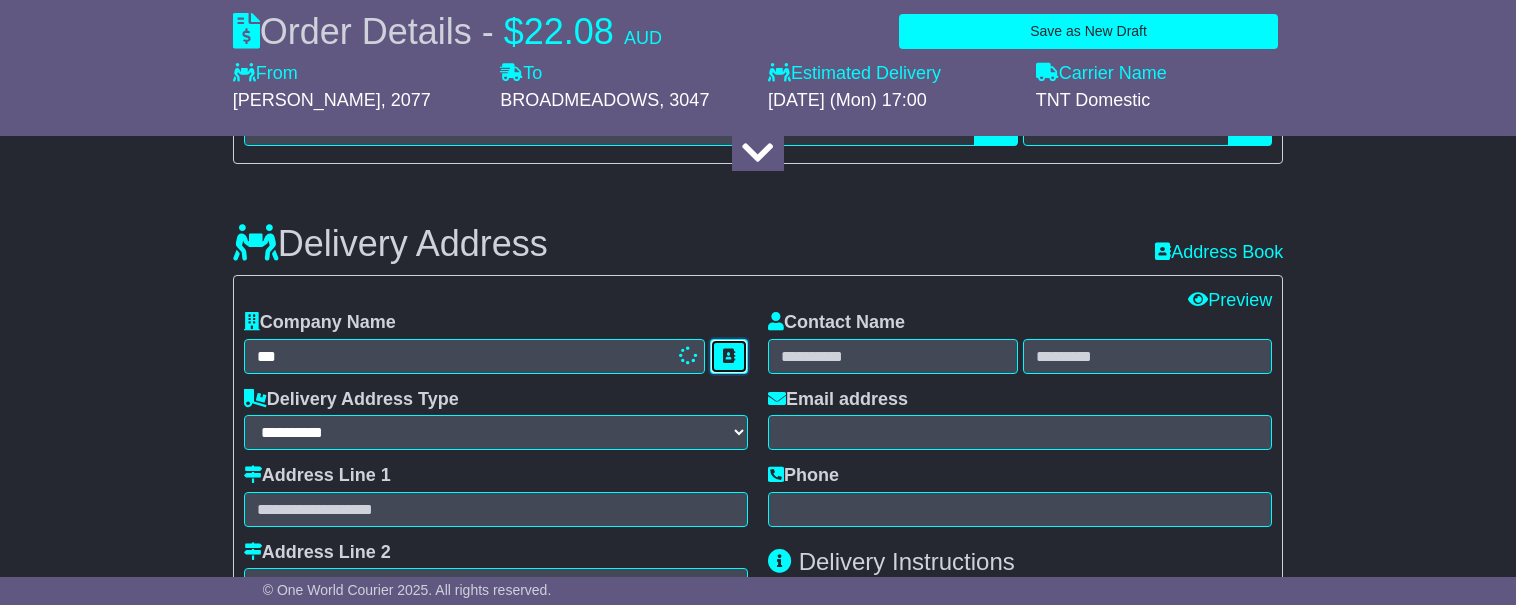 click at bounding box center [729, 356] 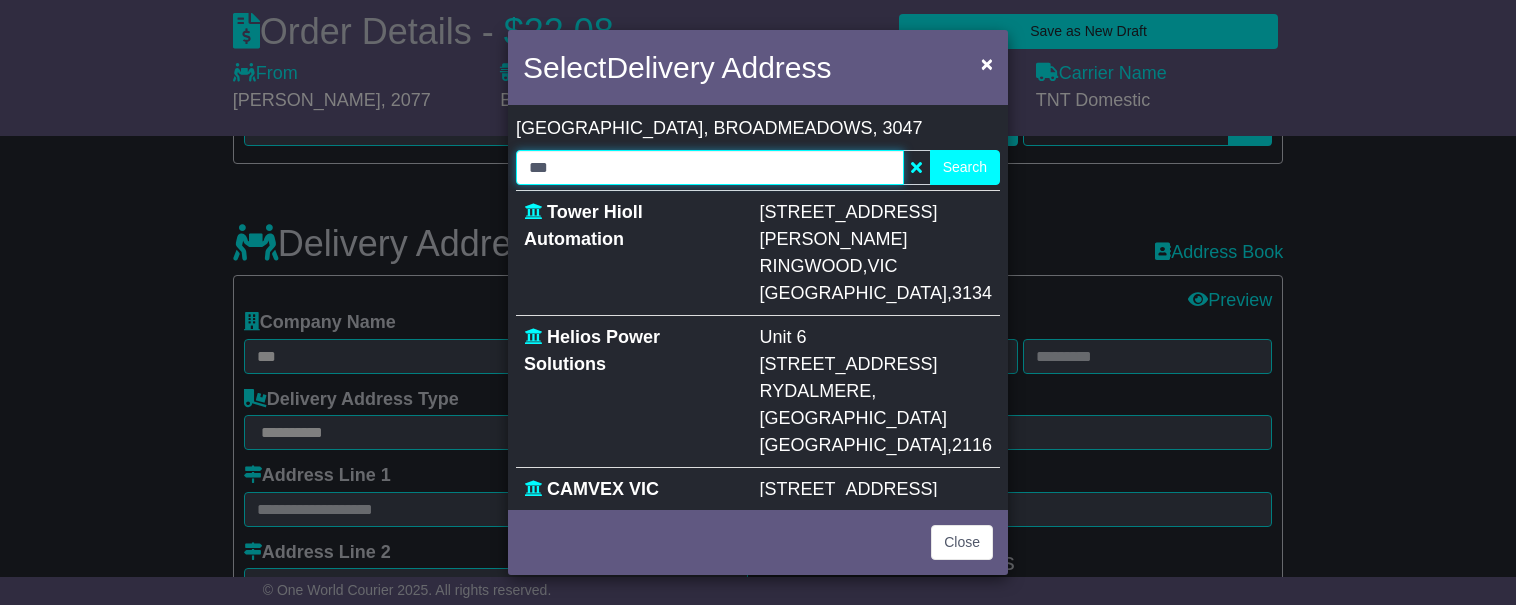 click on "***" at bounding box center [710, 167] 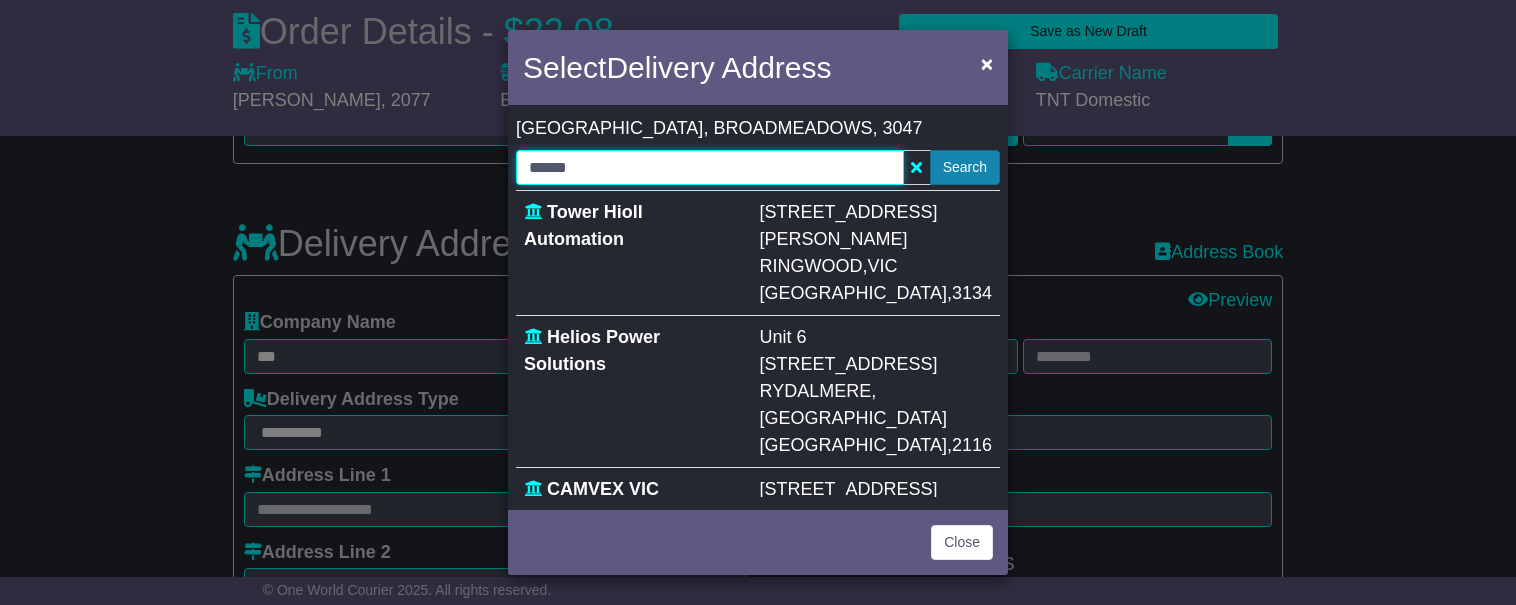 type on "******" 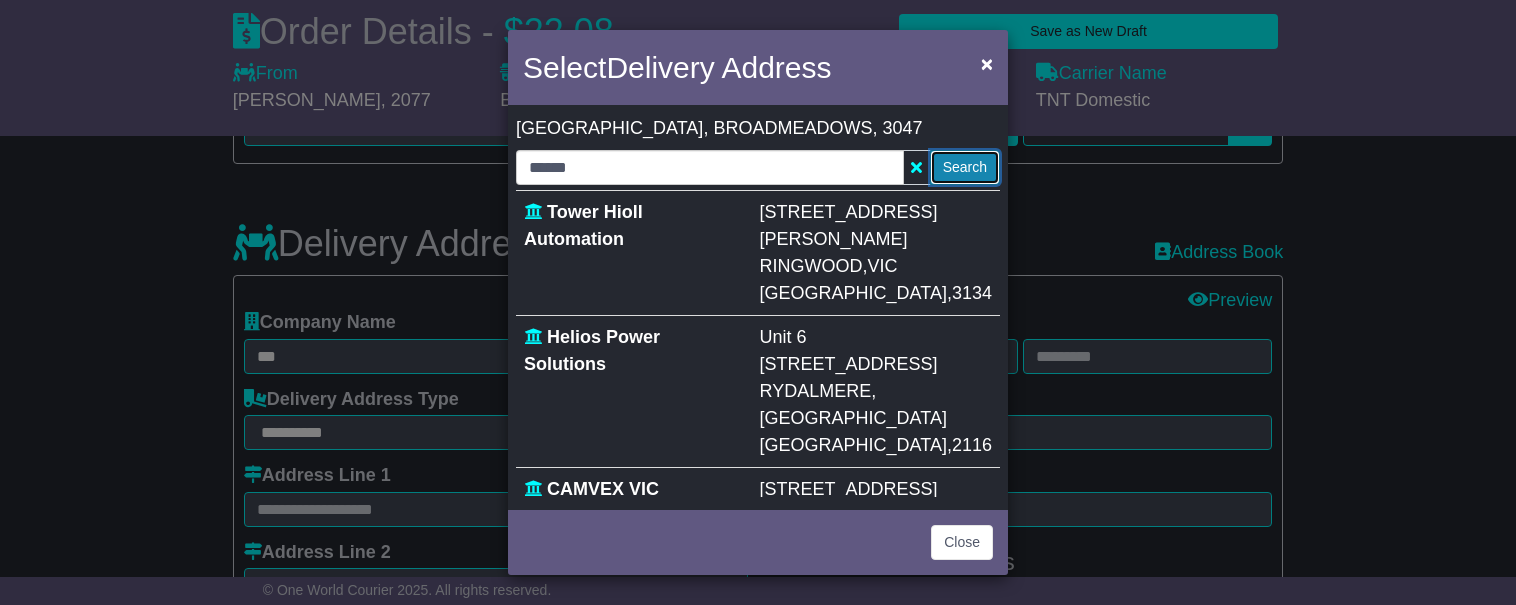 click on "Search" at bounding box center (965, 167) 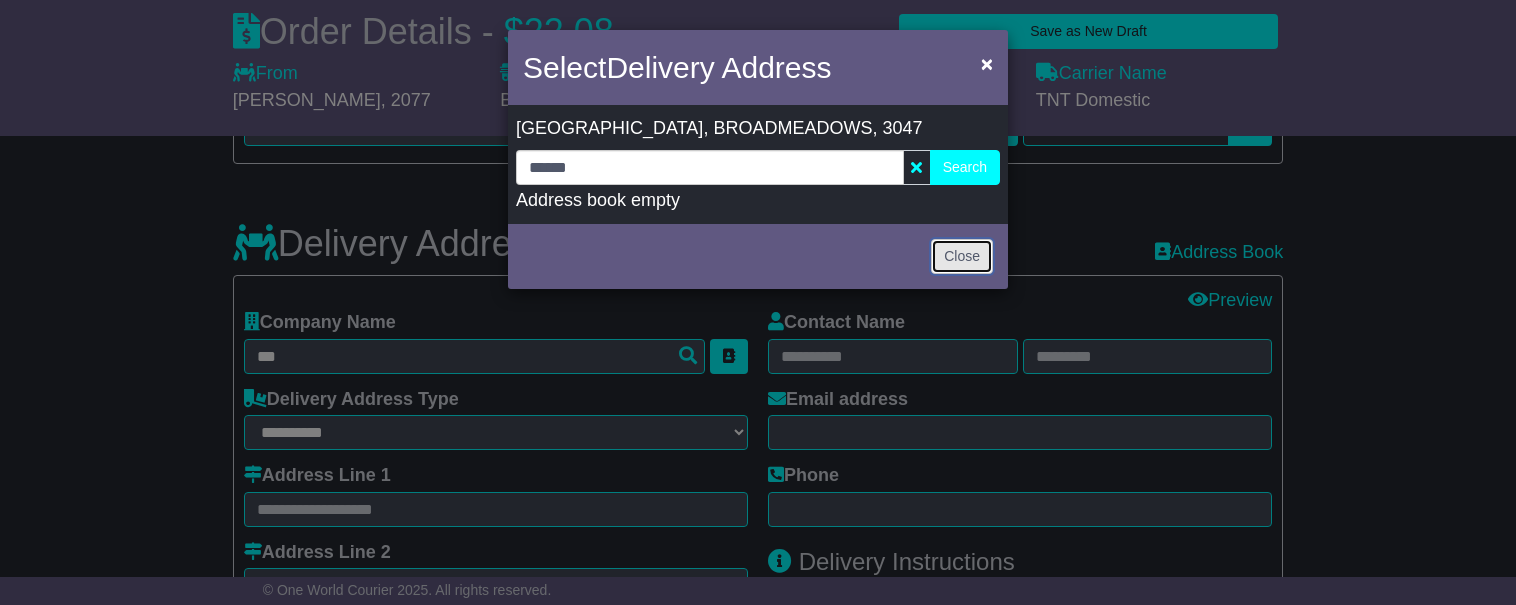click on "Close" at bounding box center (962, 256) 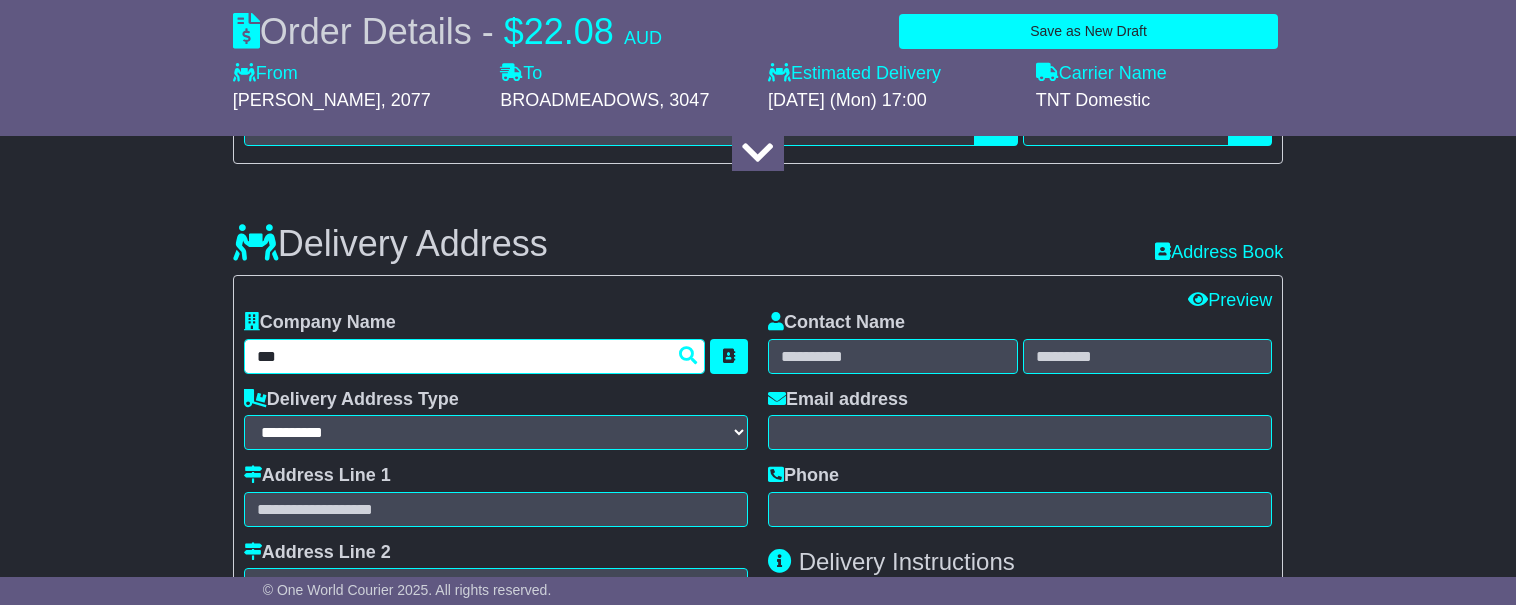 click on "***" at bounding box center (474, 356) 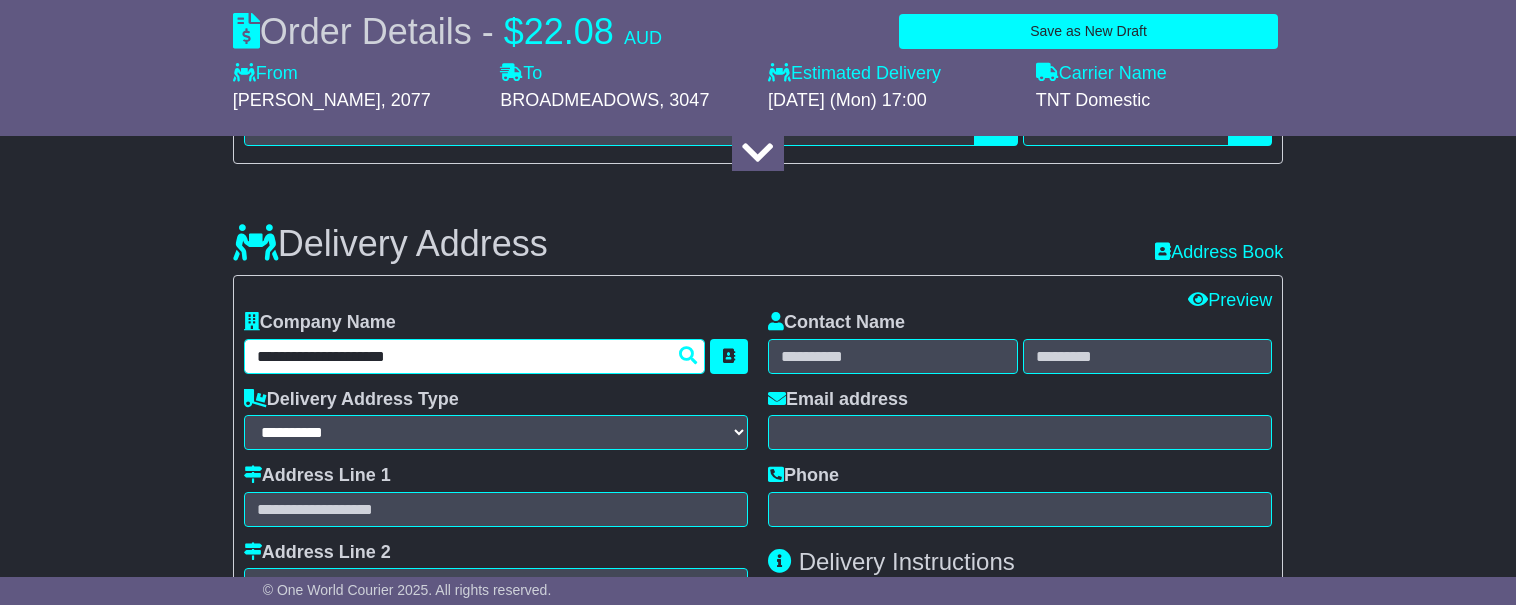 type on "**********" 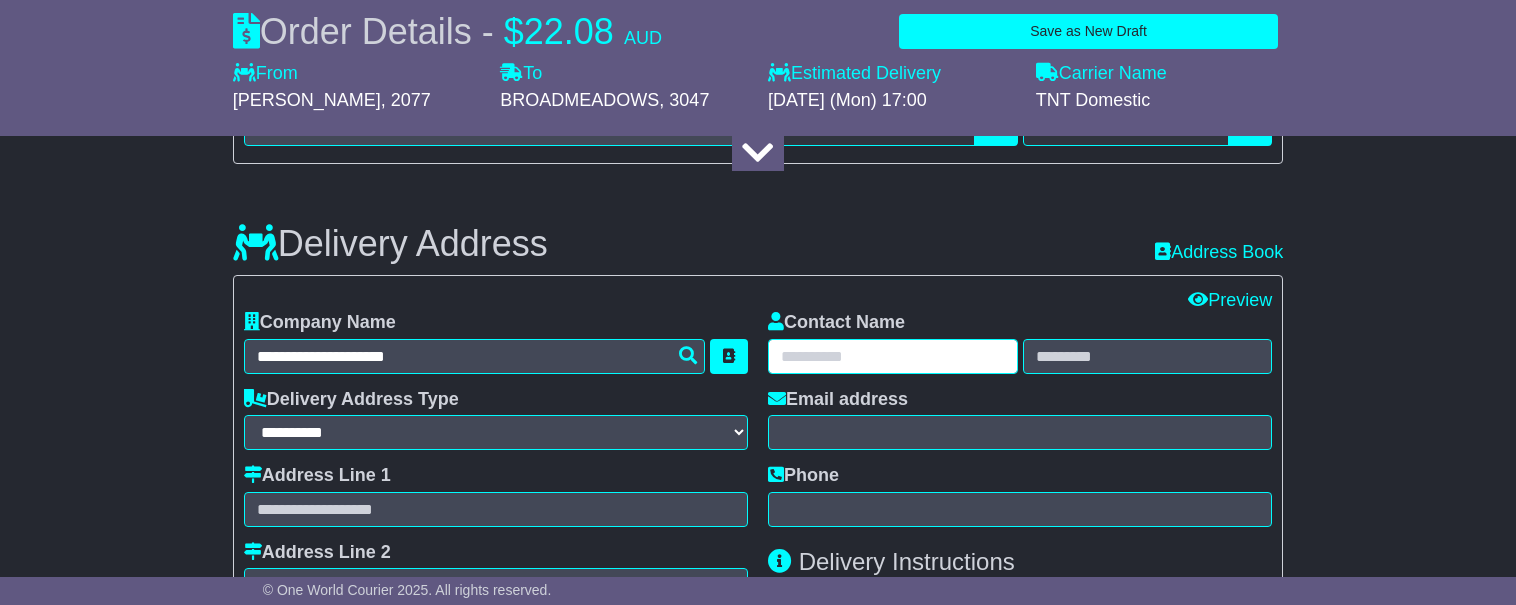 click at bounding box center [893, 356] 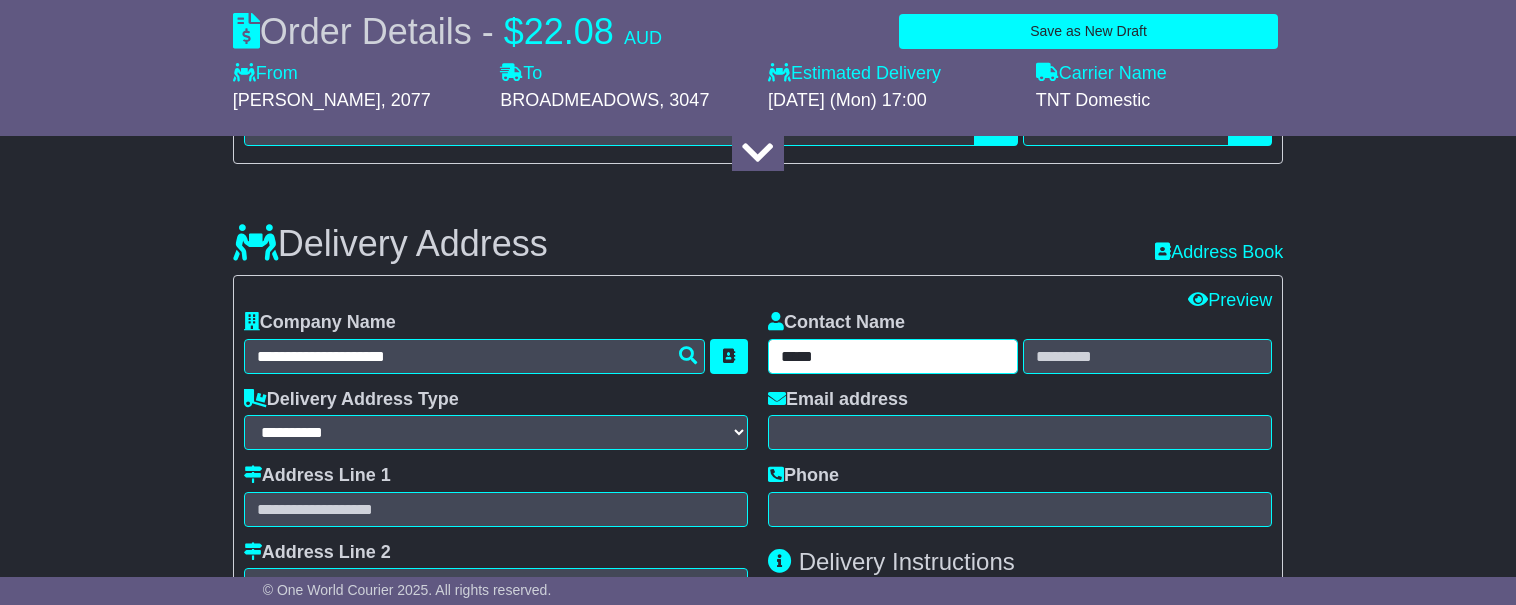 type on "*****" 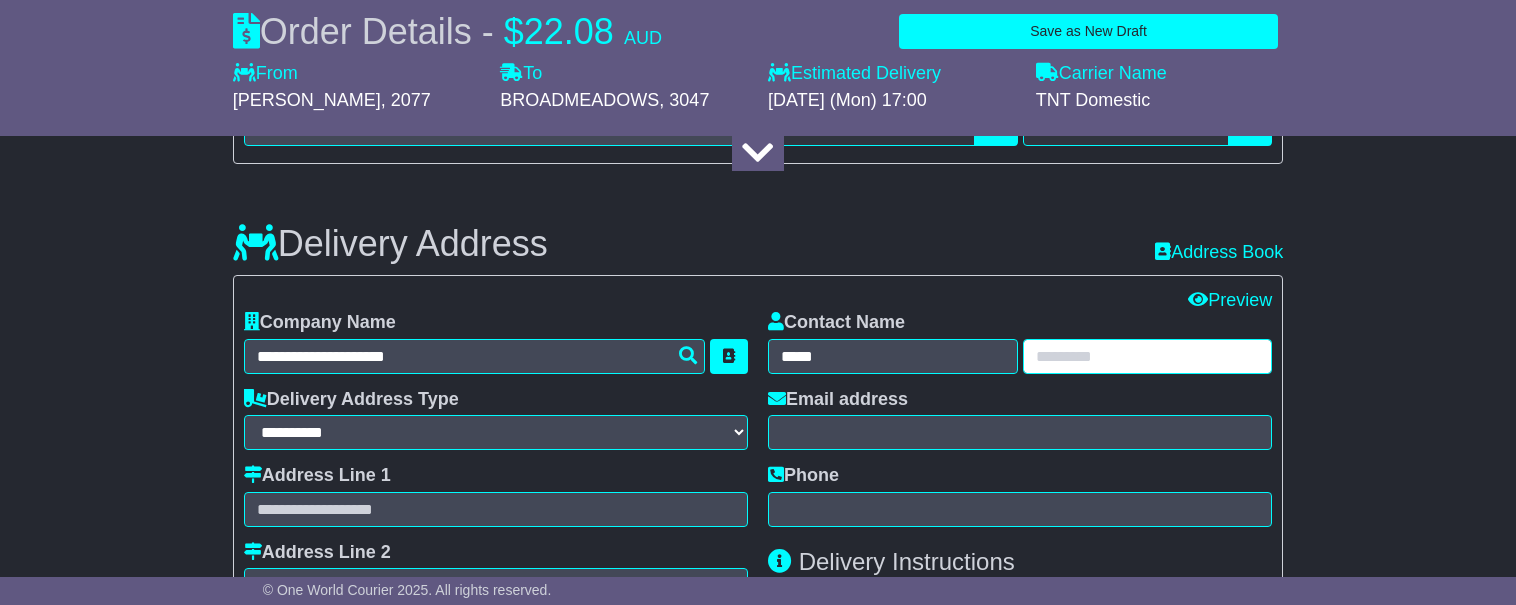 click at bounding box center [1148, 356] 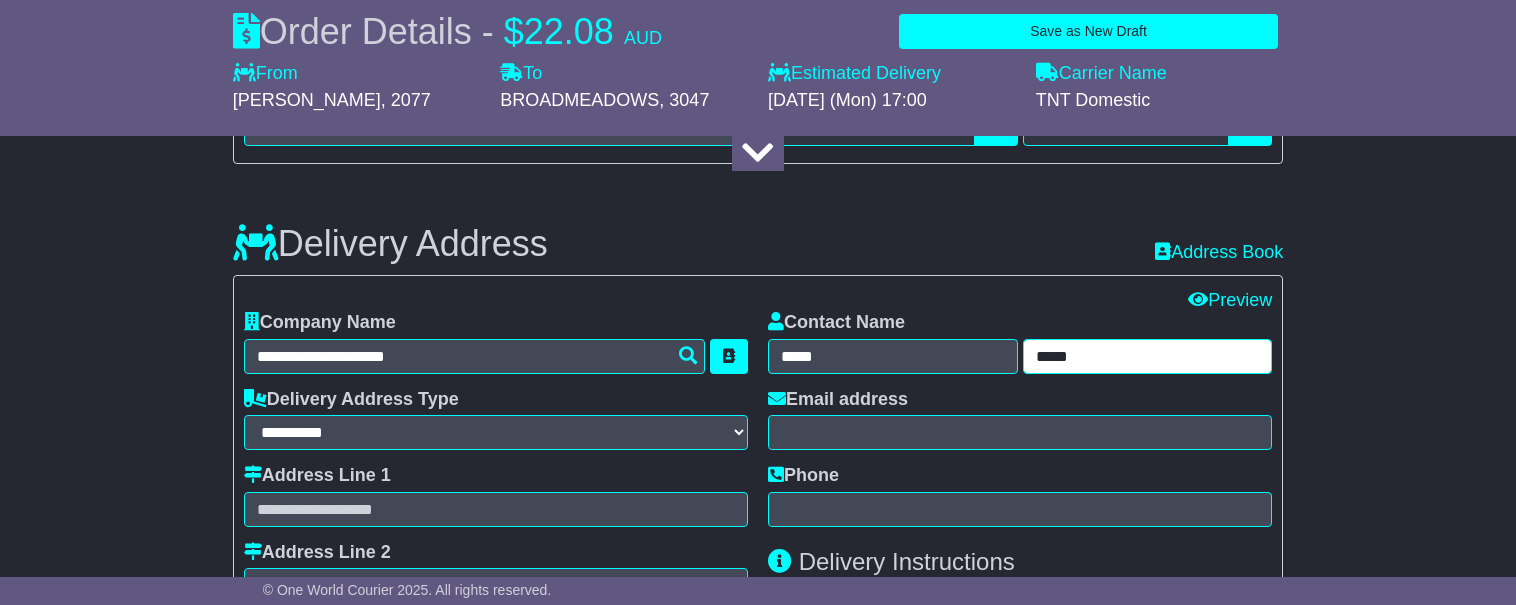 type on "*****" 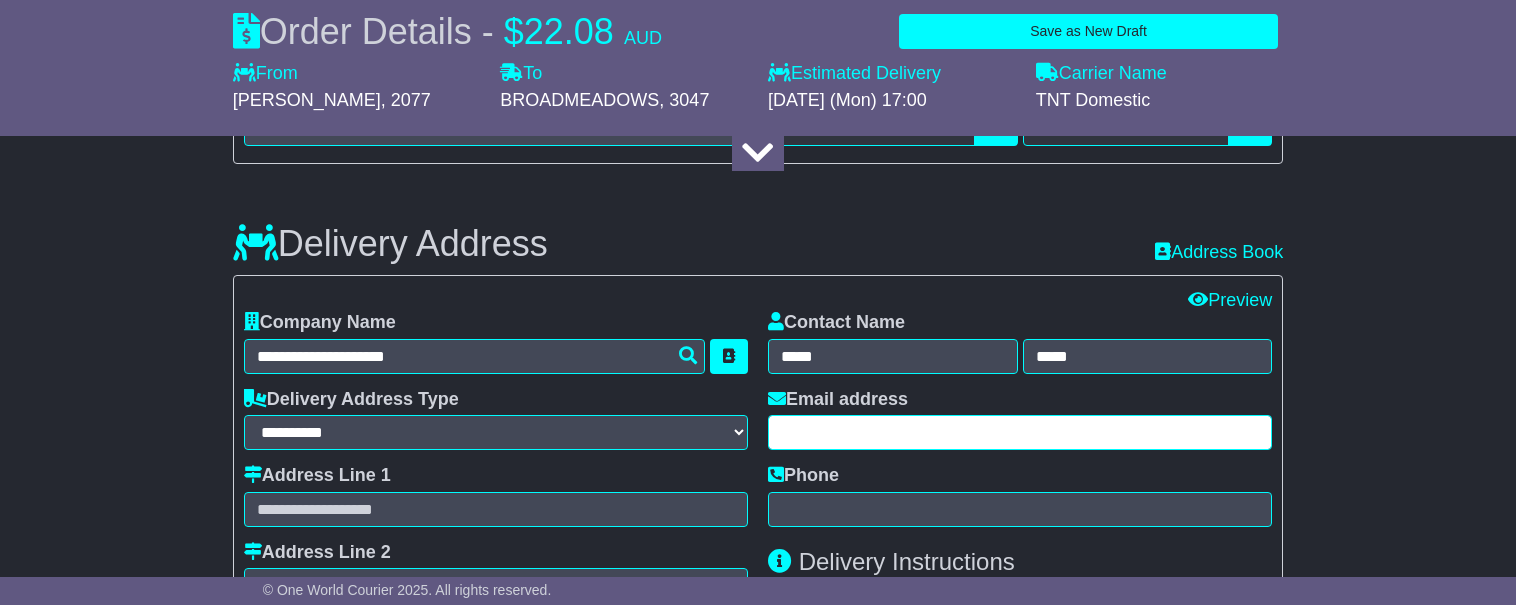 click at bounding box center [1020, 432] 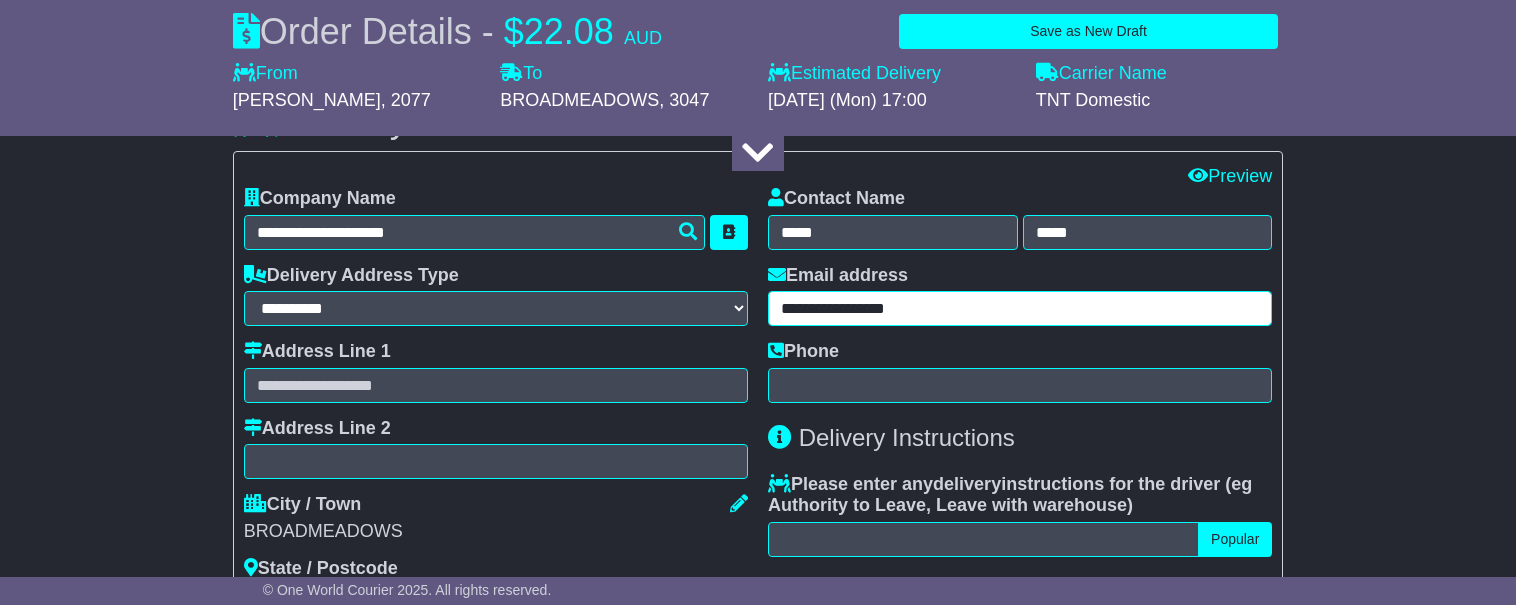scroll, scrollTop: 1186, scrollLeft: 0, axis: vertical 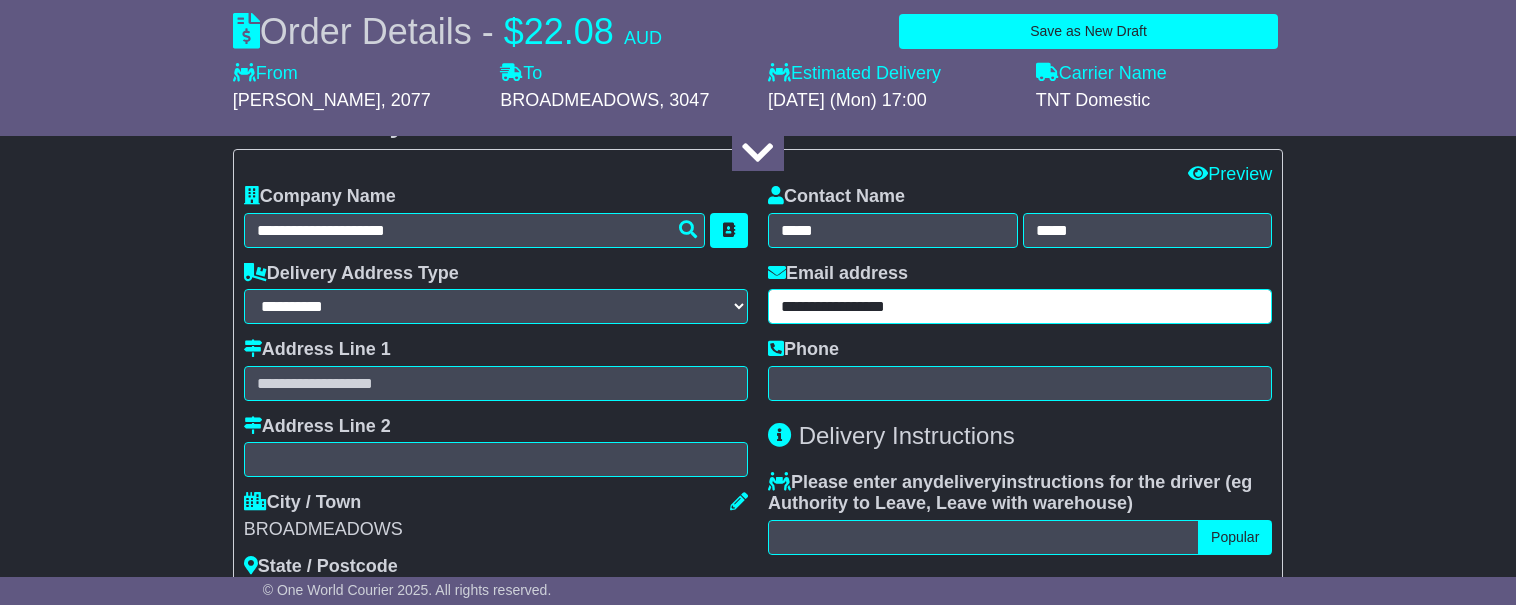 type on "**********" 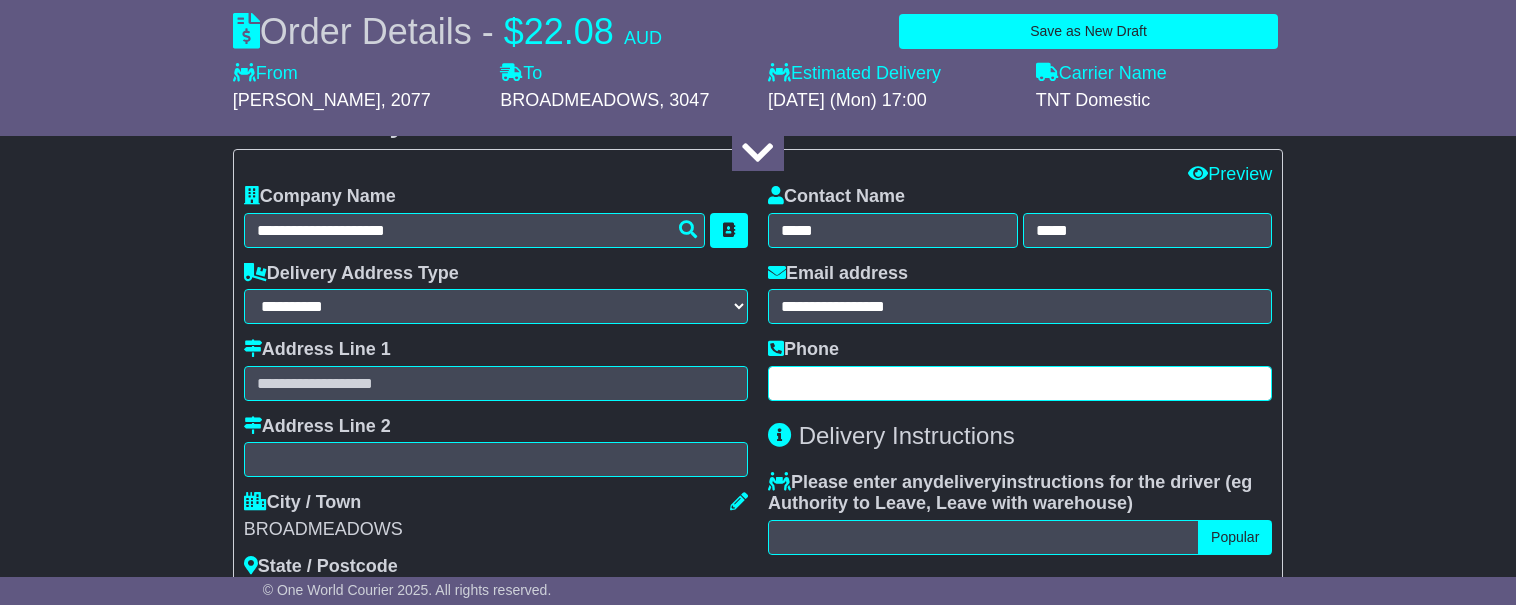 click at bounding box center [1020, 383] 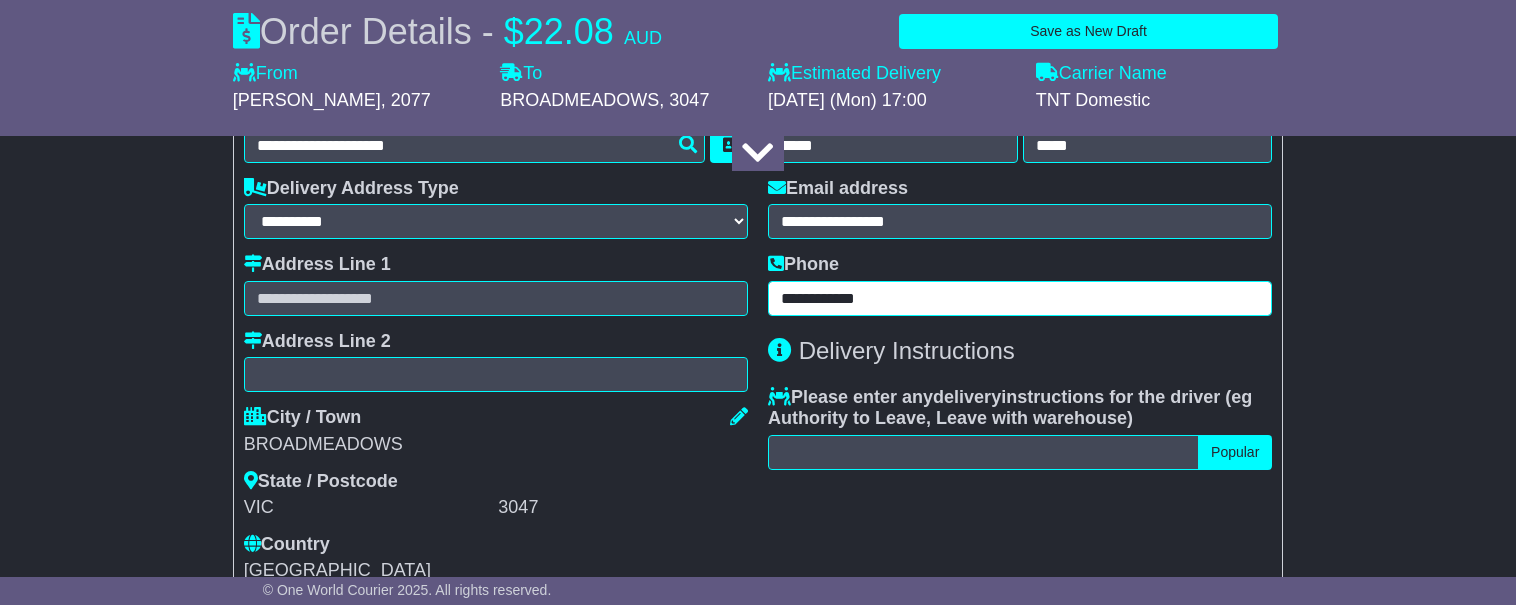 scroll, scrollTop: 1276, scrollLeft: 0, axis: vertical 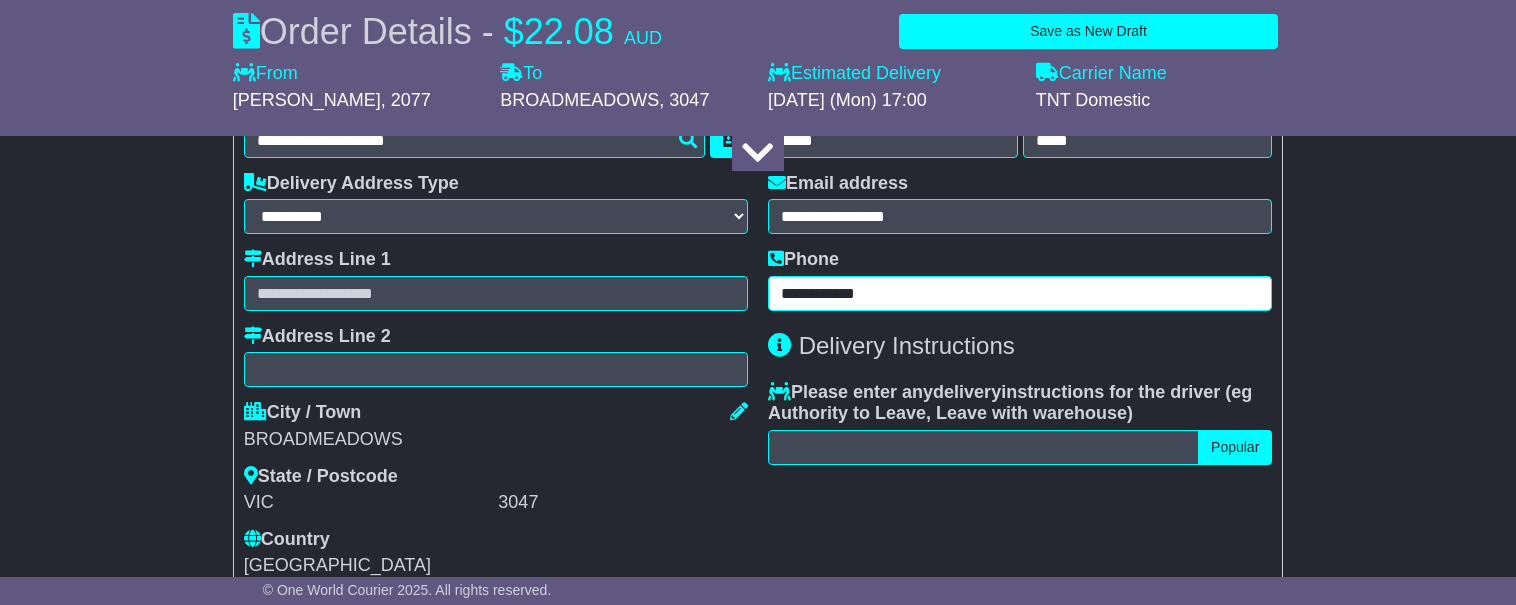 type on "**********" 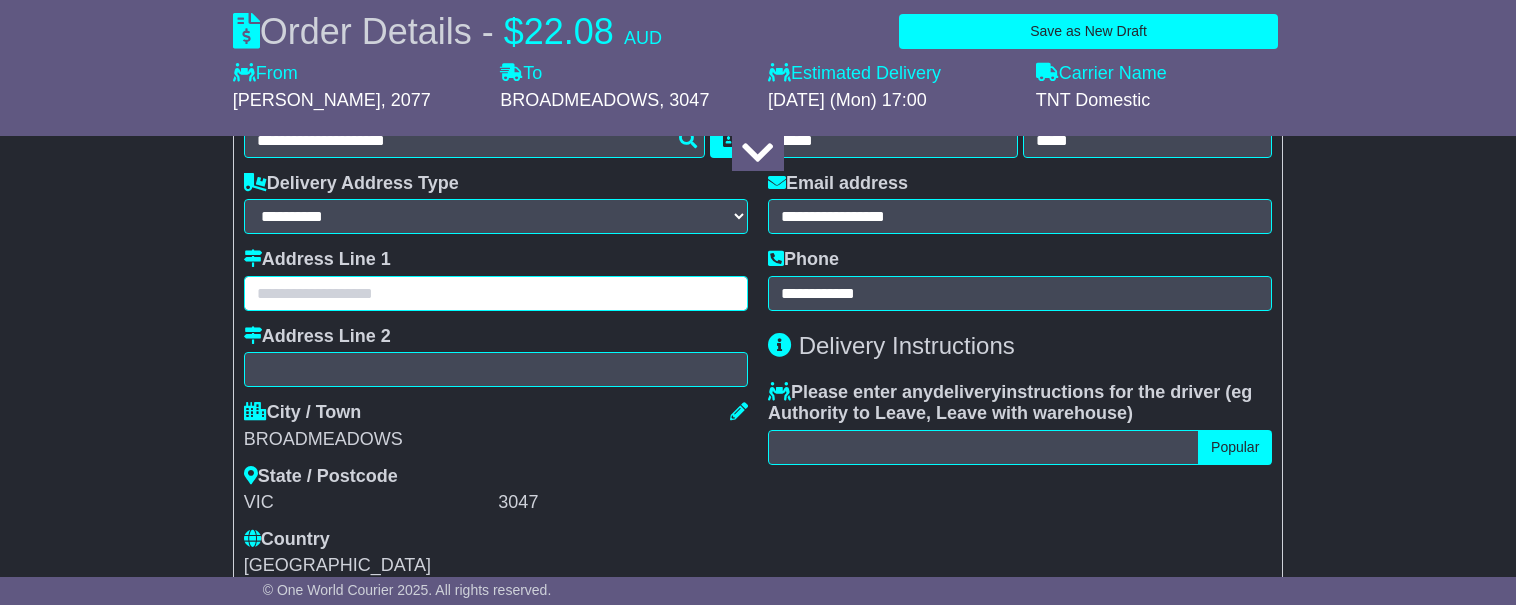 click at bounding box center (496, 293) 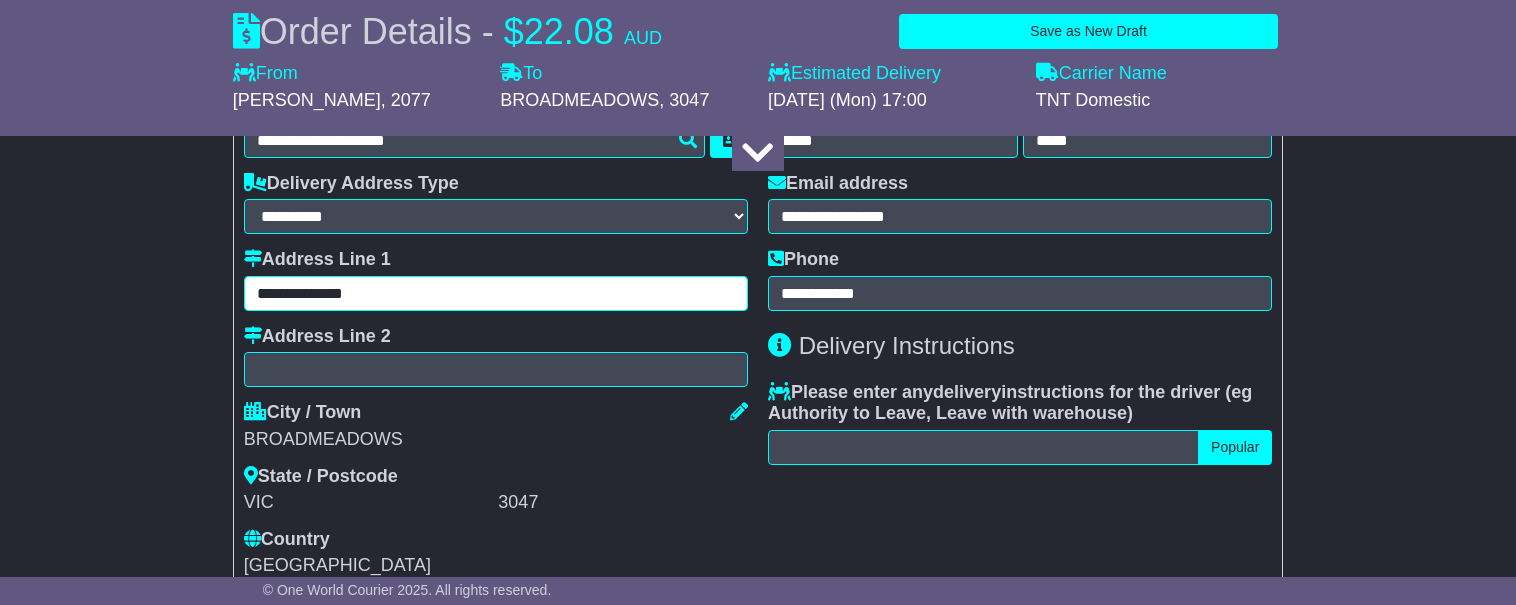 type on "**********" 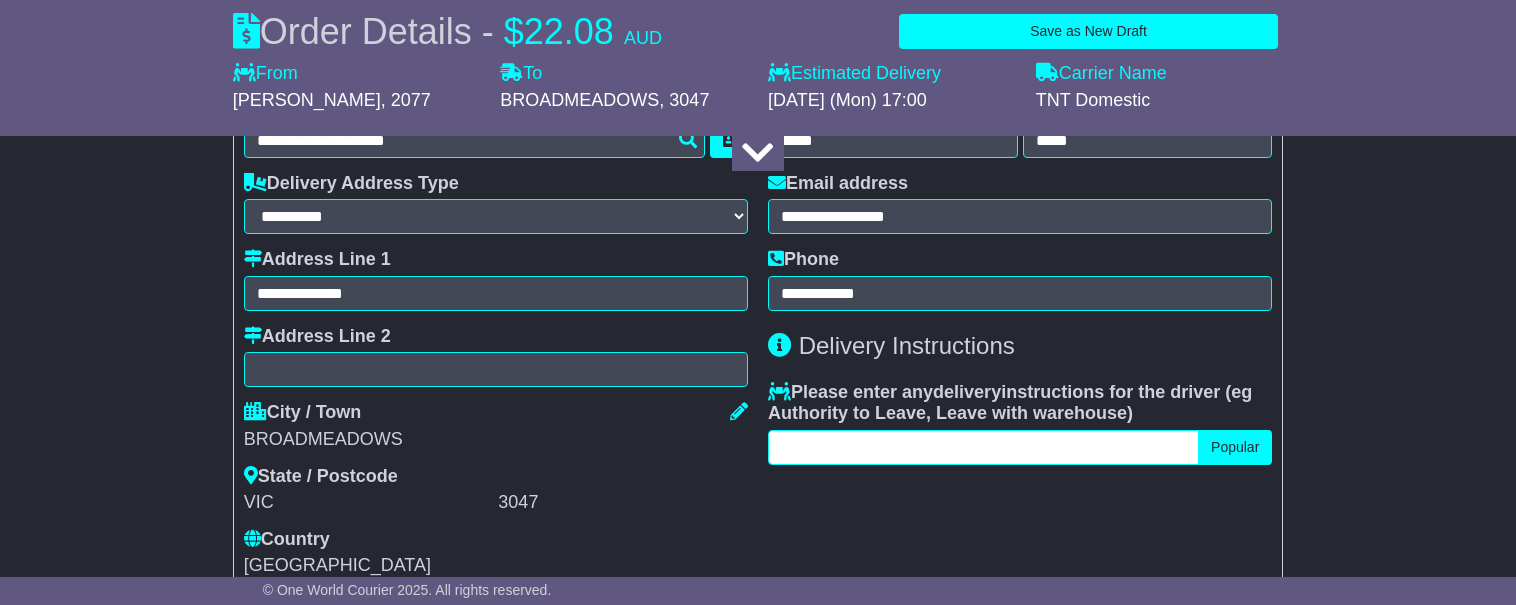 click at bounding box center (983, 447) 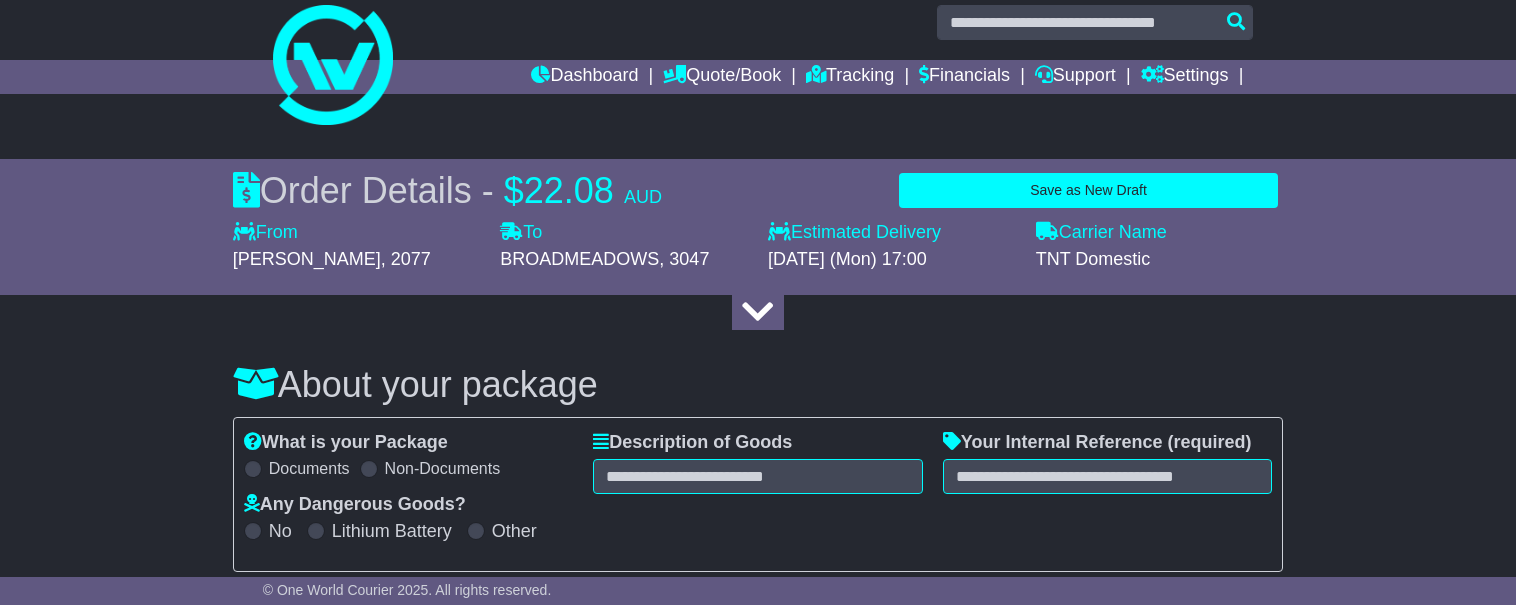 scroll, scrollTop: 0, scrollLeft: 0, axis: both 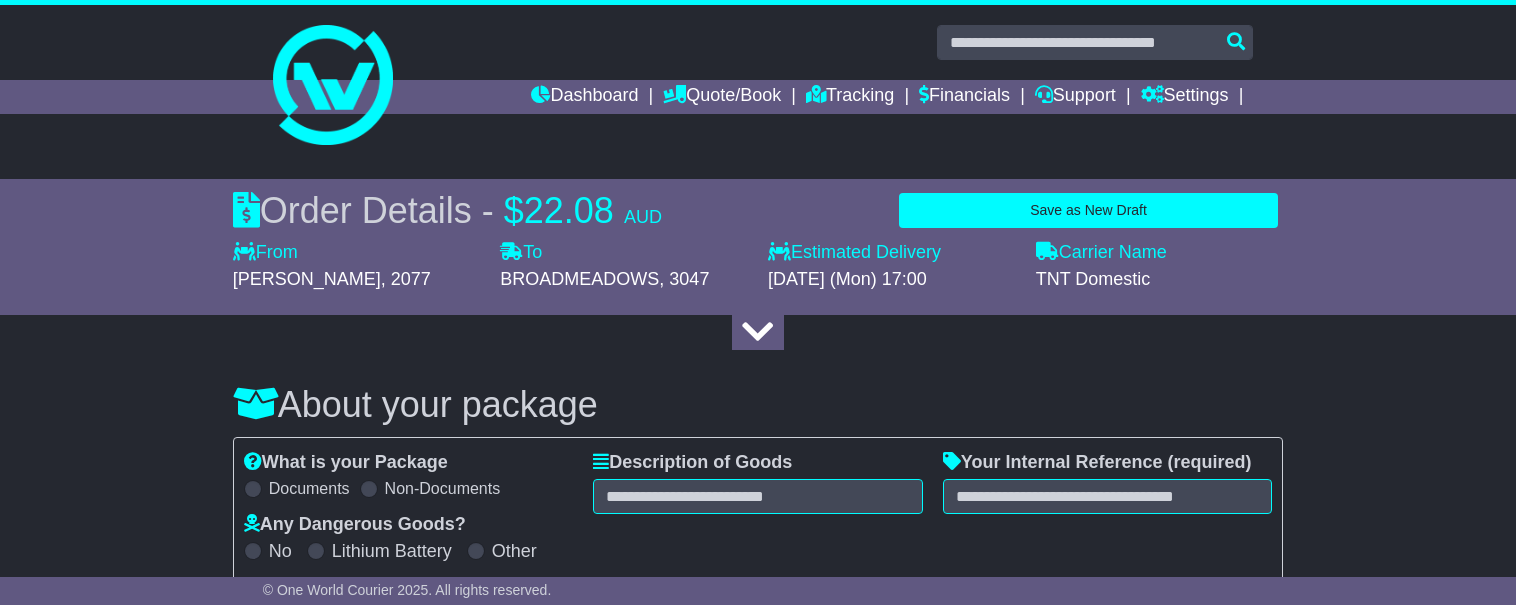 type on "**********" 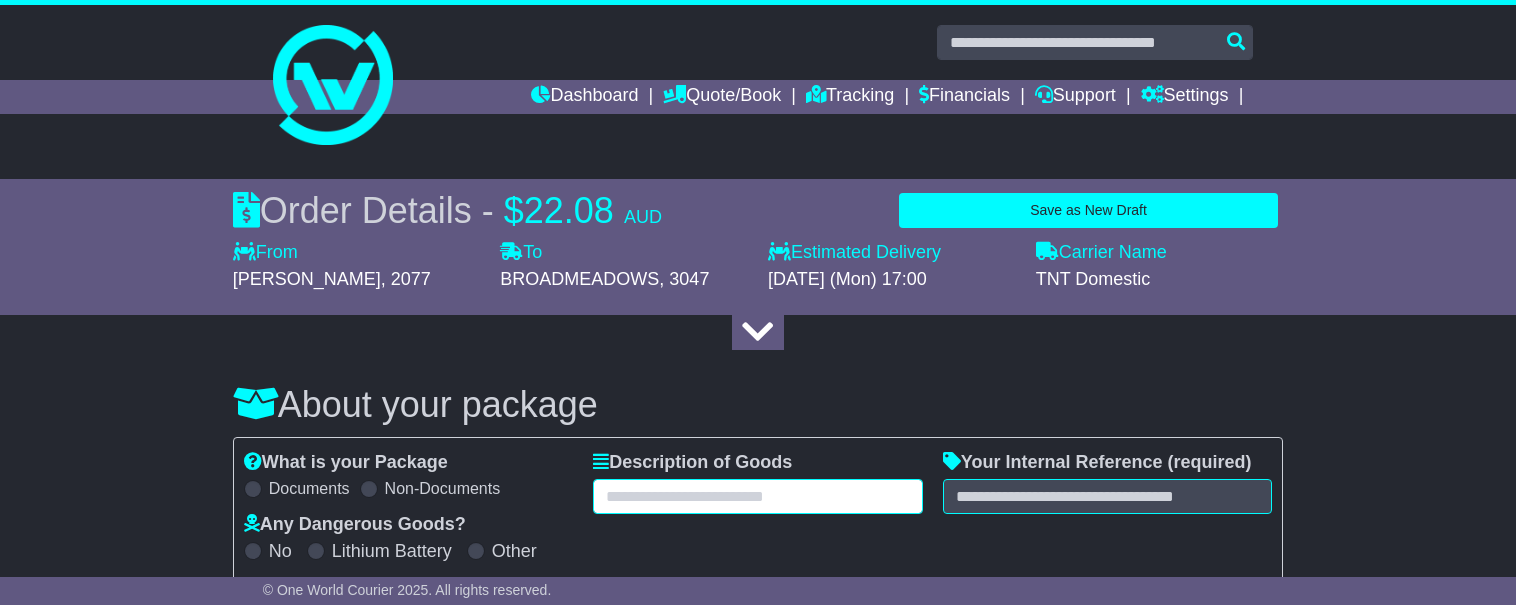 click at bounding box center (758, 496) 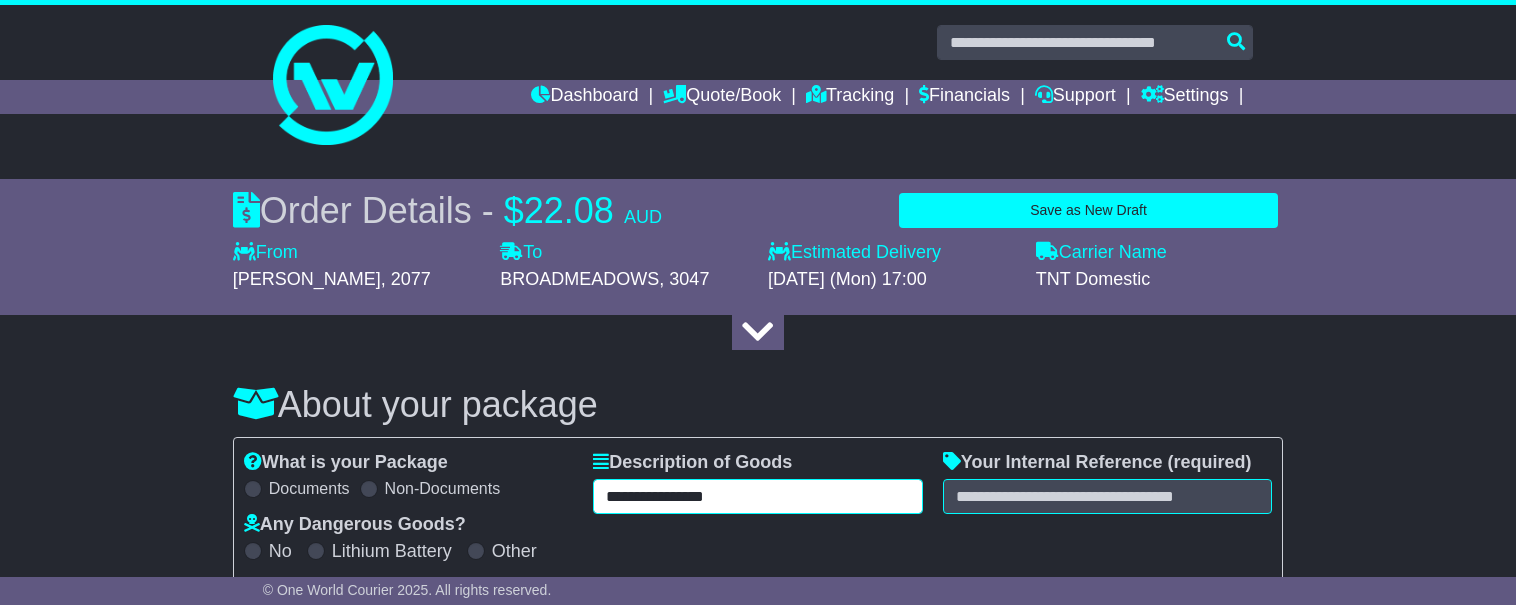 type on "**********" 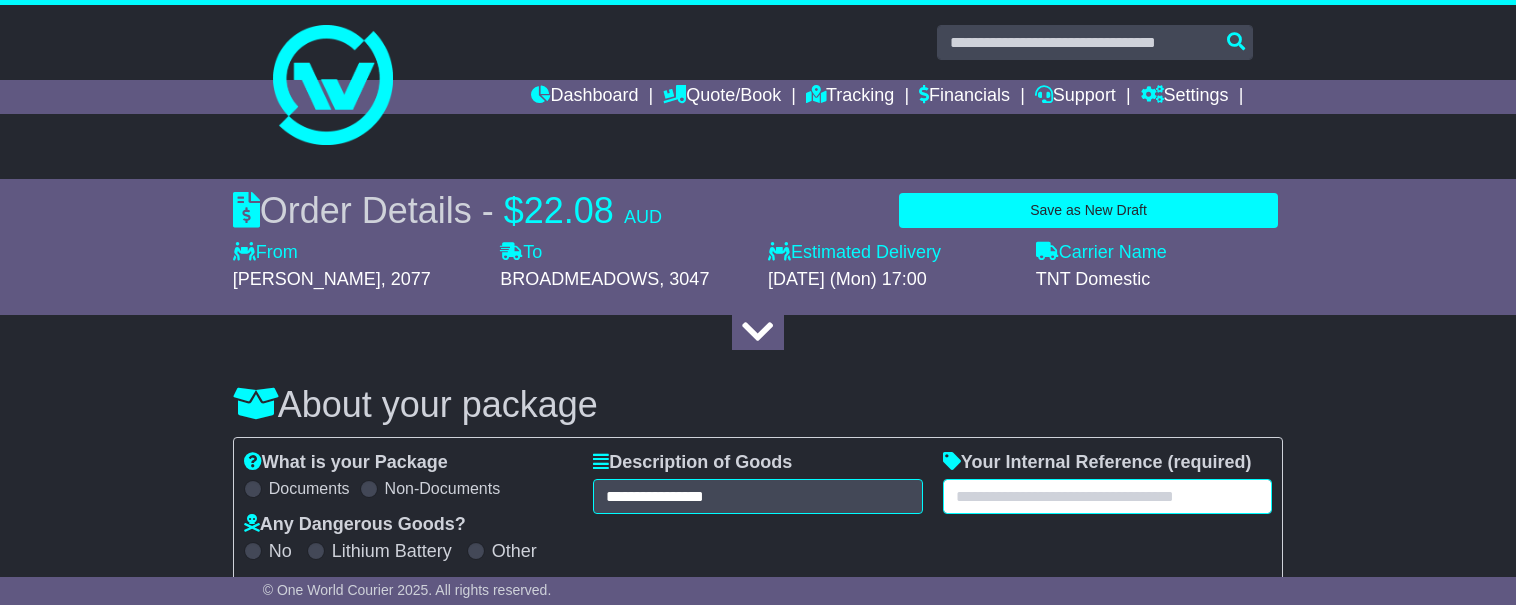 click at bounding box center (1108, 496) 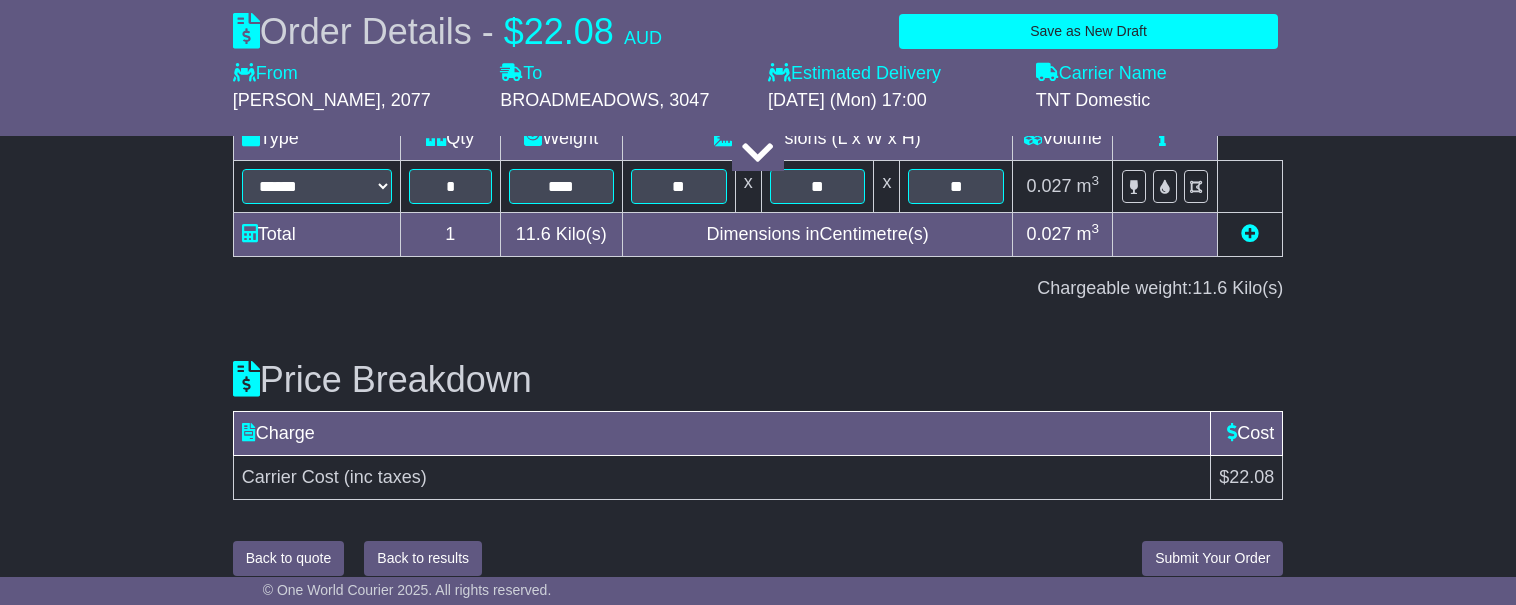 scroll, scrollTop: 2292, scrollLeft: 0, axis: vertical 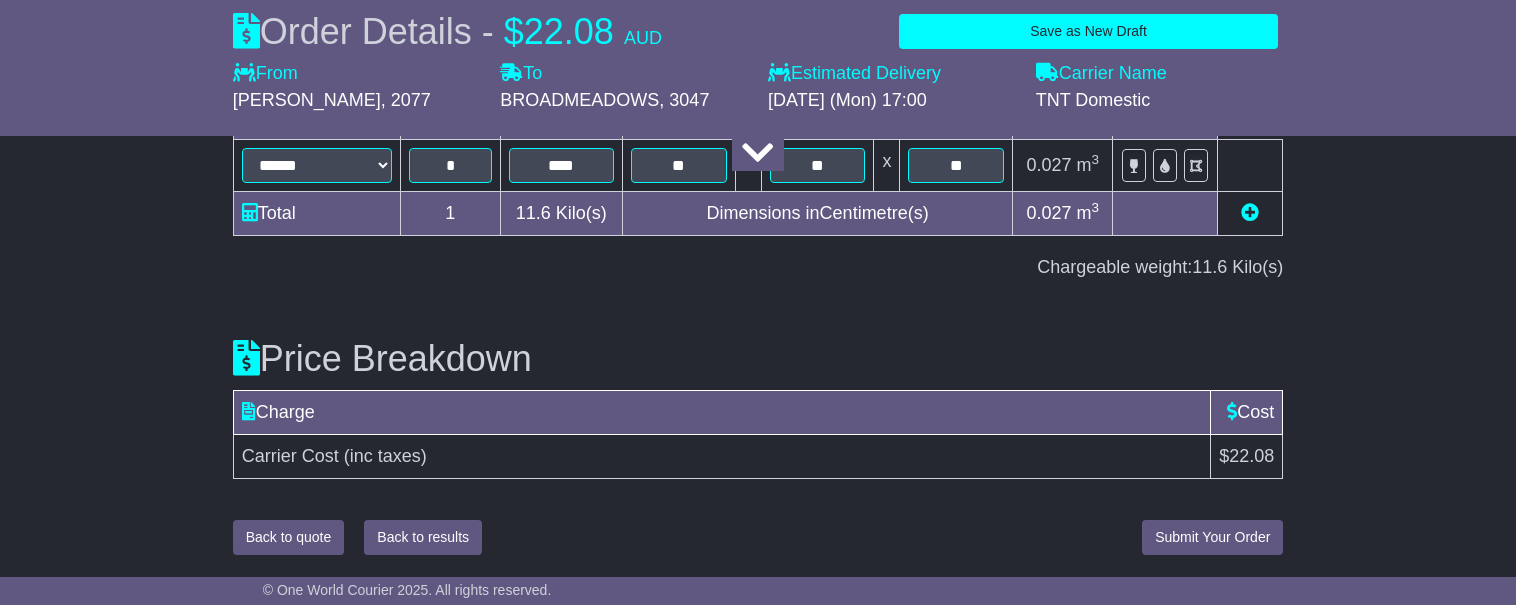 type on "*******" 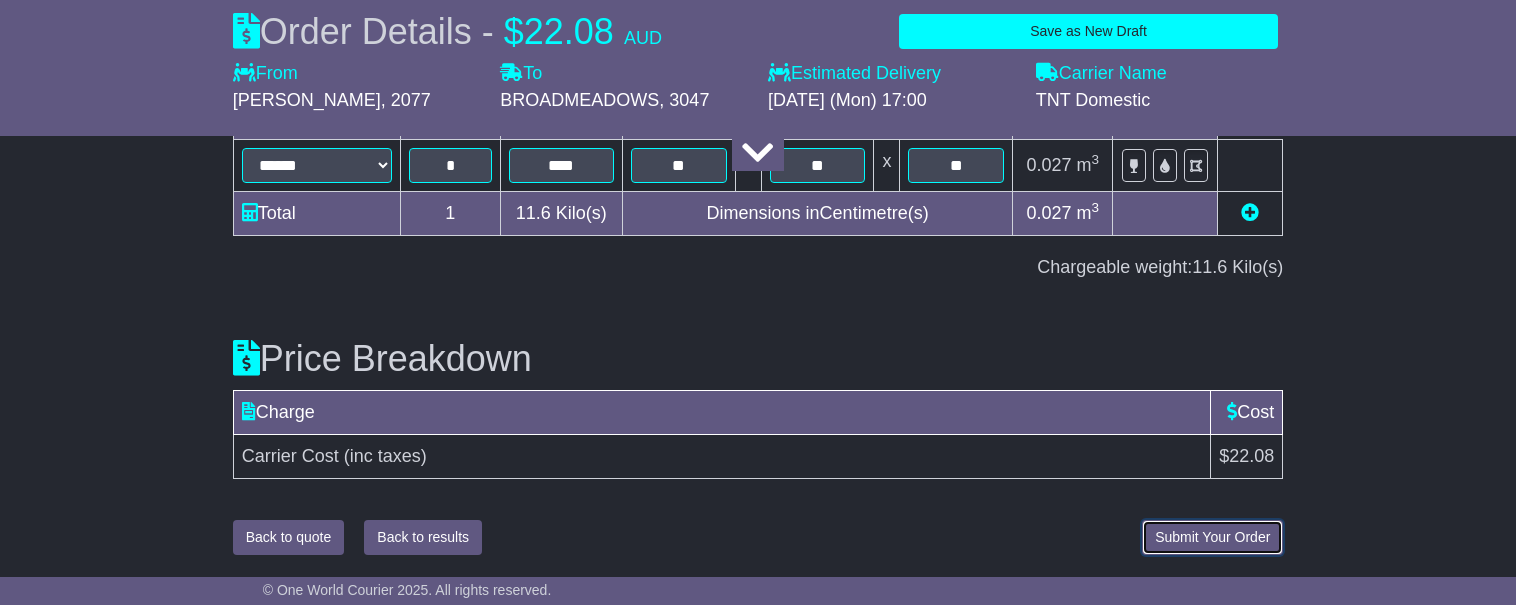 click on "Submit Your Order" at bounding box center (1212, 537) 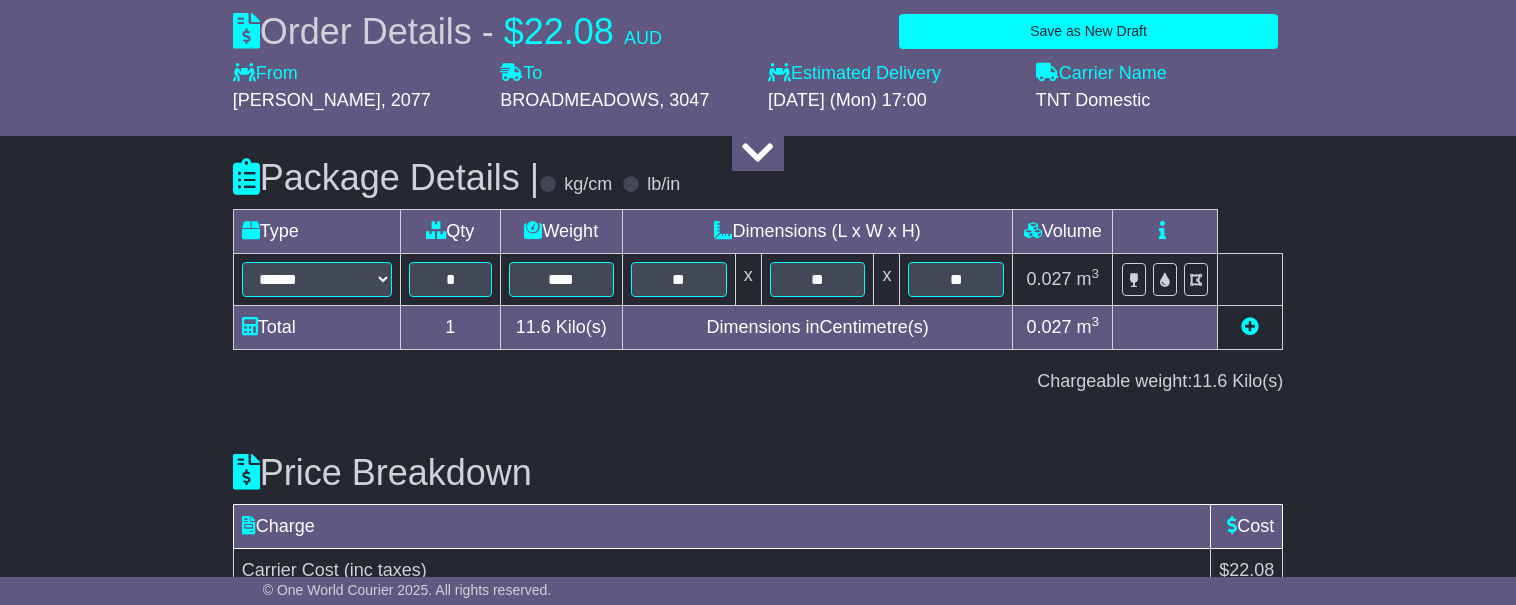scroll, scrollTop: 2292, scrollLeft: 0, axis: vertical 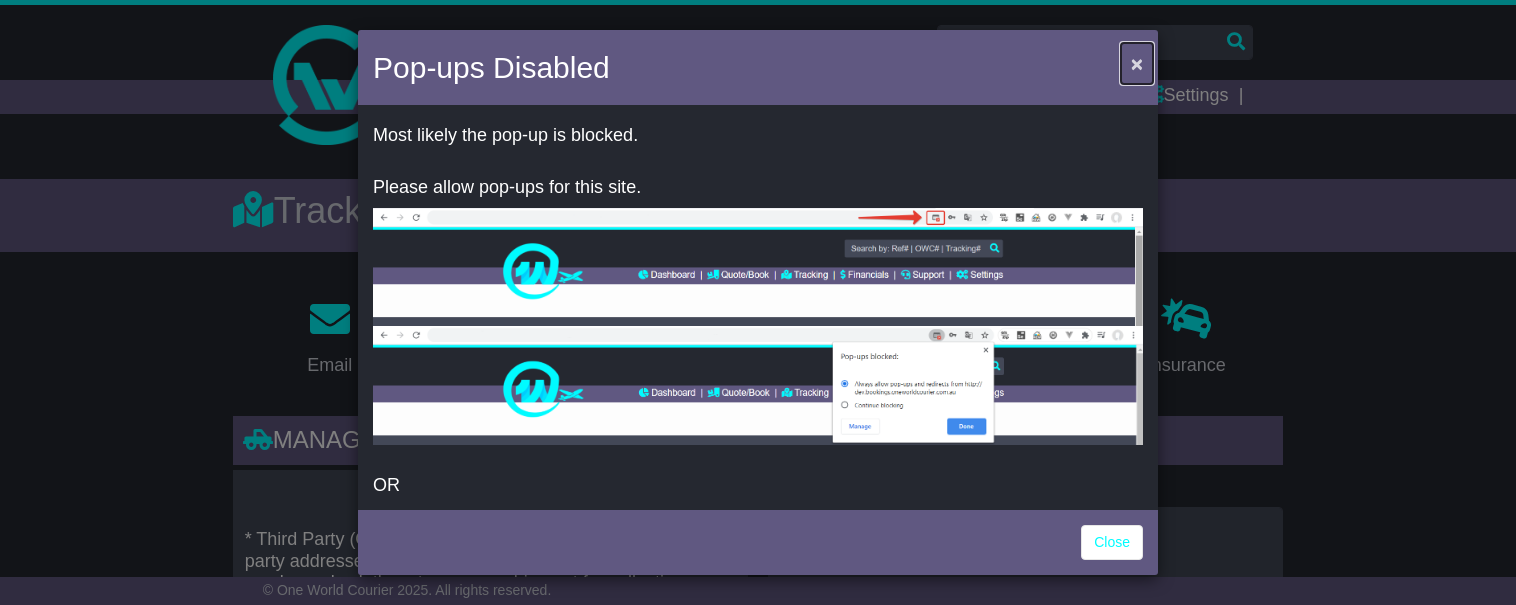 click on "×" at bounding box center [1137, 63] 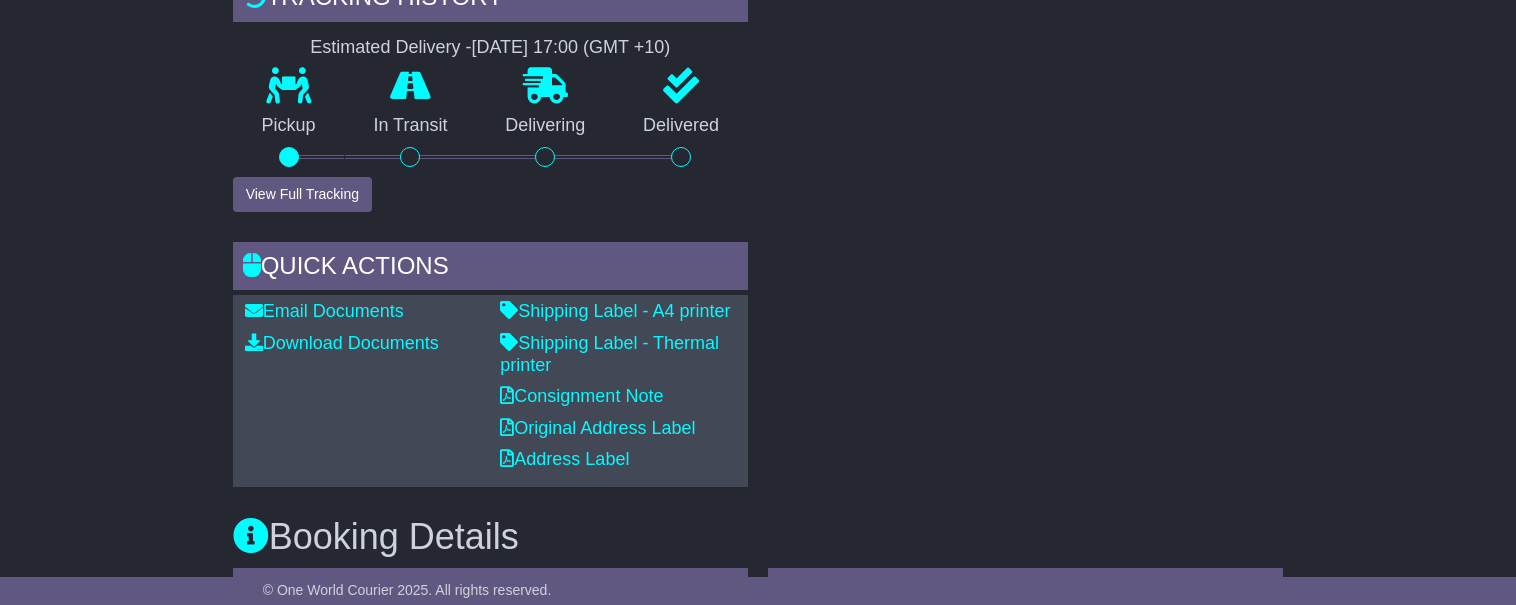 scroll, scrollTop: 709, scrollLeft: 0, axis: vertical 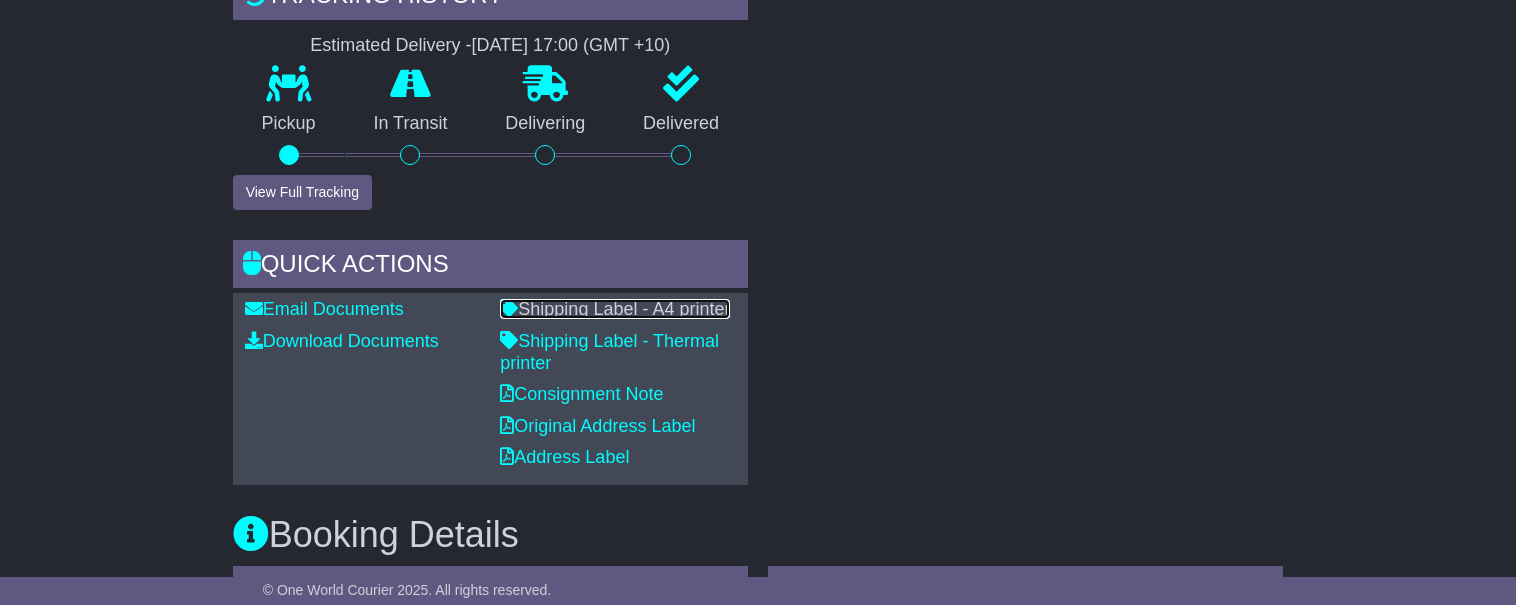 click on "Shipping Label - A4 printer" at bounding box center [615, 309] 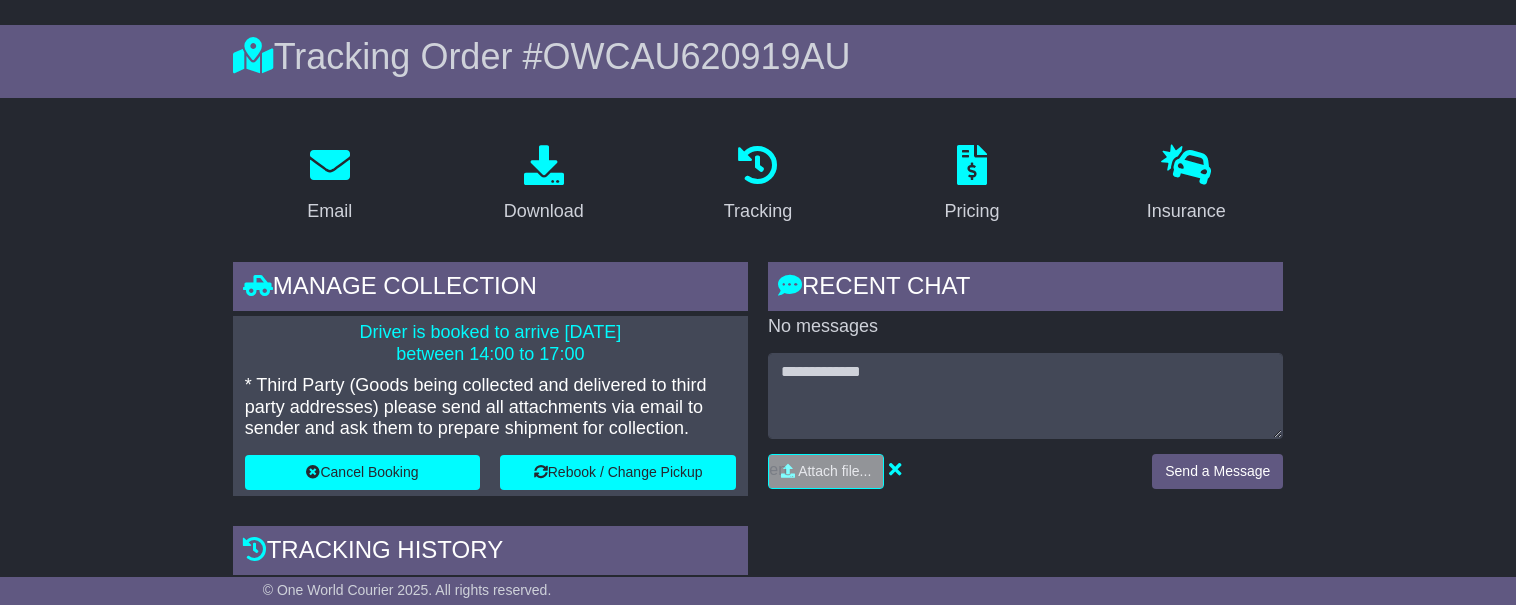 scroll, scrollTop: 0, scrollLeft: 0, axis: both 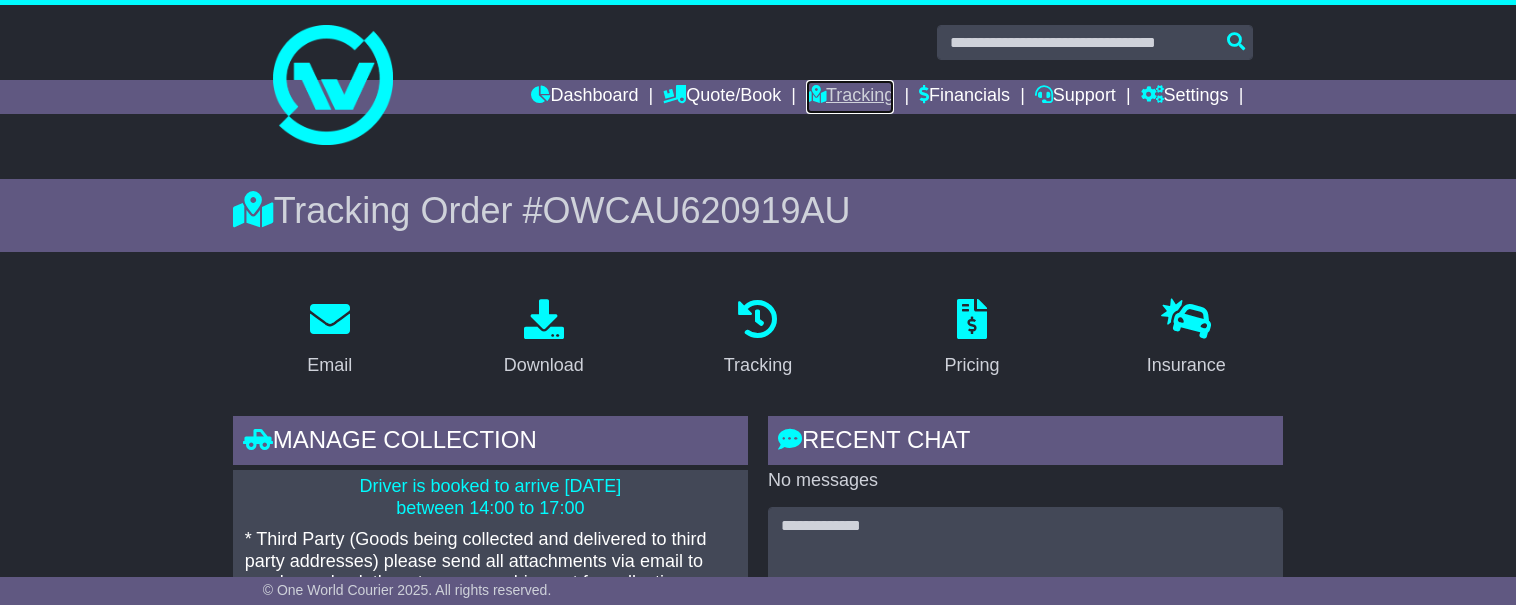 click on "Tracking" at bounding box center (850, 97) 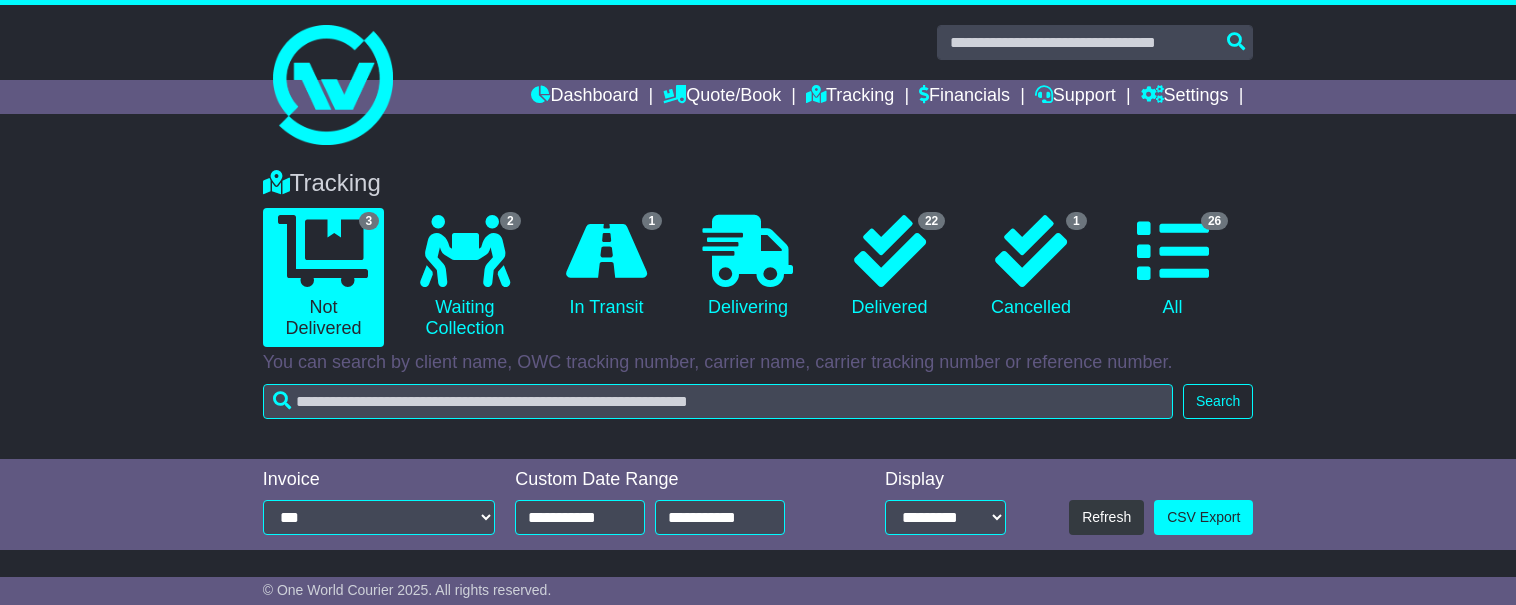 scroll, scrollTop: 85, scrollLeft: 0, axis: vertical 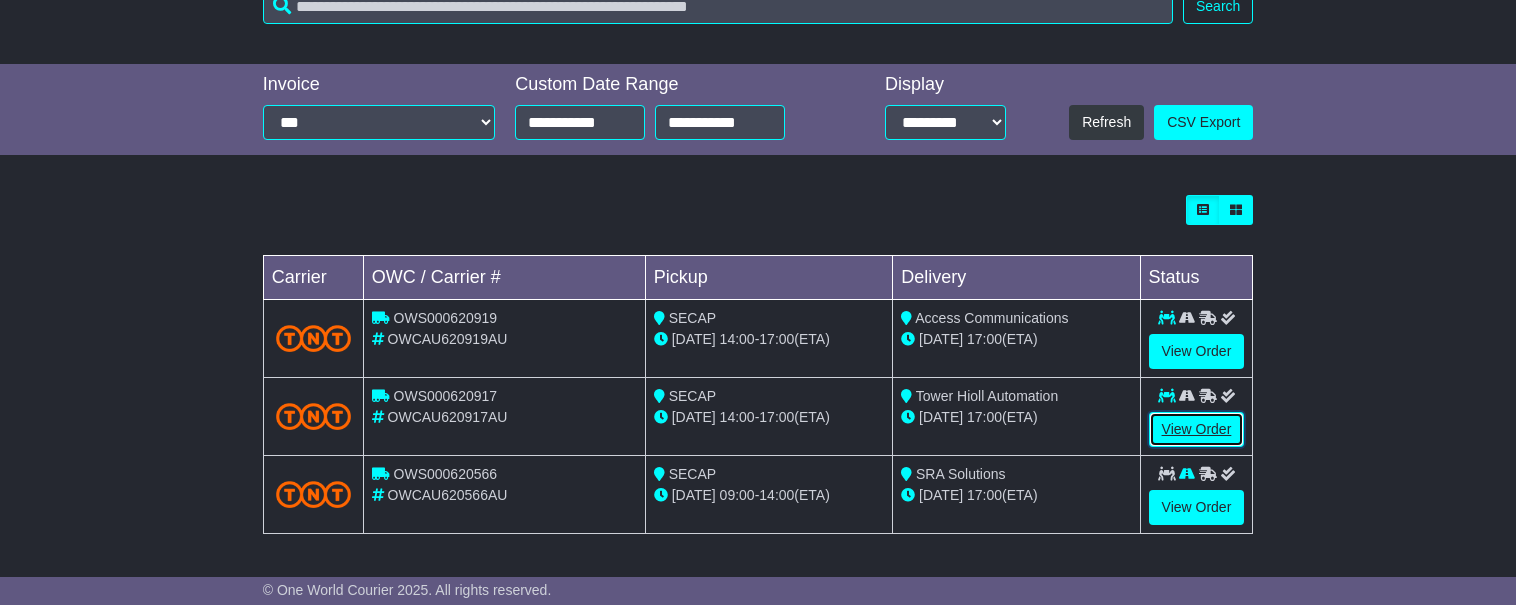 click on "View Order" at bounding box center (1197, 429) 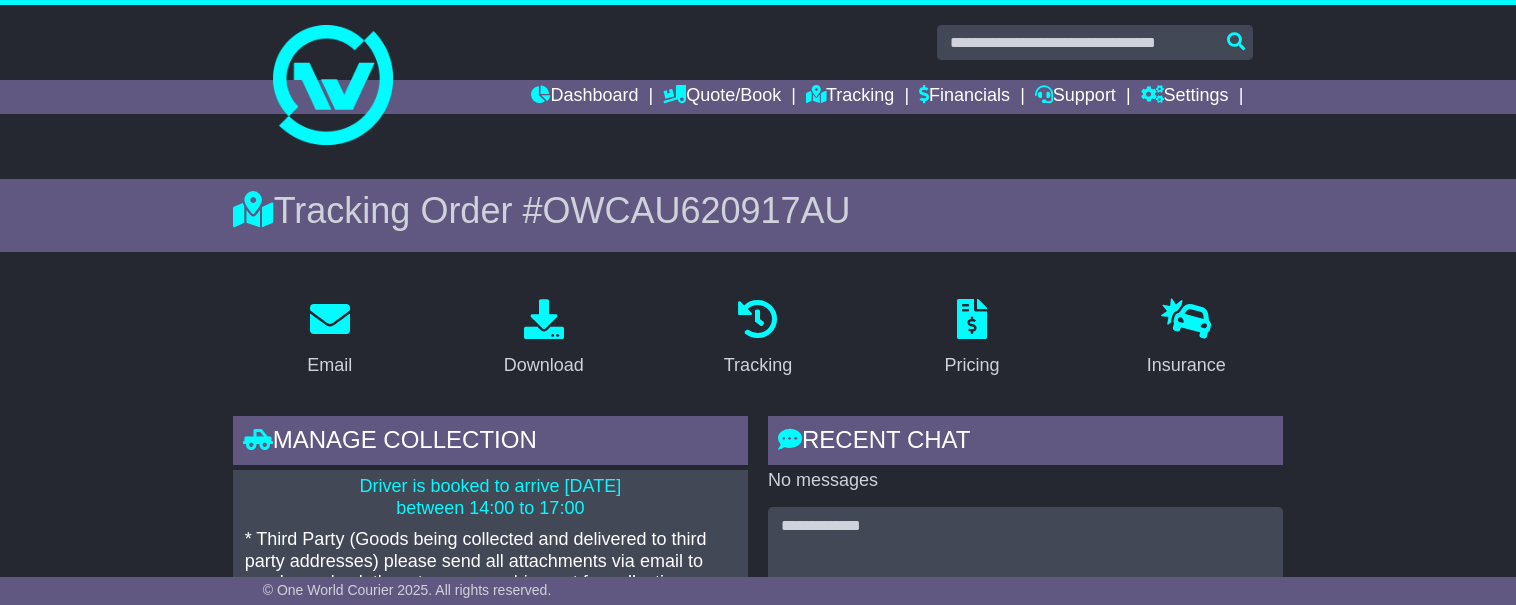 scroll, scrollTop: 0, scrollLeft: 0, axis: both 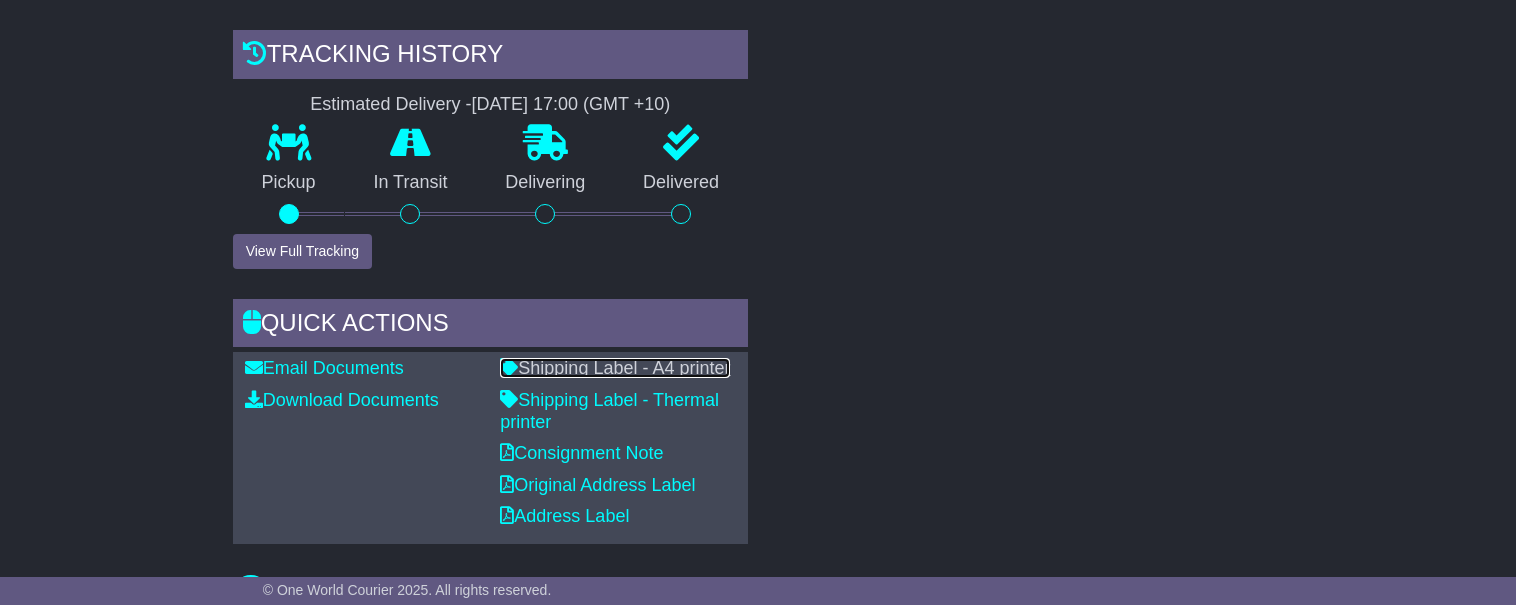 click on "Shipping Label - A4 printer" at bounding box center [615, 368] 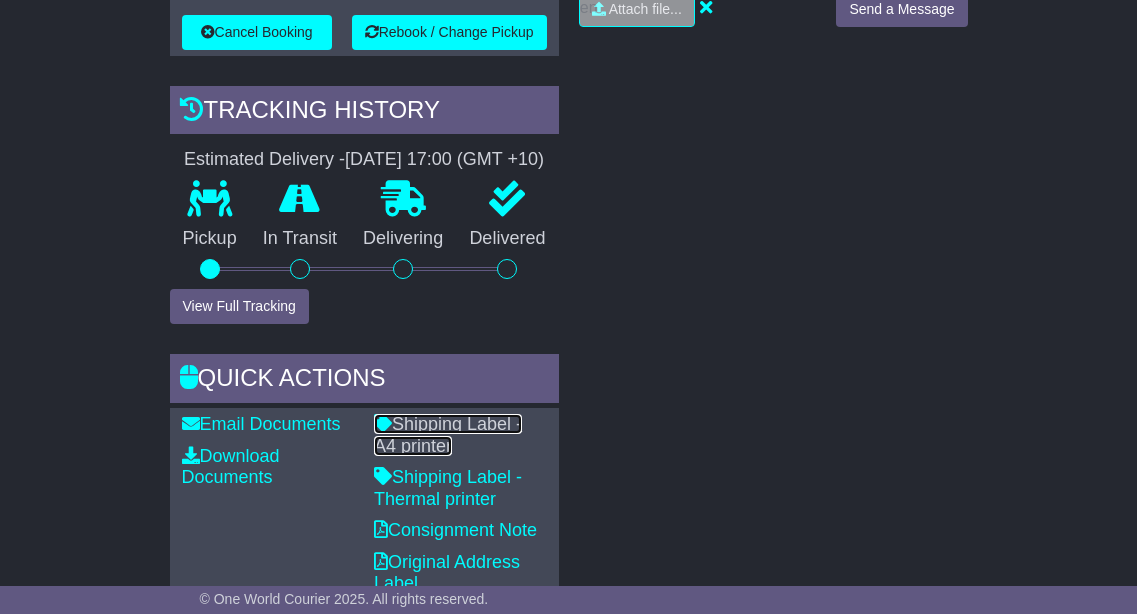 scroll, scrollTop: 0, scrollLeft: 0, axis: both 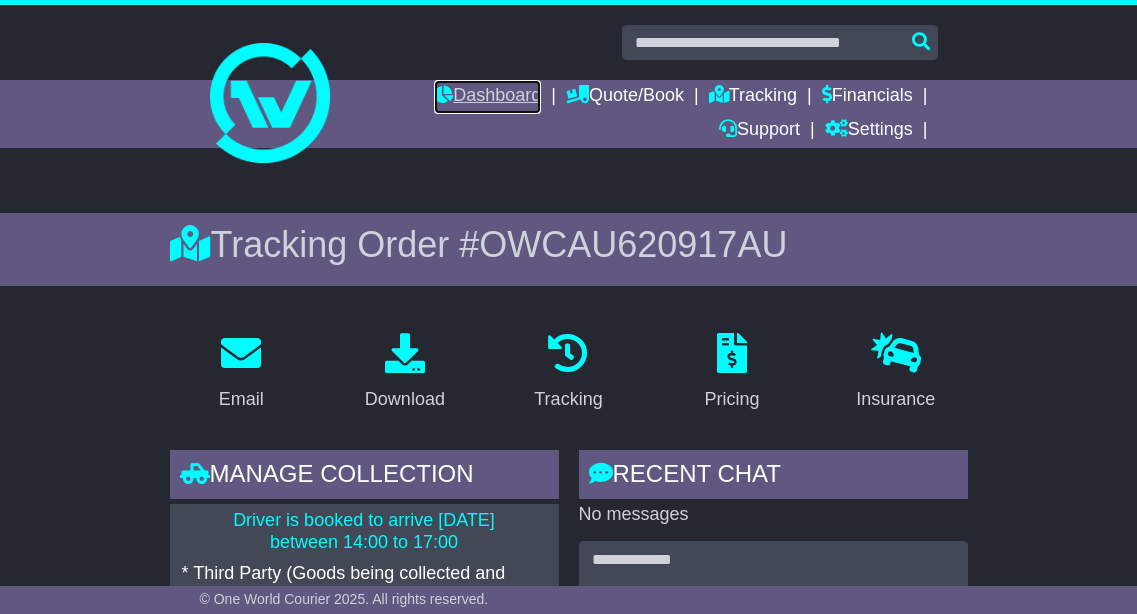 click on "Dashboard" at bounding box center (487, 97) 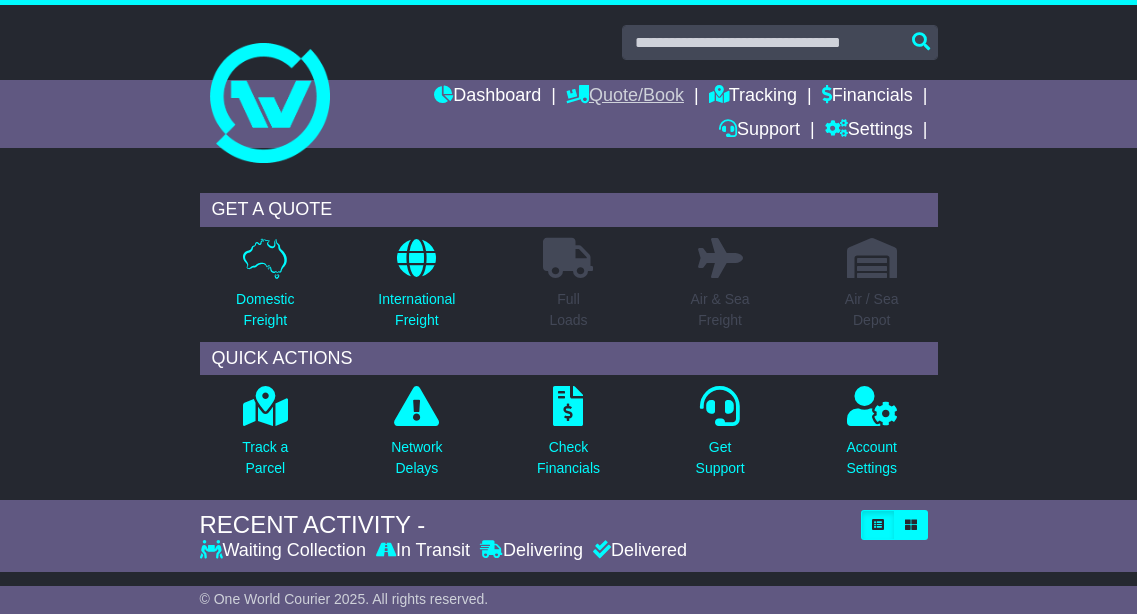 scroll, scrollTop: 0, scrollLeft: 0, axis: both 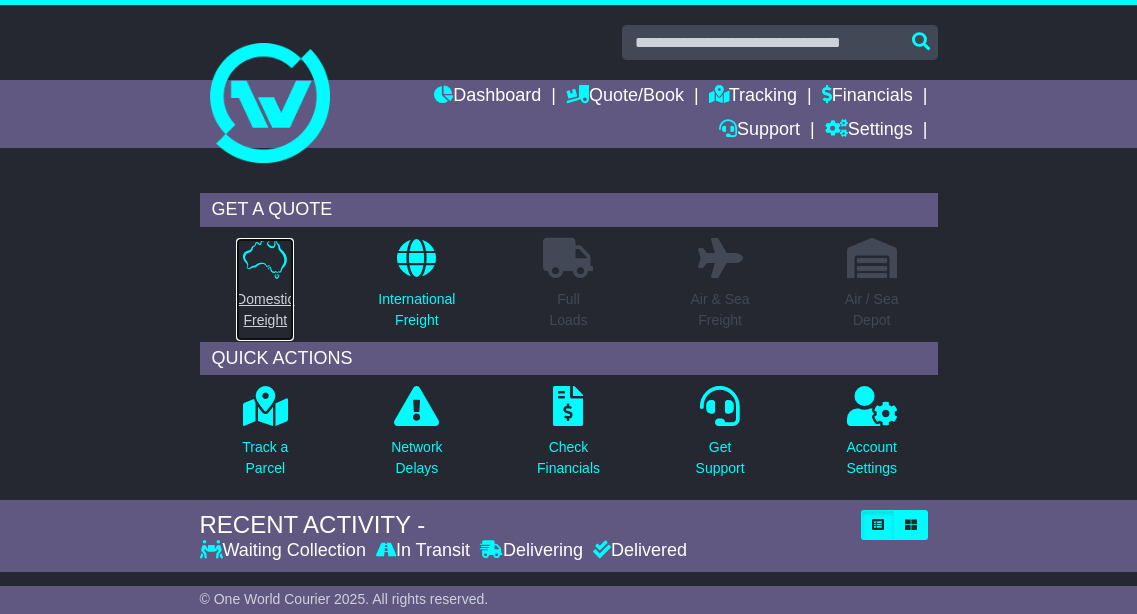 click on "Domestic Freight" at bounding box center (265, 289) 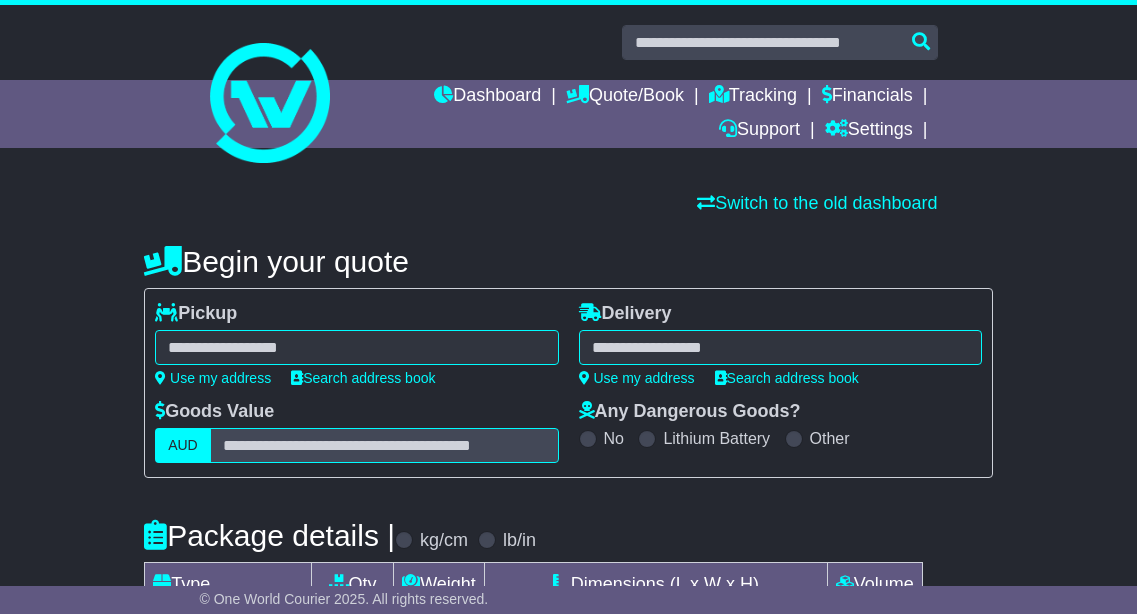 scroll, scrollTop: 0, scrollLeft: 0, axis: both 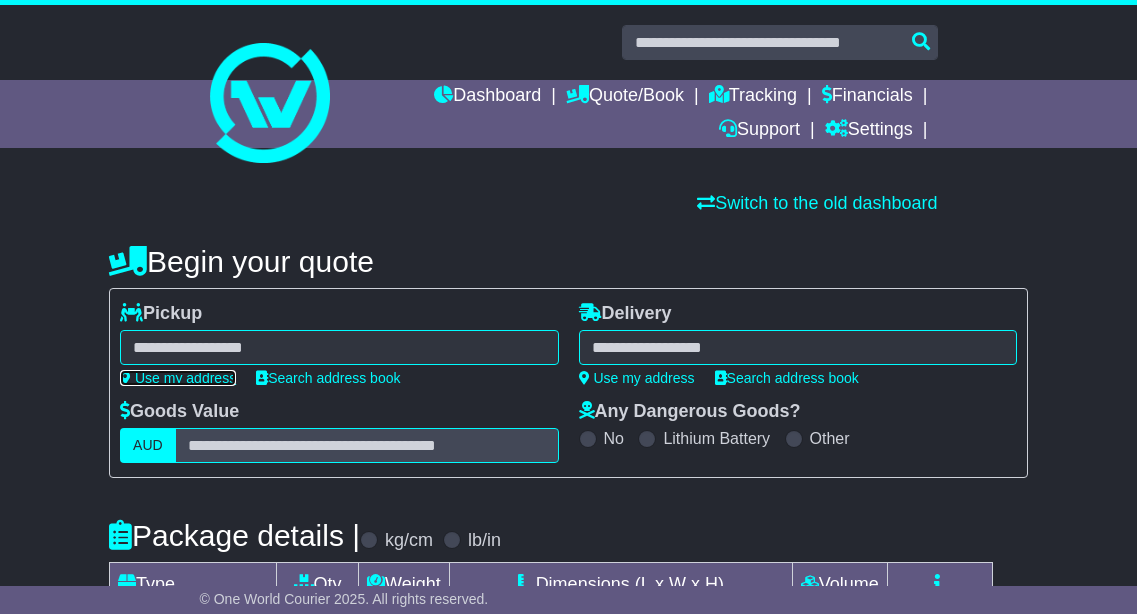 click on "Use my address" at bounding box center [178, 378] 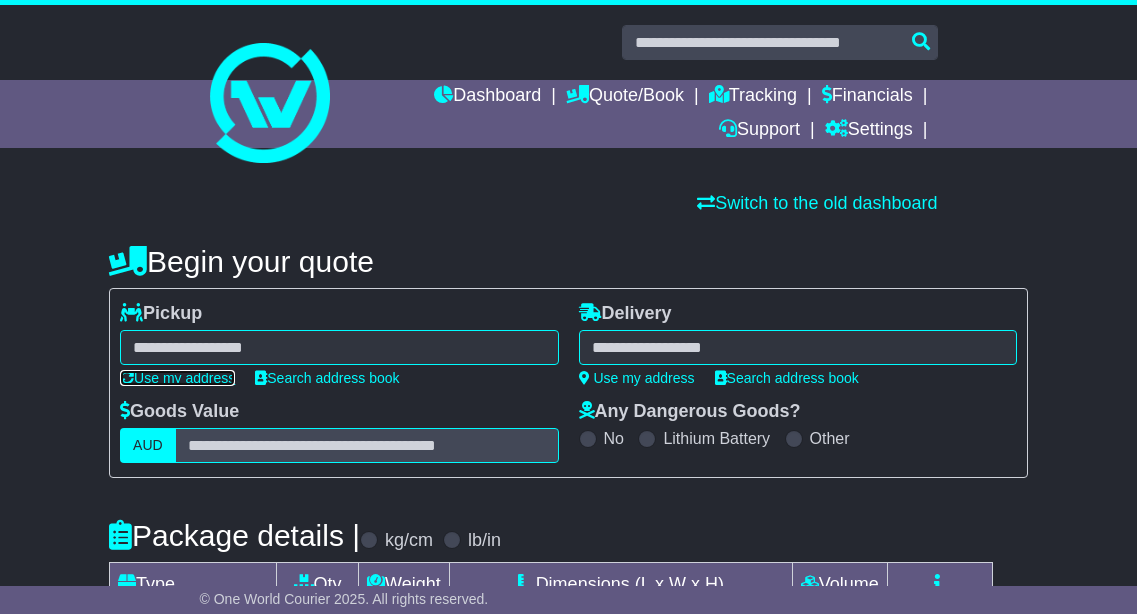 type on "**********" 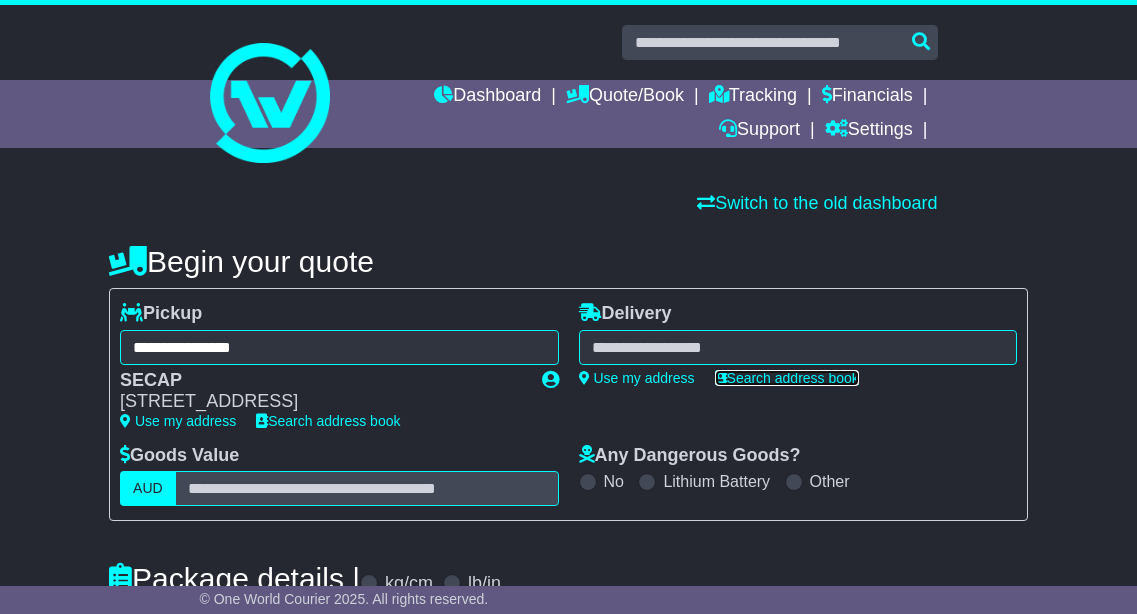 click on "Search address book" at bounding box center [787, 378] 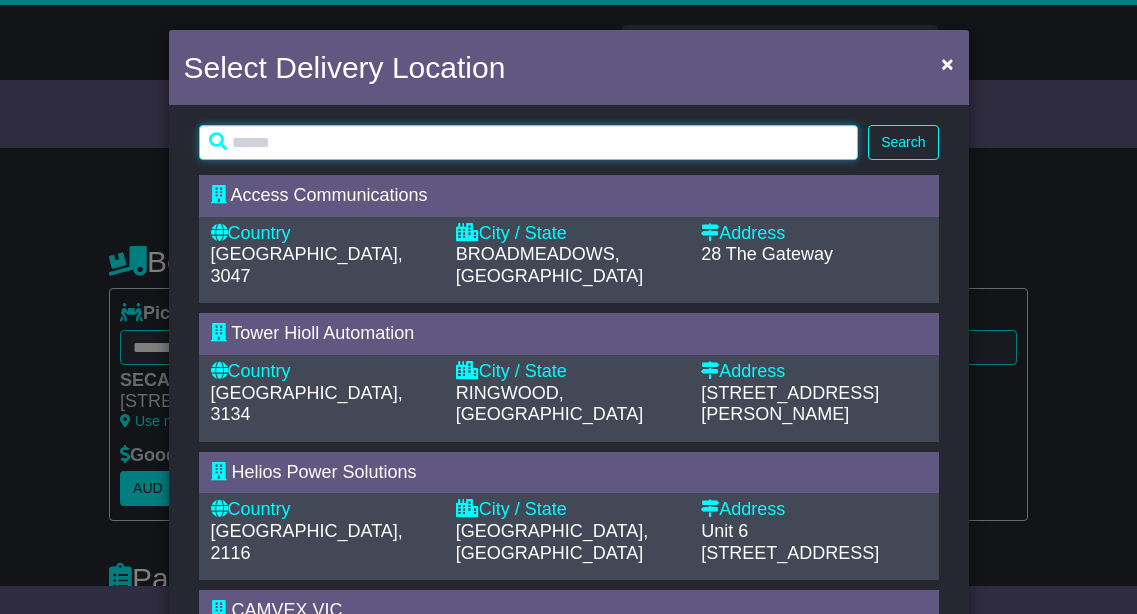 click at bounding box center [529, 142] 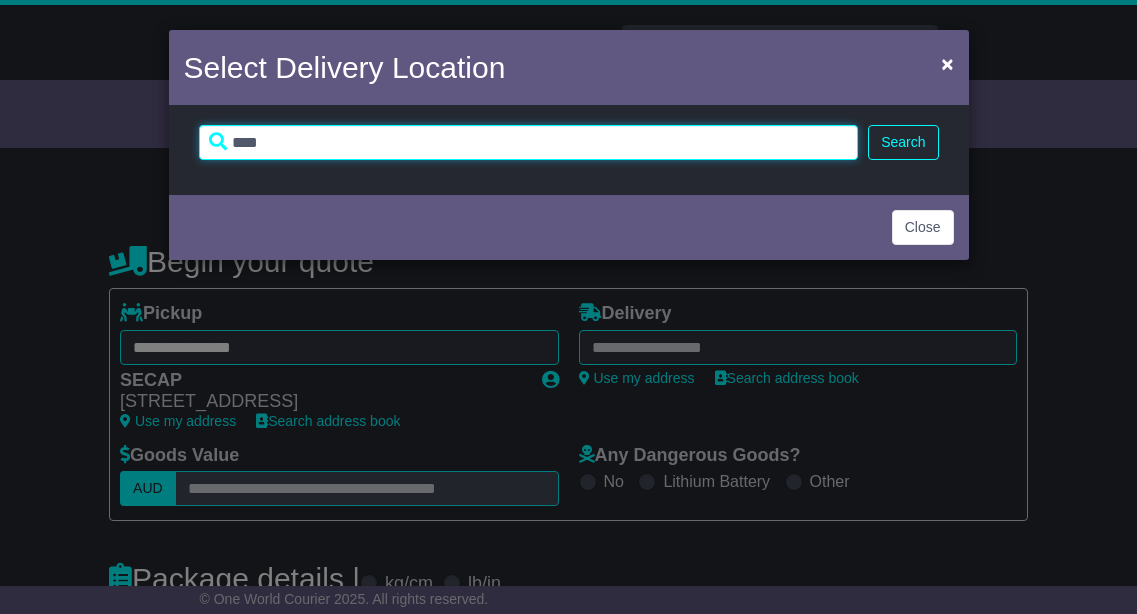 click on "****" at bounding box center [529, 142] 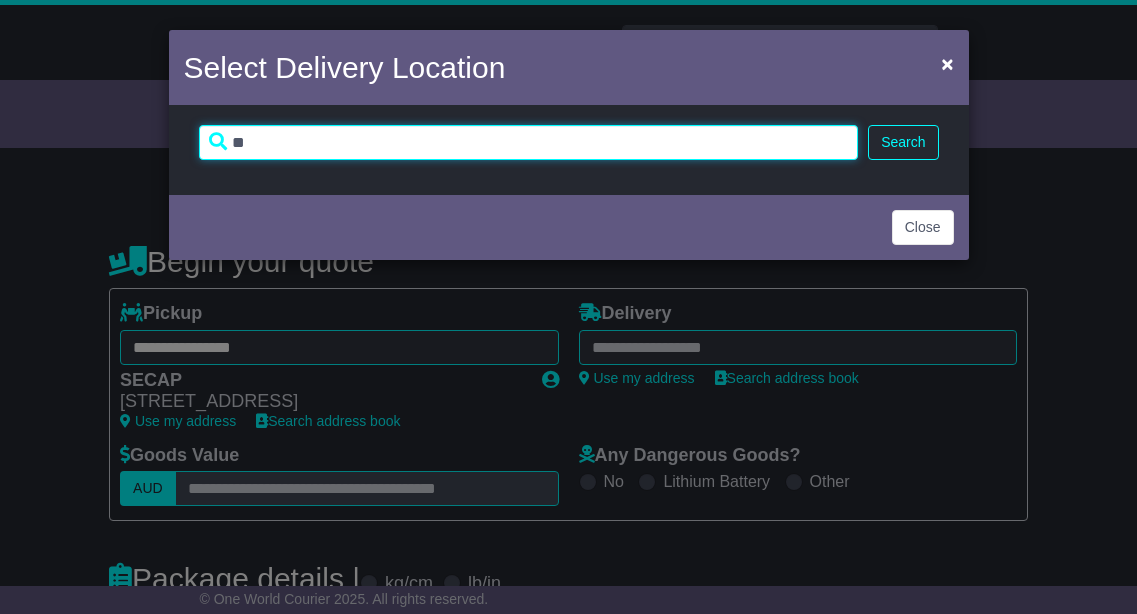 type on "*" 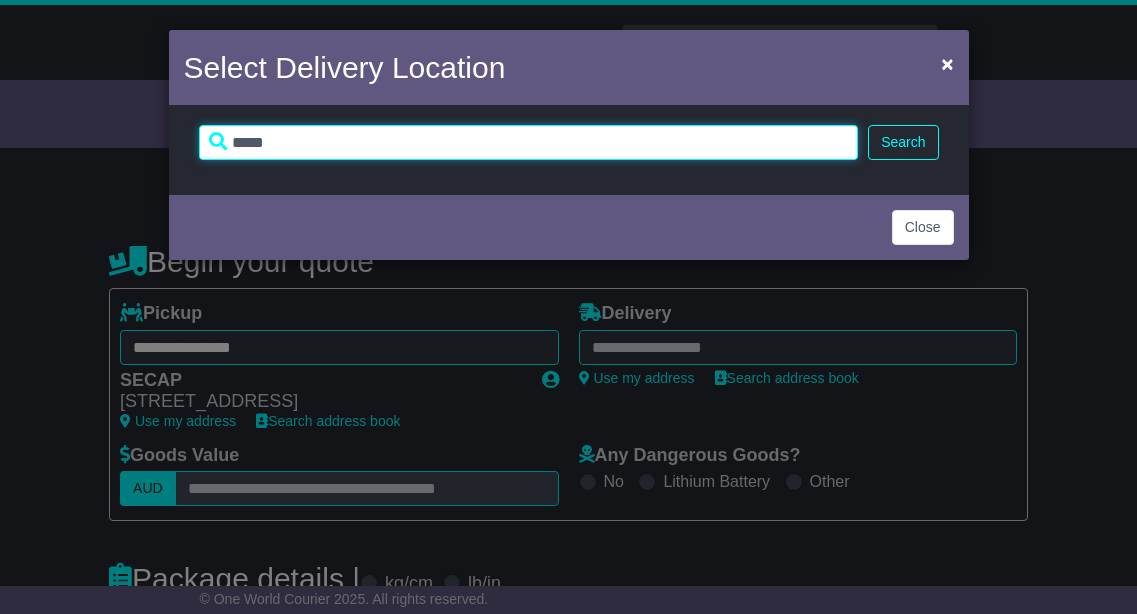 type on "*****" 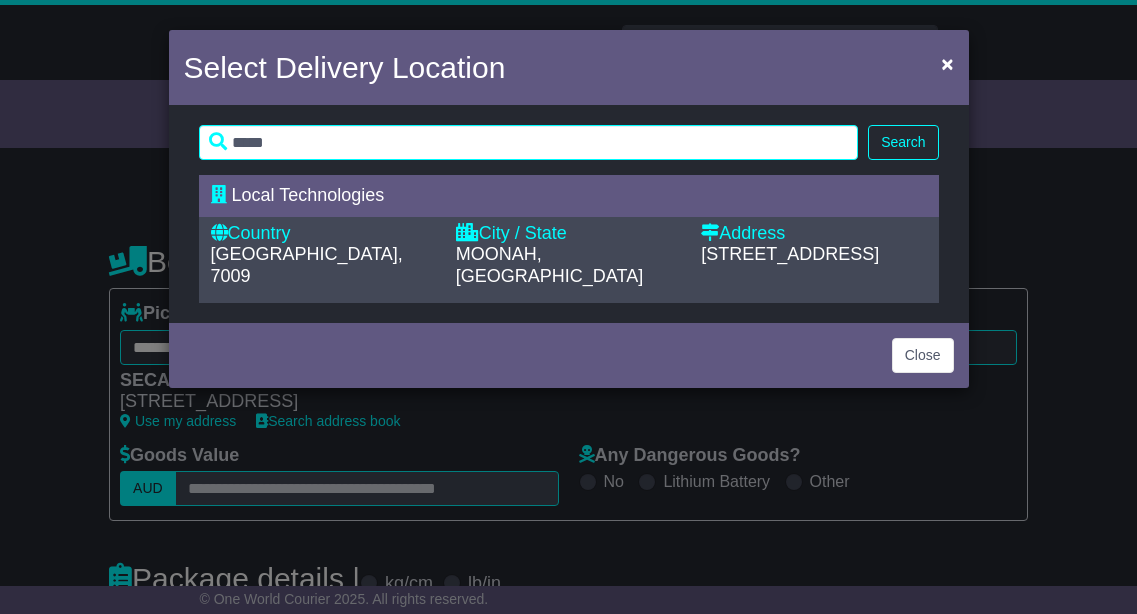 click on "MOONAH, [GEOGRAPHIC_DATA]" at bounding box center (568, 265) 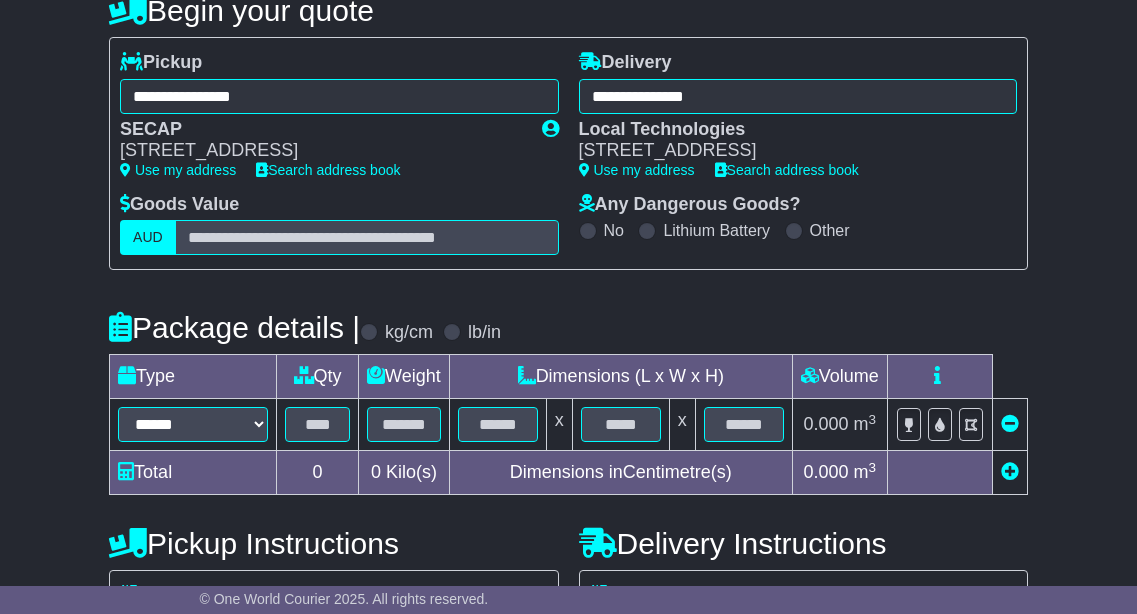 scroll, scrollTop: 259, scrollLeft: 0, axis: vertical 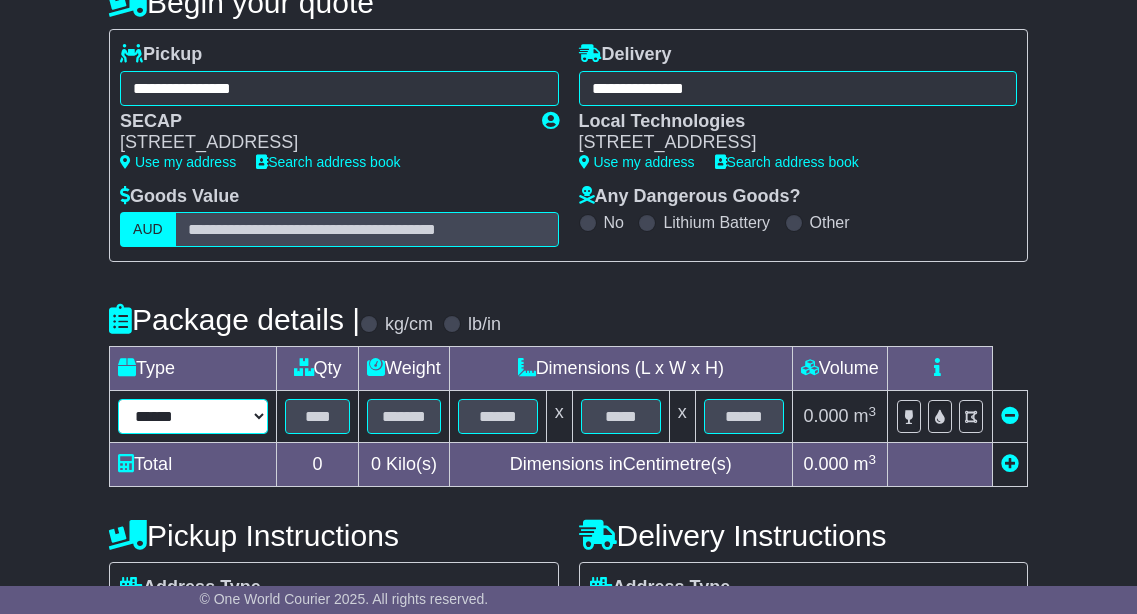 click on "****** ****** *** ******** ***** **** **** ****** *** *******" at bounding box center [193, 416] 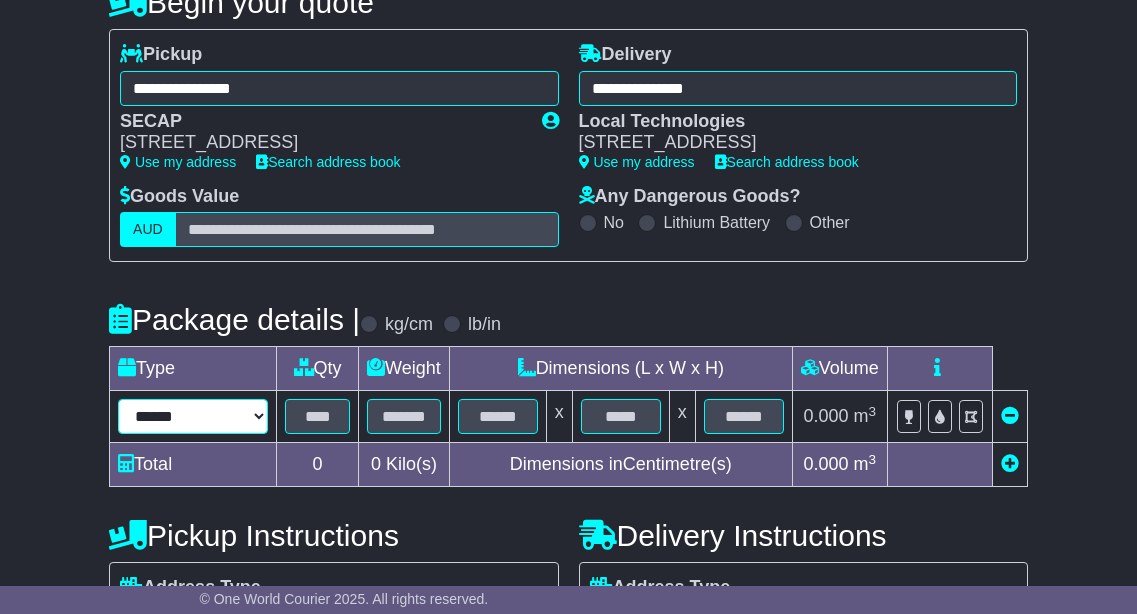 click on "****** ****** *** ******** ***** **** **** ****** *** *******" at bounding box center (193, 416) 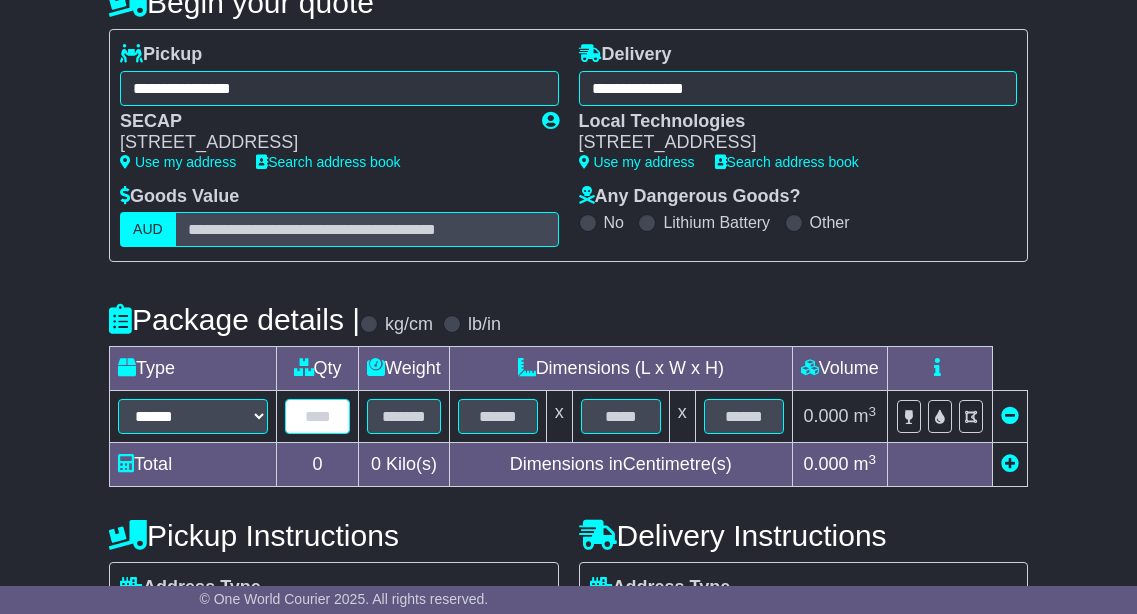 click at bounding box center [317, 416] 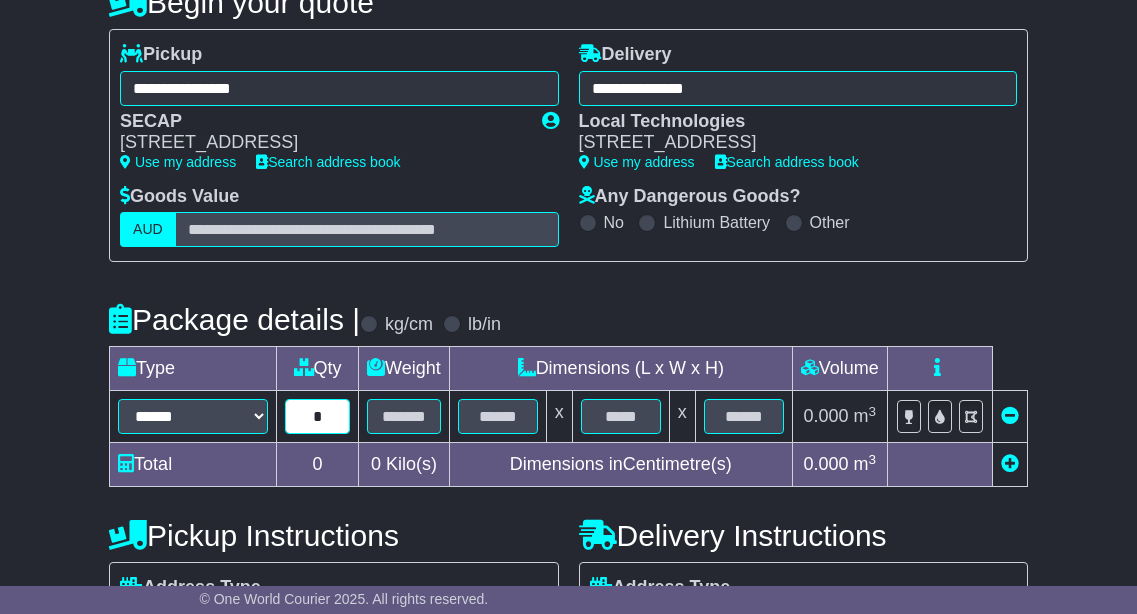 type on "*" 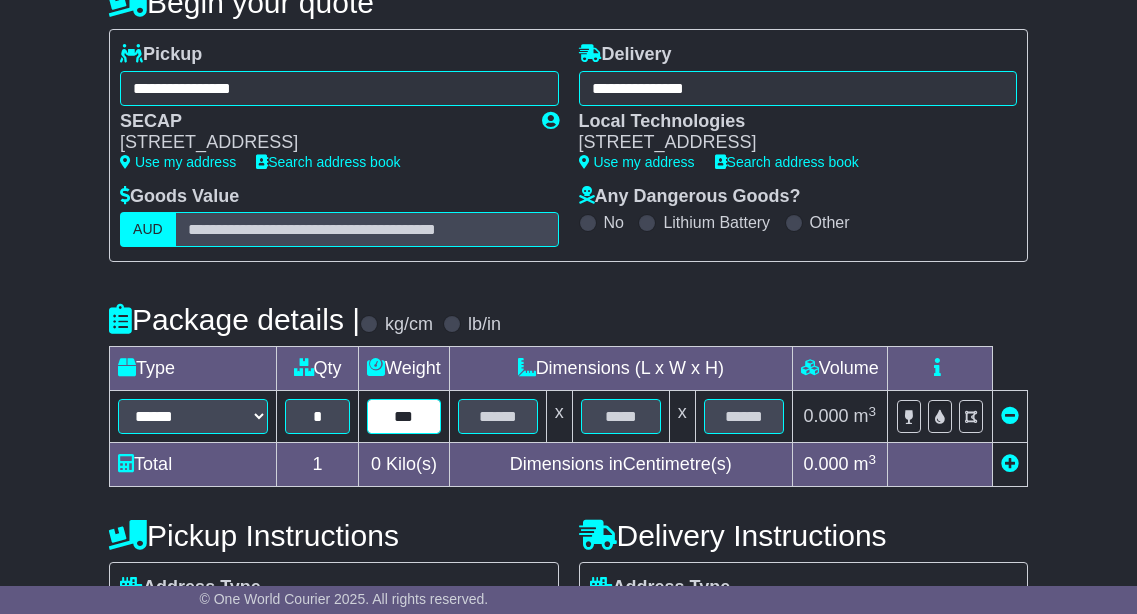 type on "***" 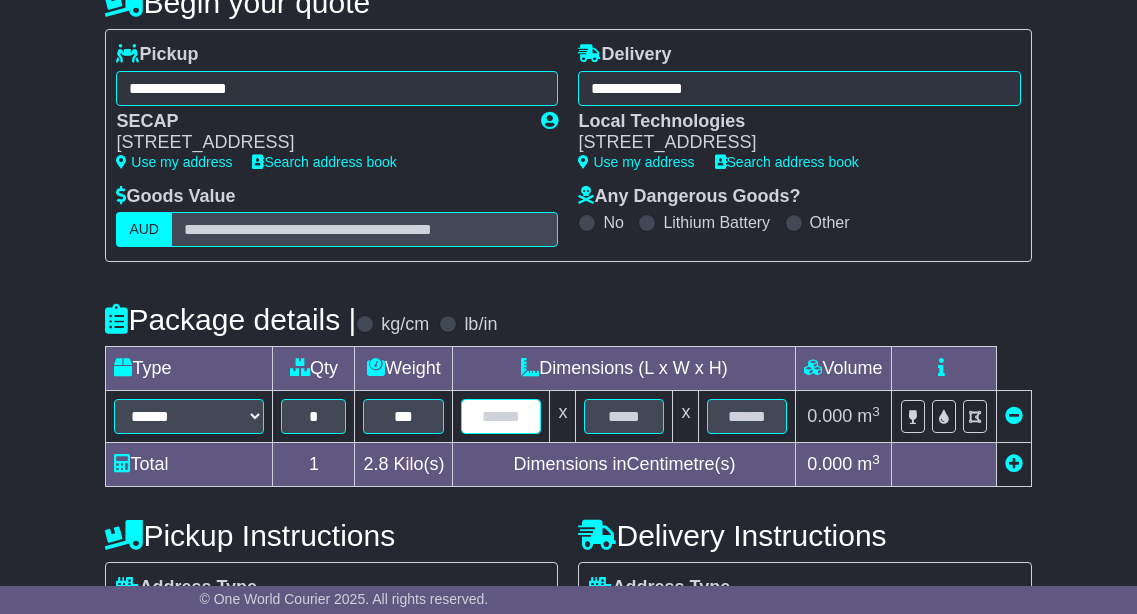 click at bounding box center [501, 416] 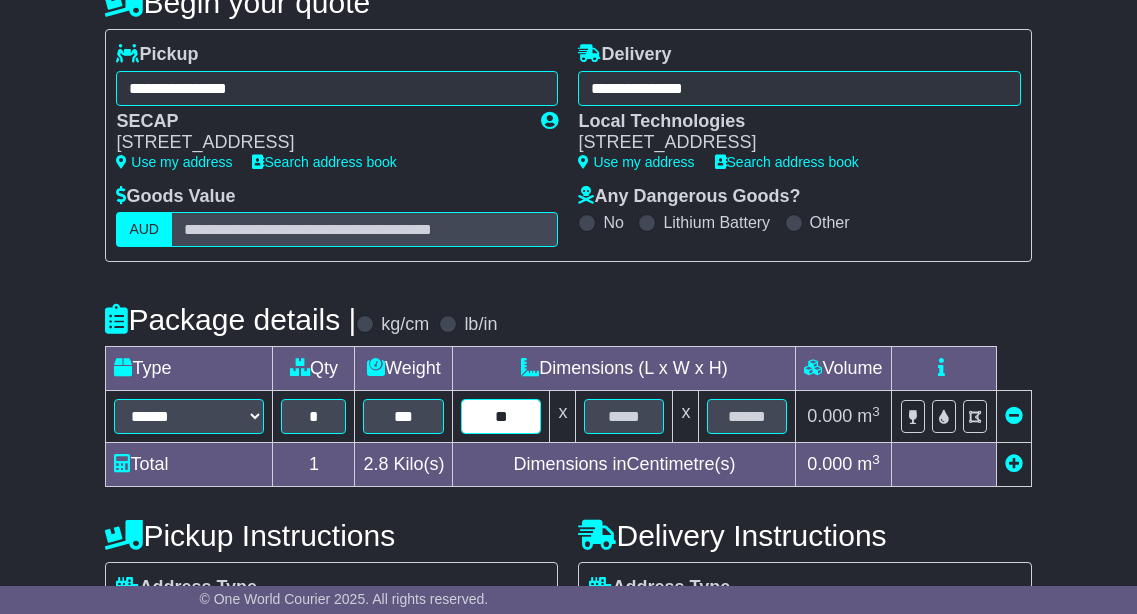 type on "**" 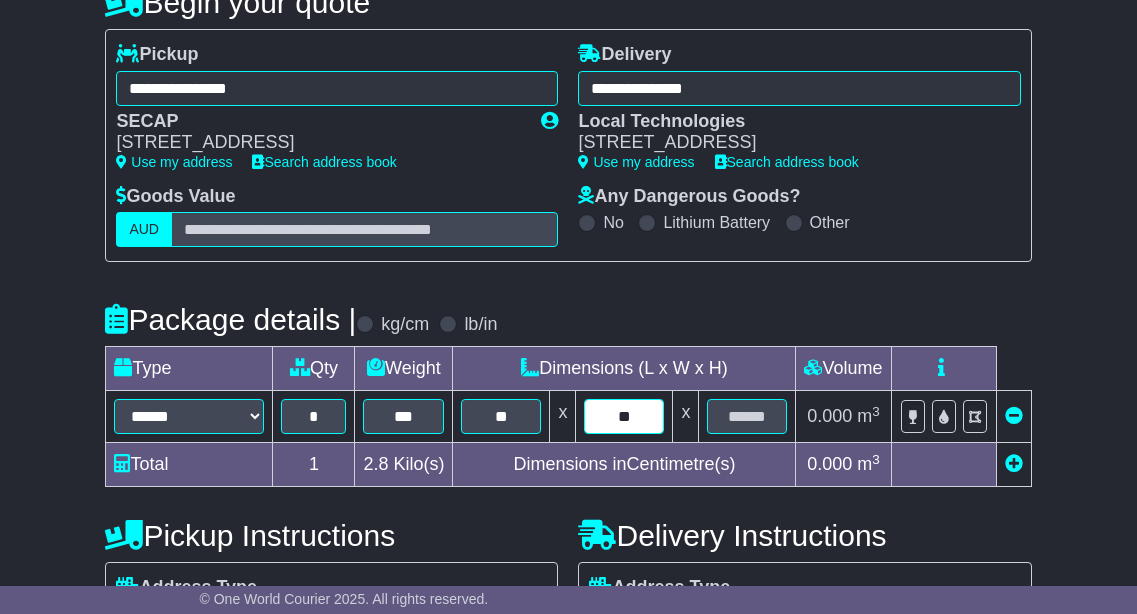 type on "**" 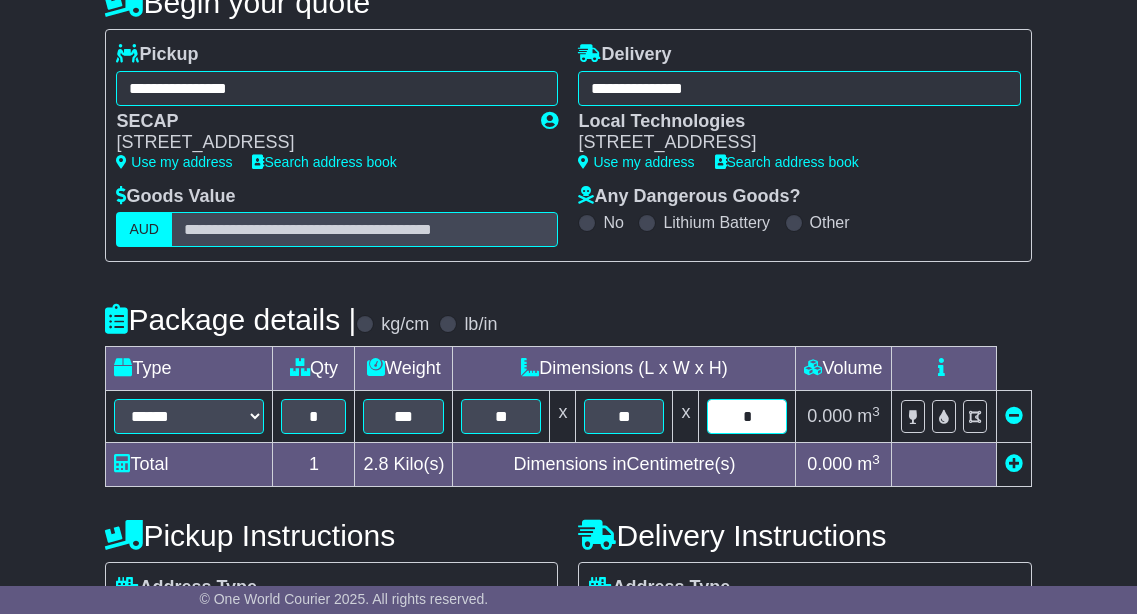 type on "**" 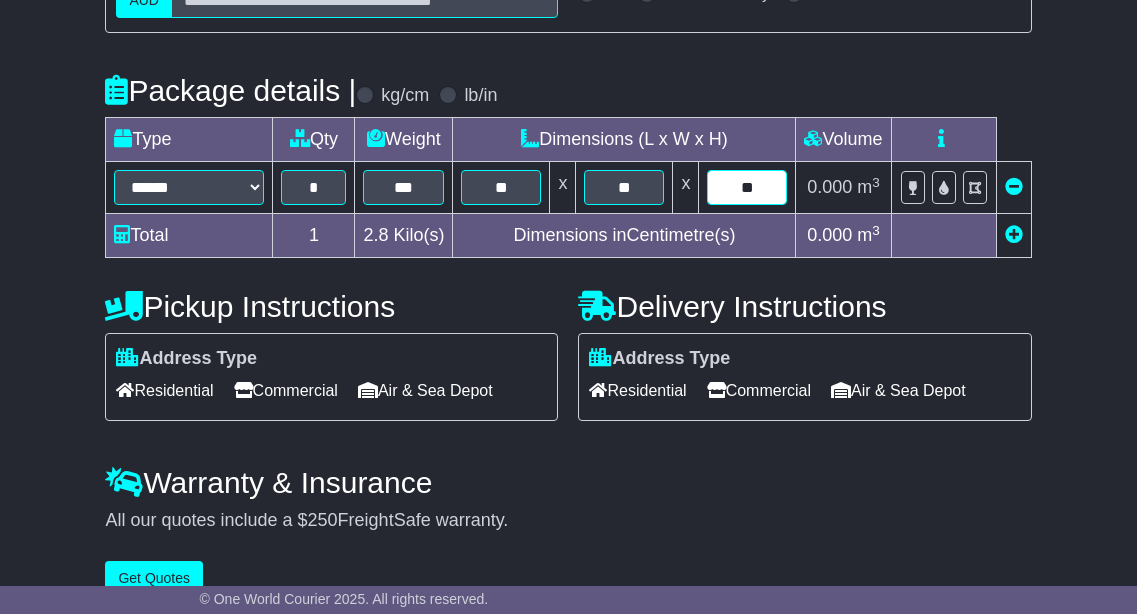 scroll, scrollTop: 522, scrollLeft: 0, axis: vertical 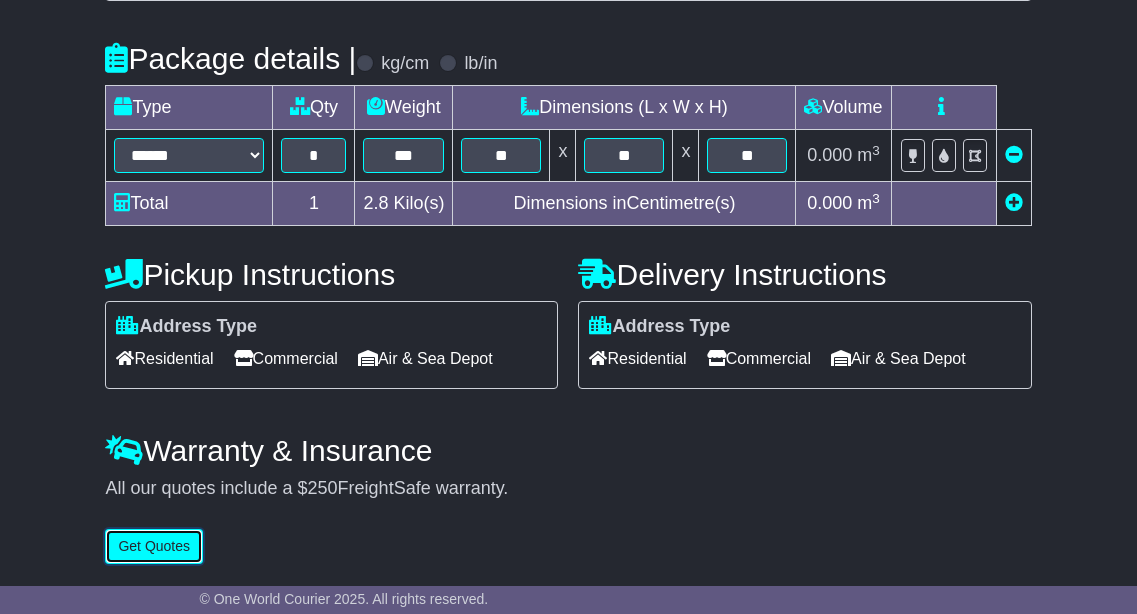 click on "Get Quotes" at bounding box center (154, 546) 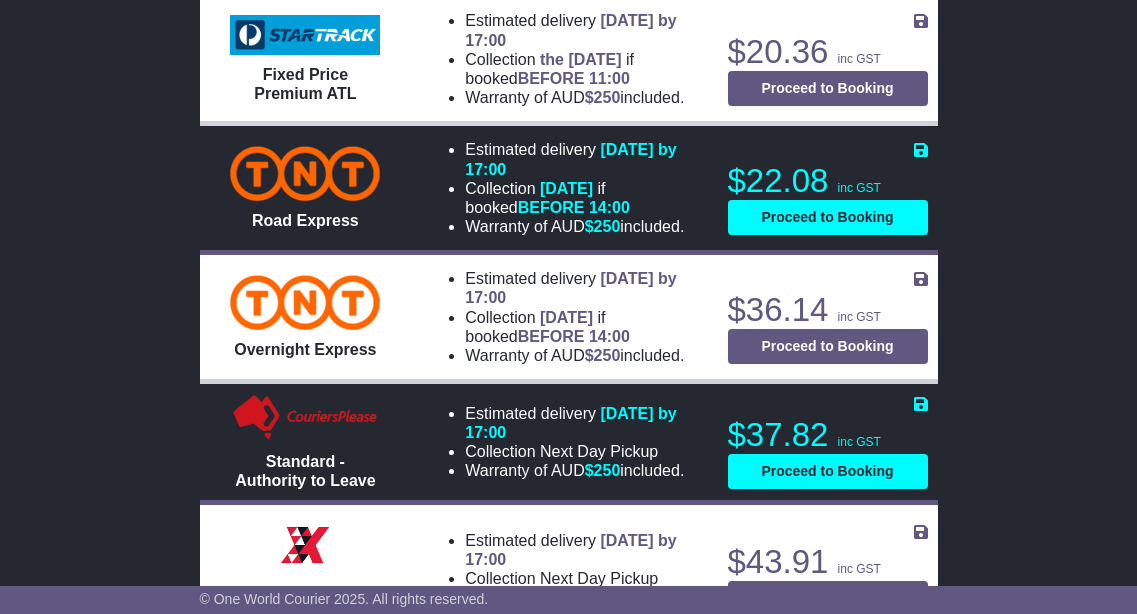scroll, scrollTop: 1585, scrollLeft: 0, axis: vertical 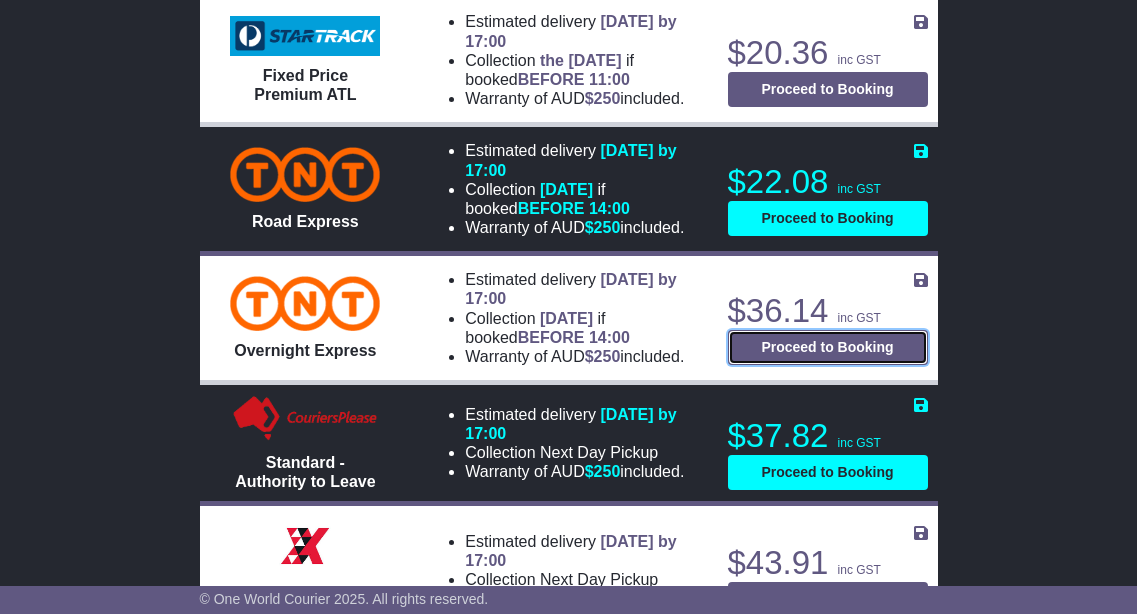 click on "Proceed to Booking" at bounding box center [828, 347] 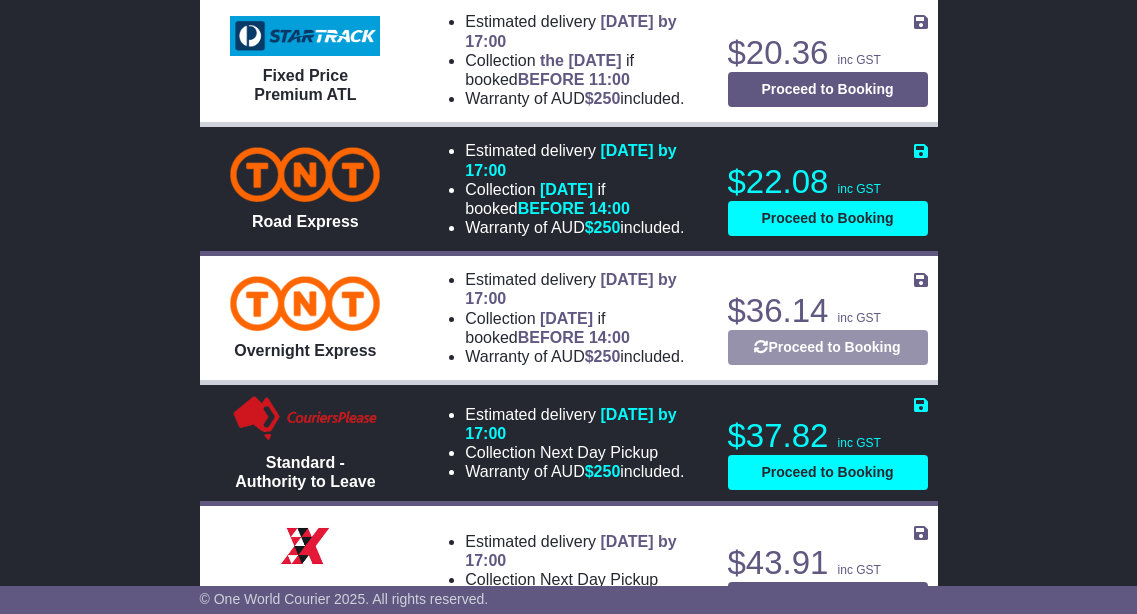 select on "*****" 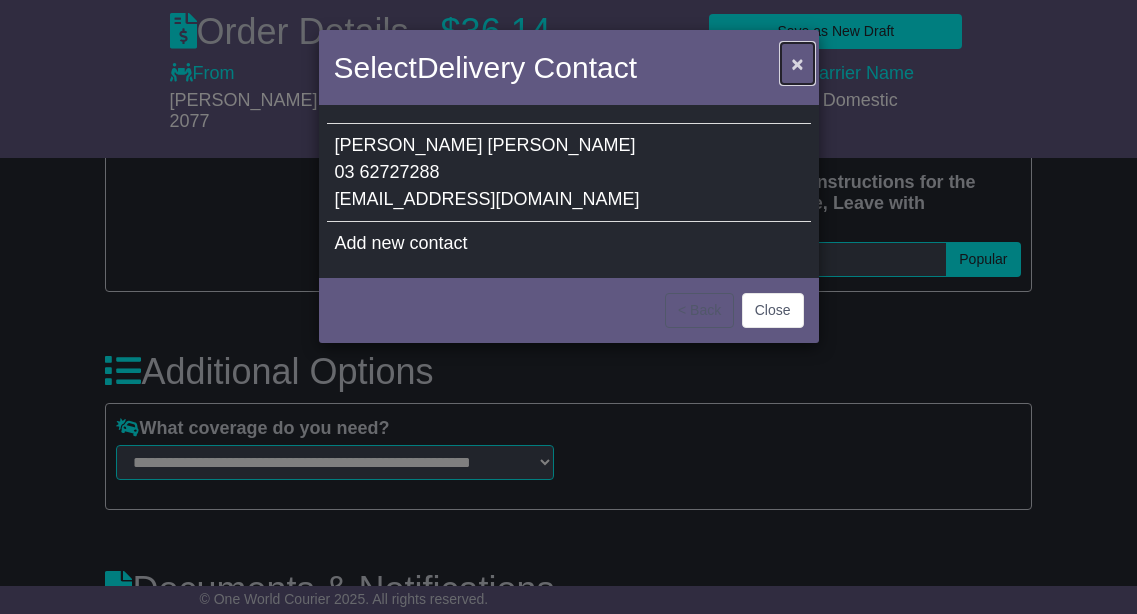 click on "×" at bounding box center [797, 63] 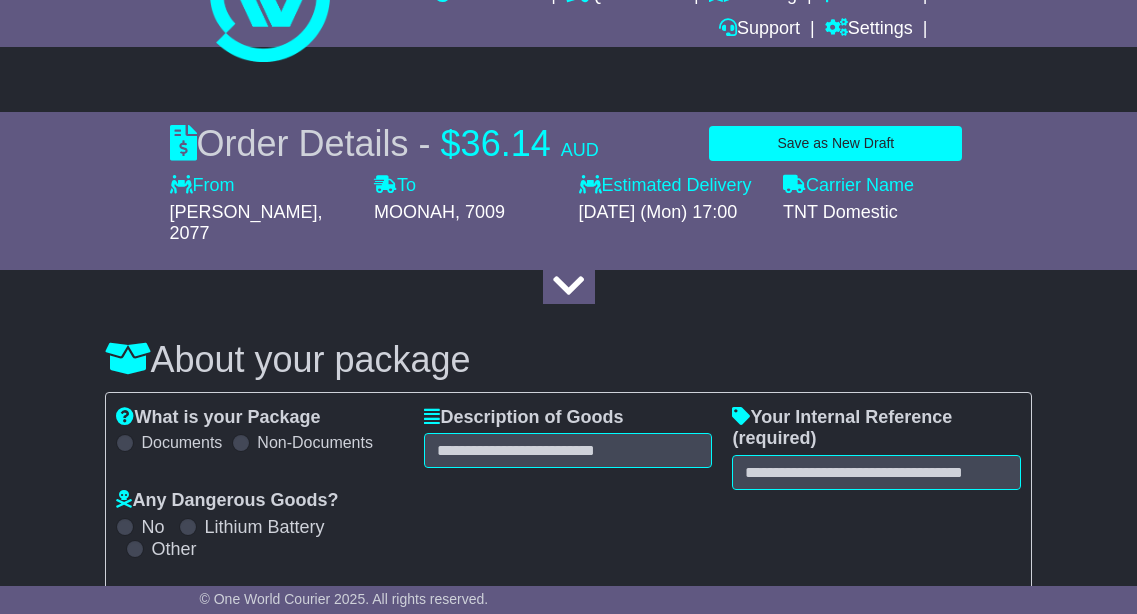 scroll, scrollTop: 113, scrollLeft: 0, axis: vertical 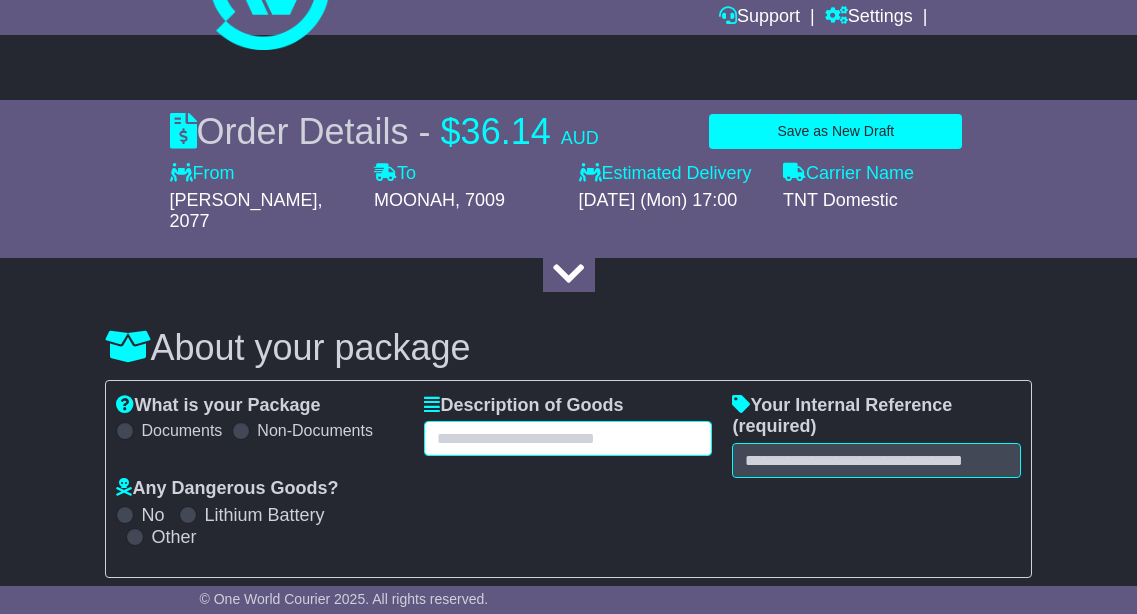 click at bounding box center (568, 438) 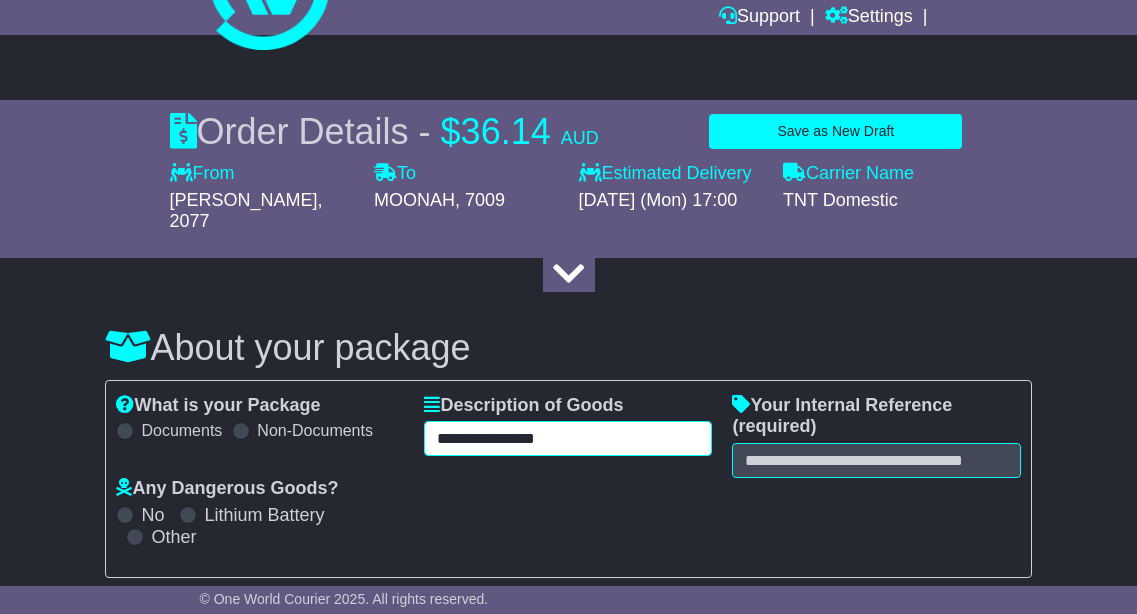 type on "**********" 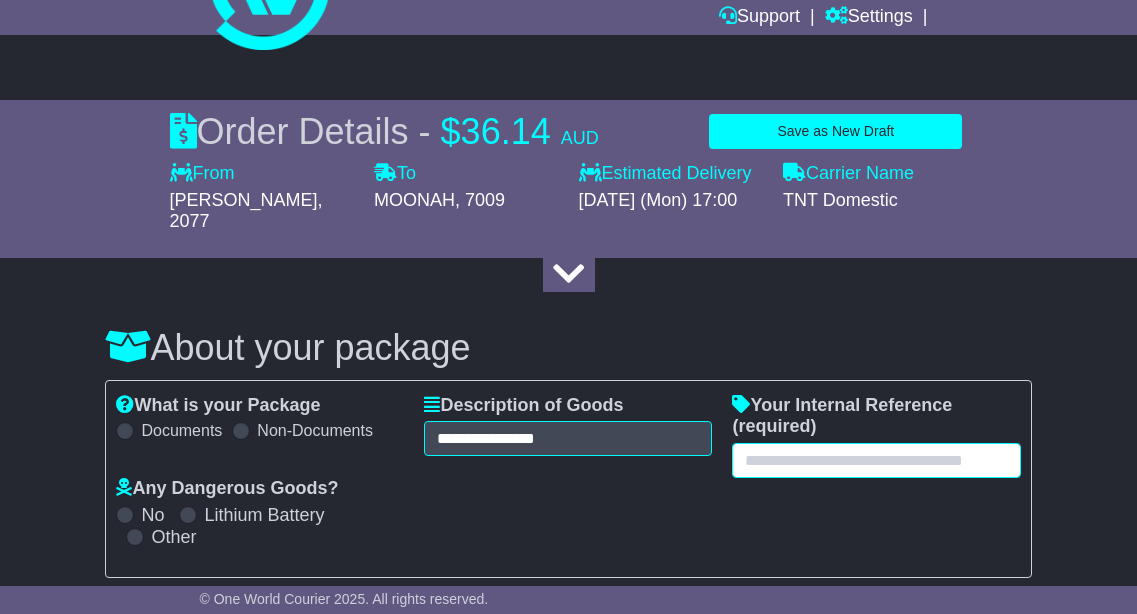 click at bounding box center (876, 460) 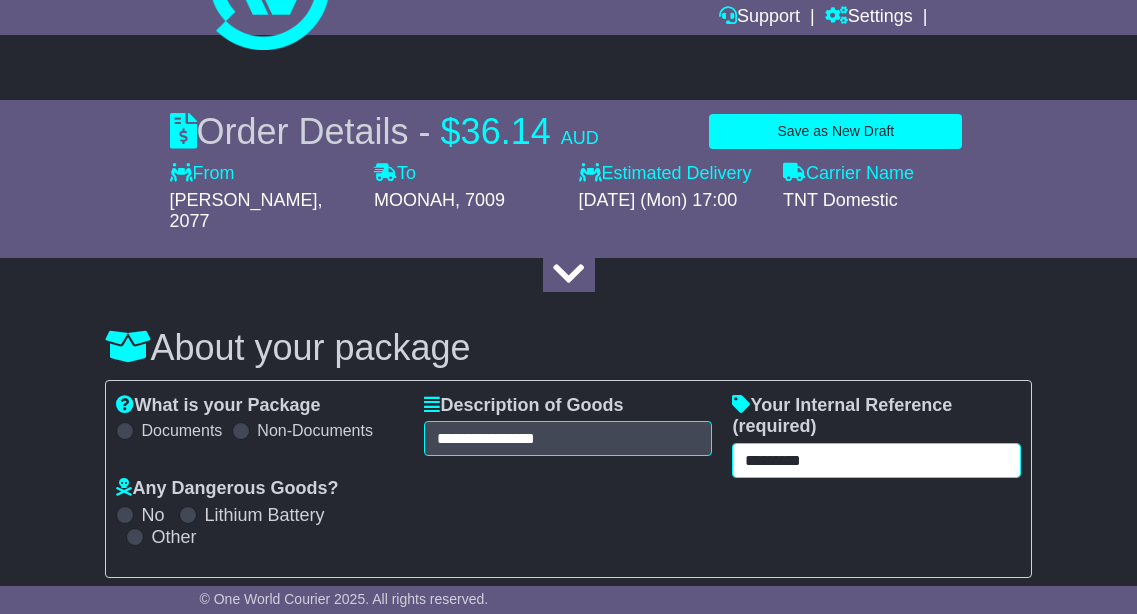 click on "*********" at bounding box center [876, 460] 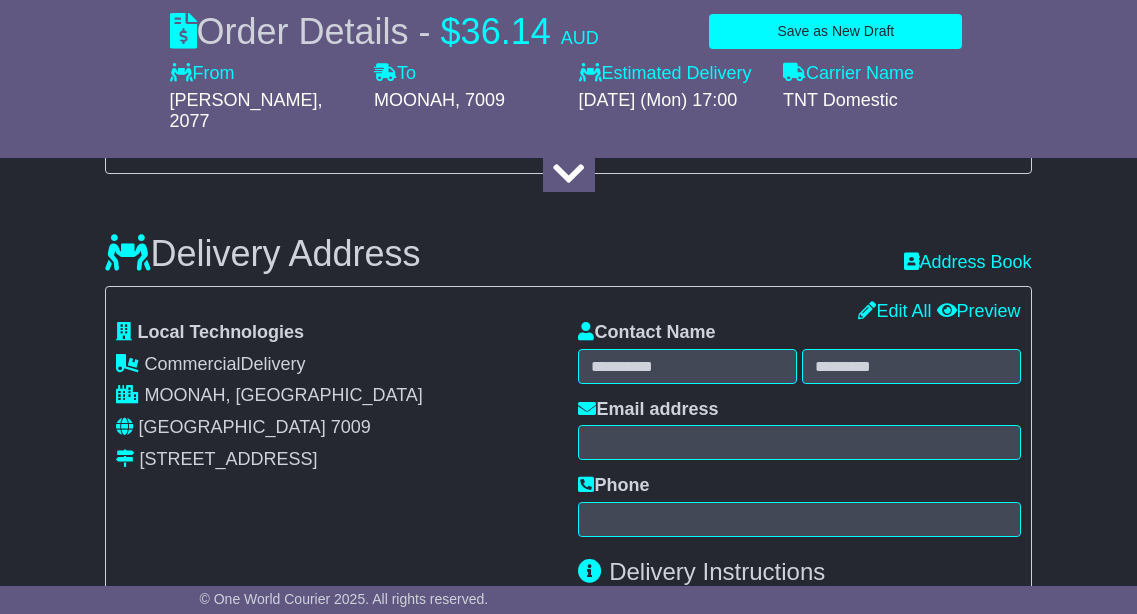 scroll, scrollTop: 1157, scrollLeft: 0, axis: vertical 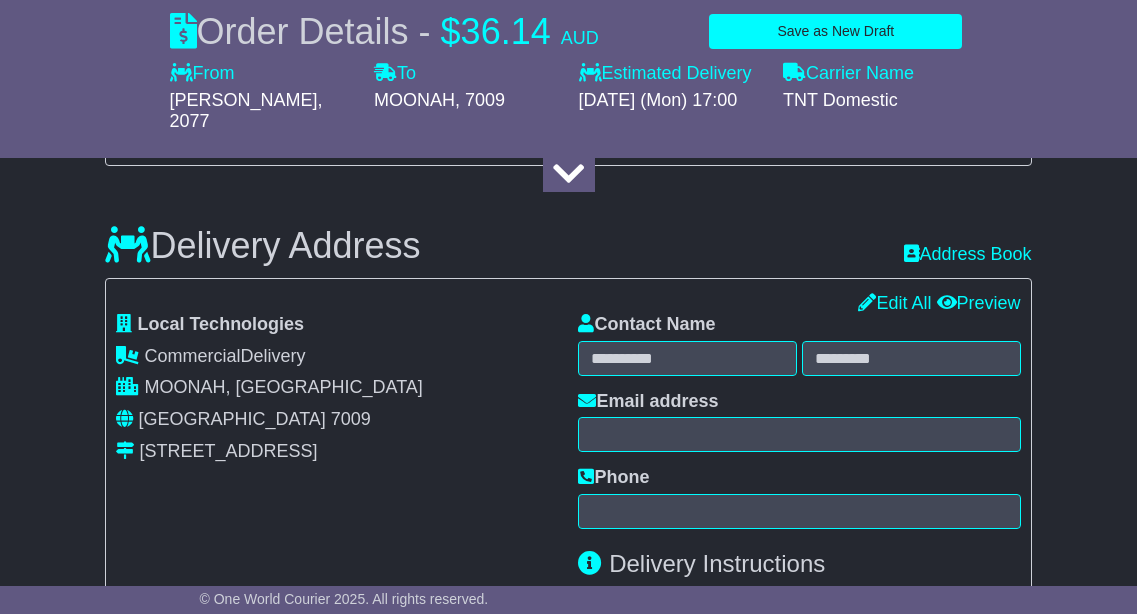 type on "**********" 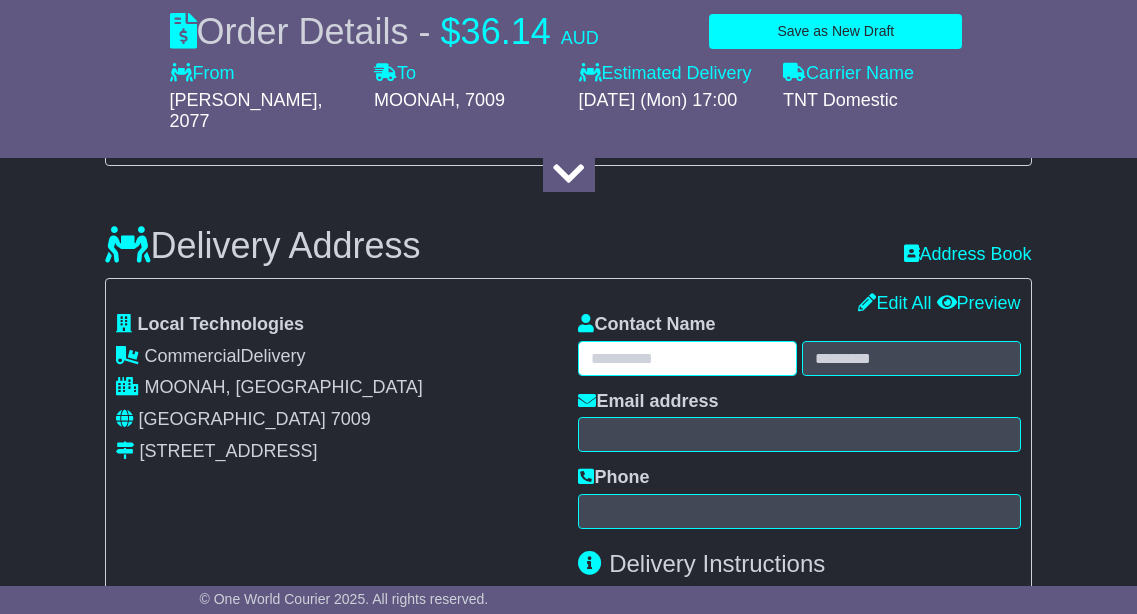 click at bounding box center [687, 358] 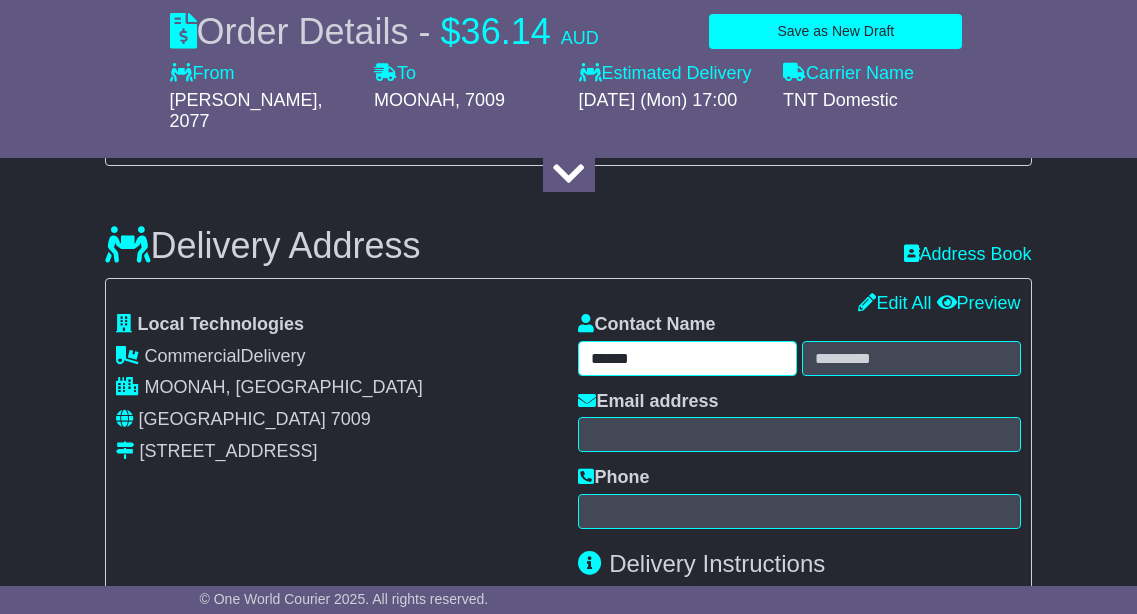 type on "******" 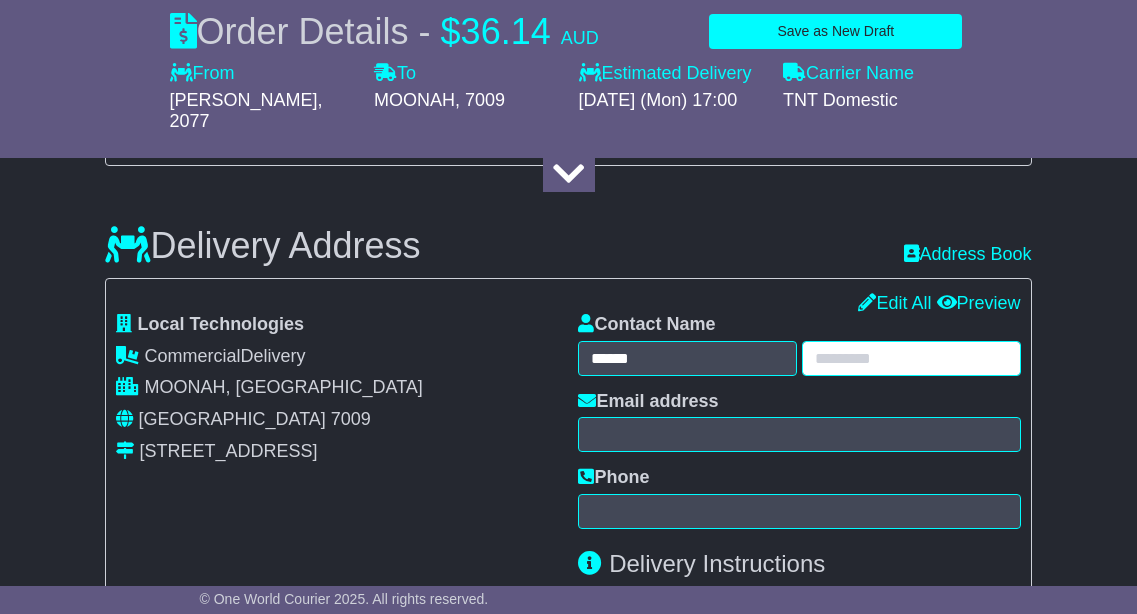 click at bounding box center (911, 358) 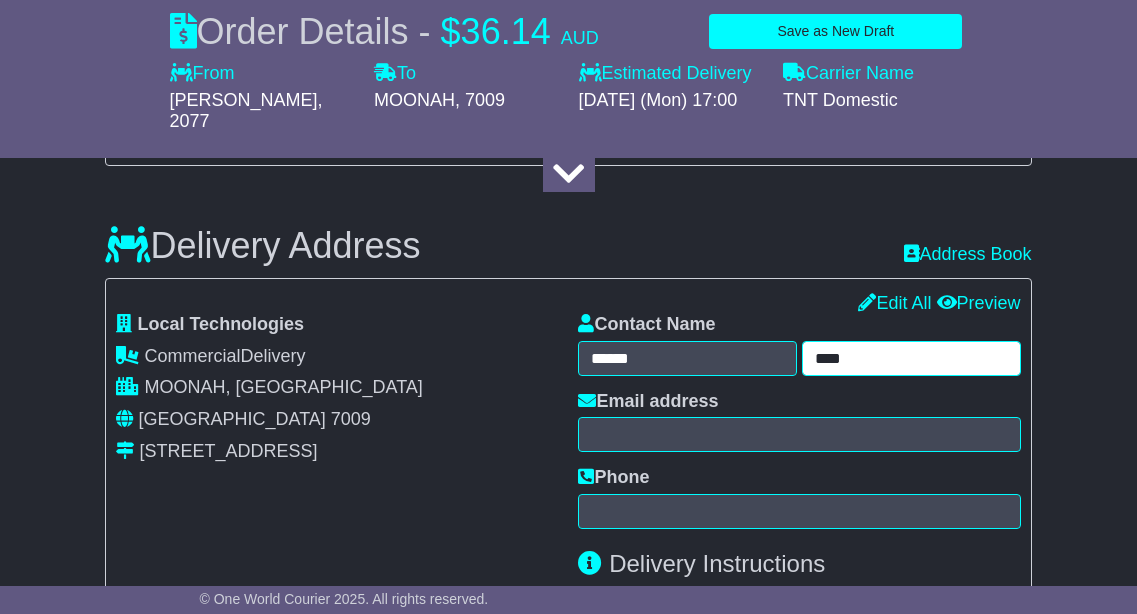 type on "****" 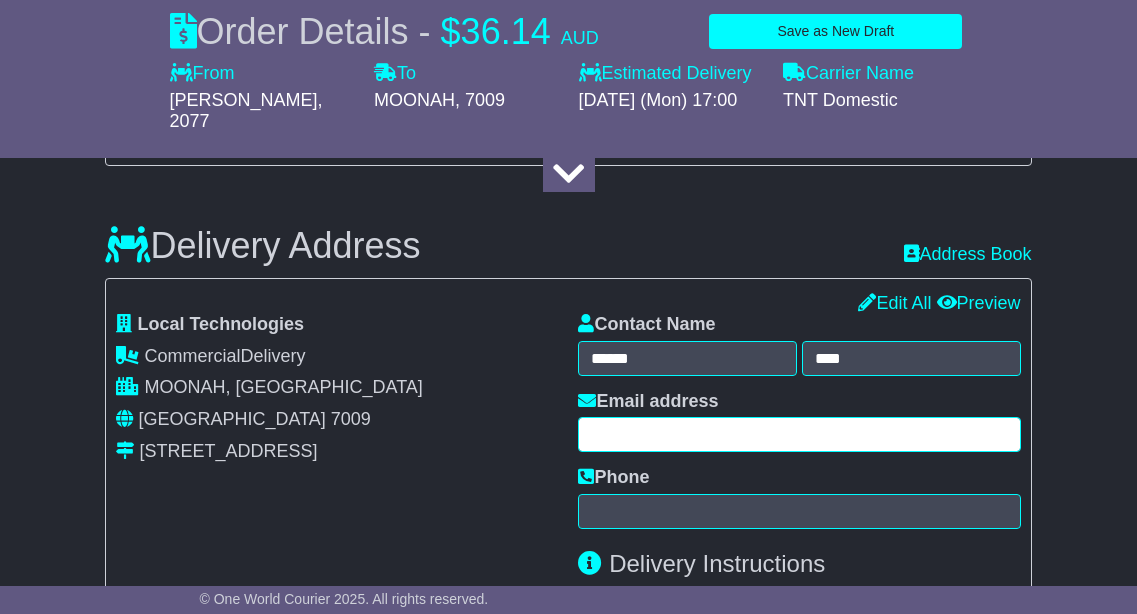 click at bounding box center [799, 434] 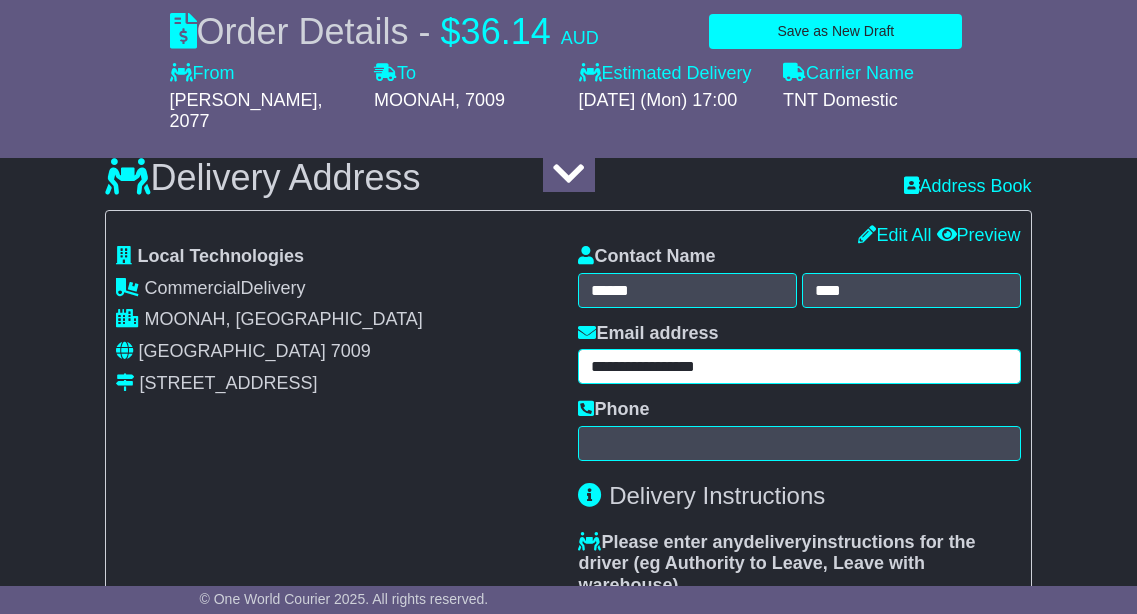 scroll, scrollTop: 1233, scrollLeft: 0, axis: vertical 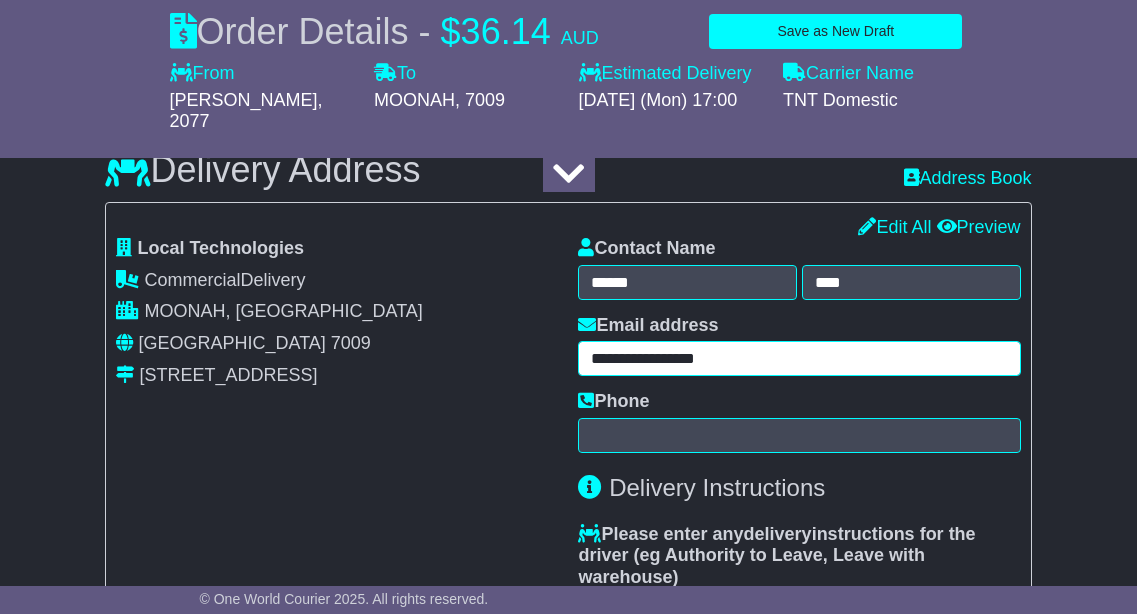 type on "**********" 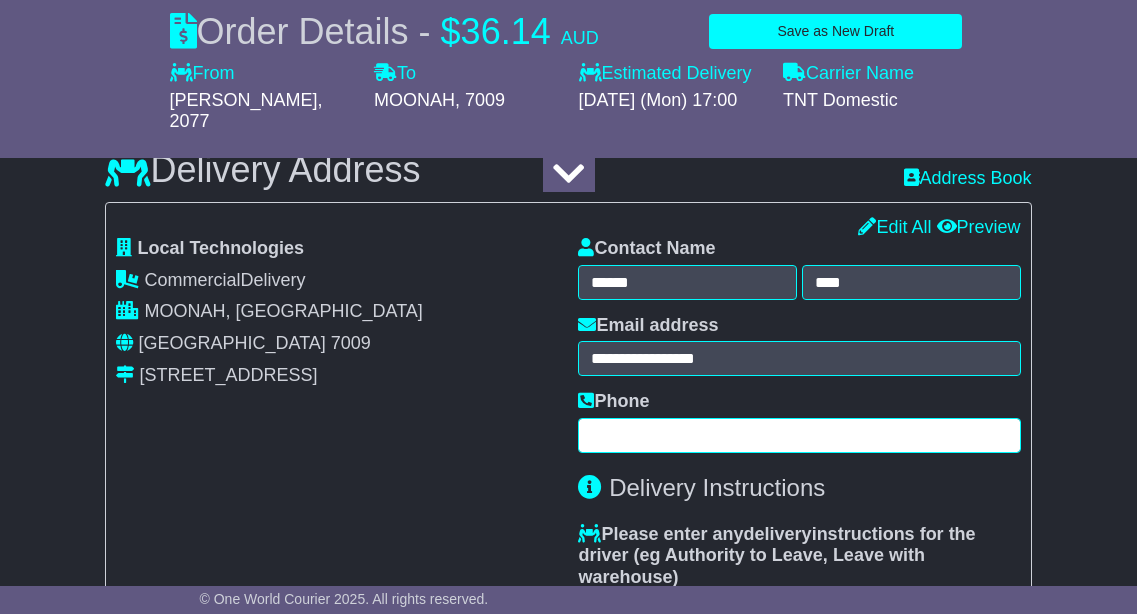 click at bounding box center [799, 435] 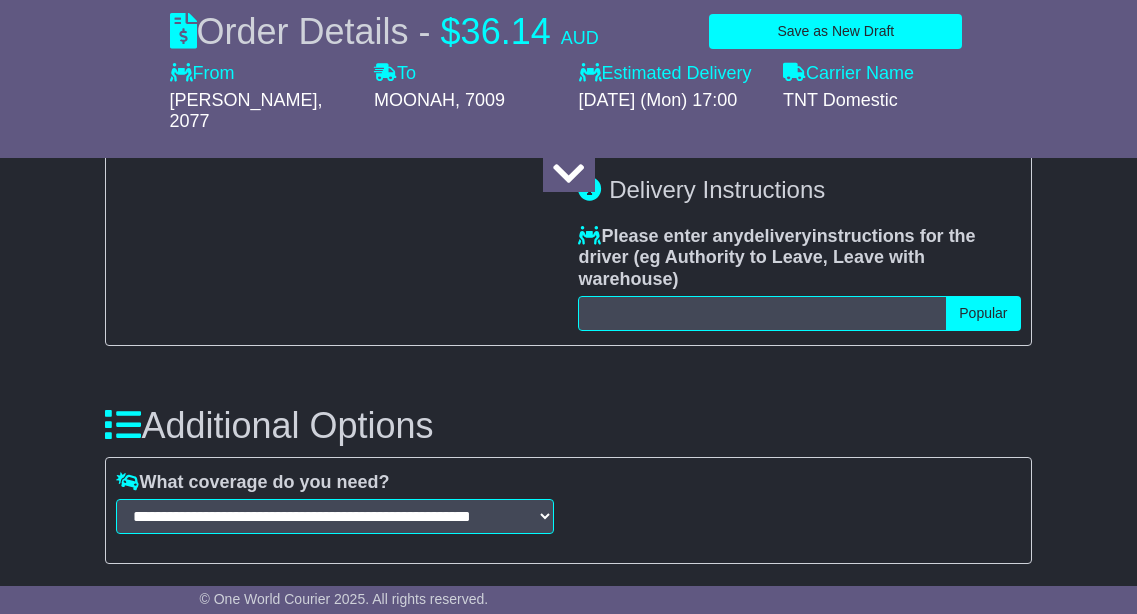 scroll, scrollTop: 1536, scrollLeft: 0, axis: vertical 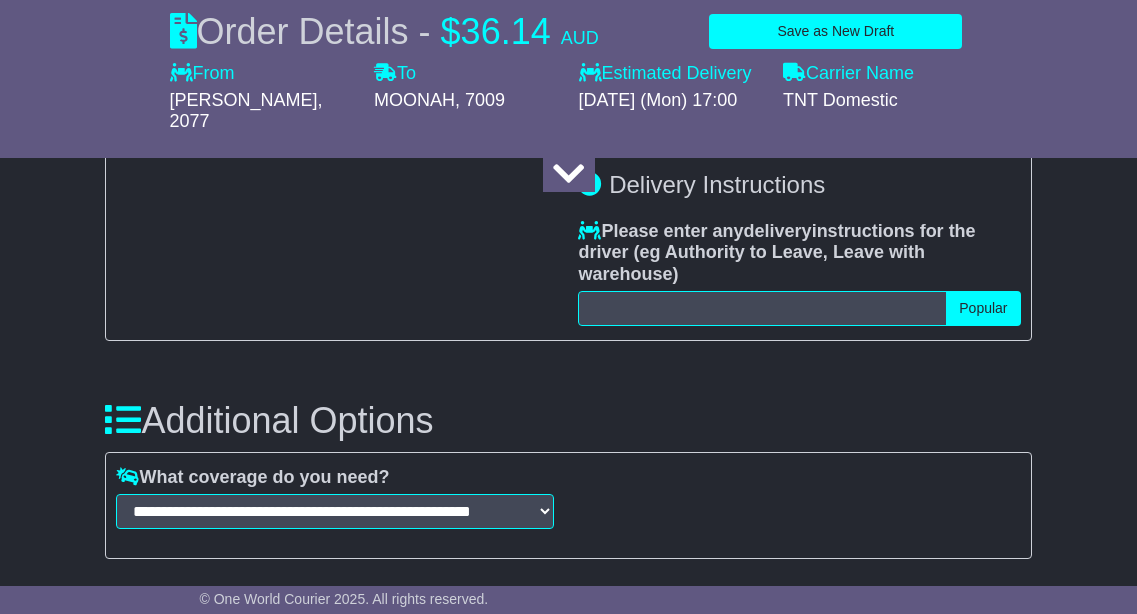 type on "**********" 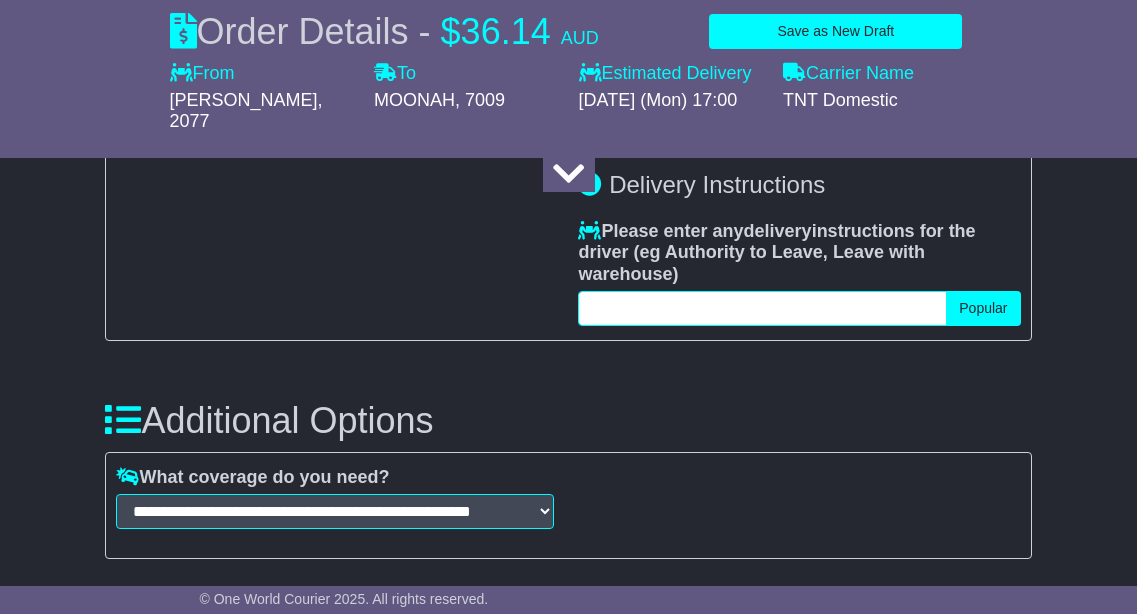 click at bounding box center [762, 308] 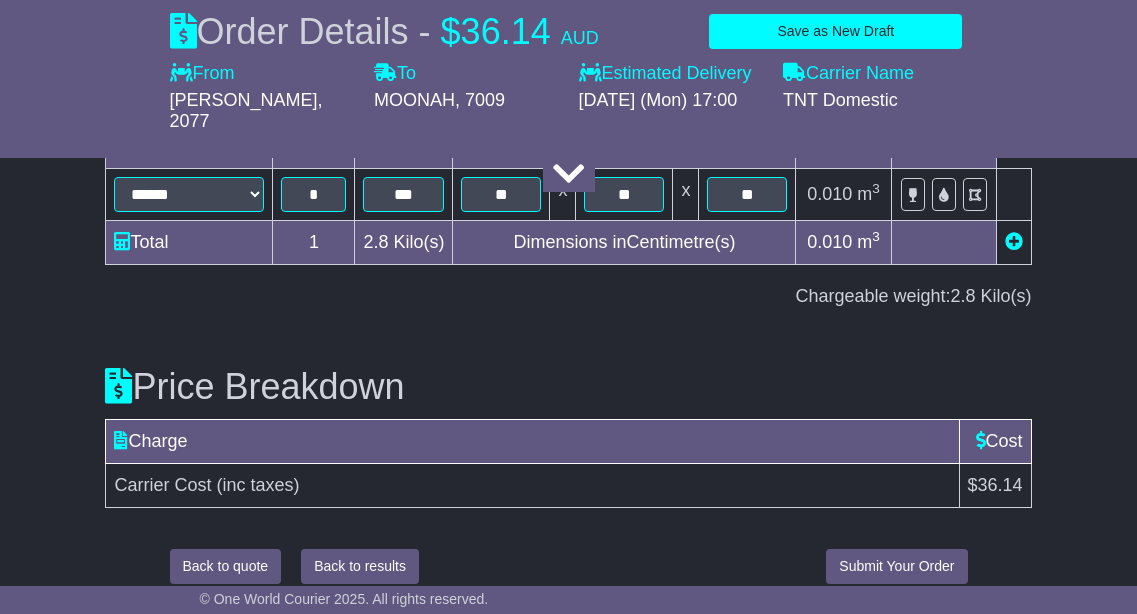 scroll, scrollTop: 2272, scrollLeft: 0, axis: vertical 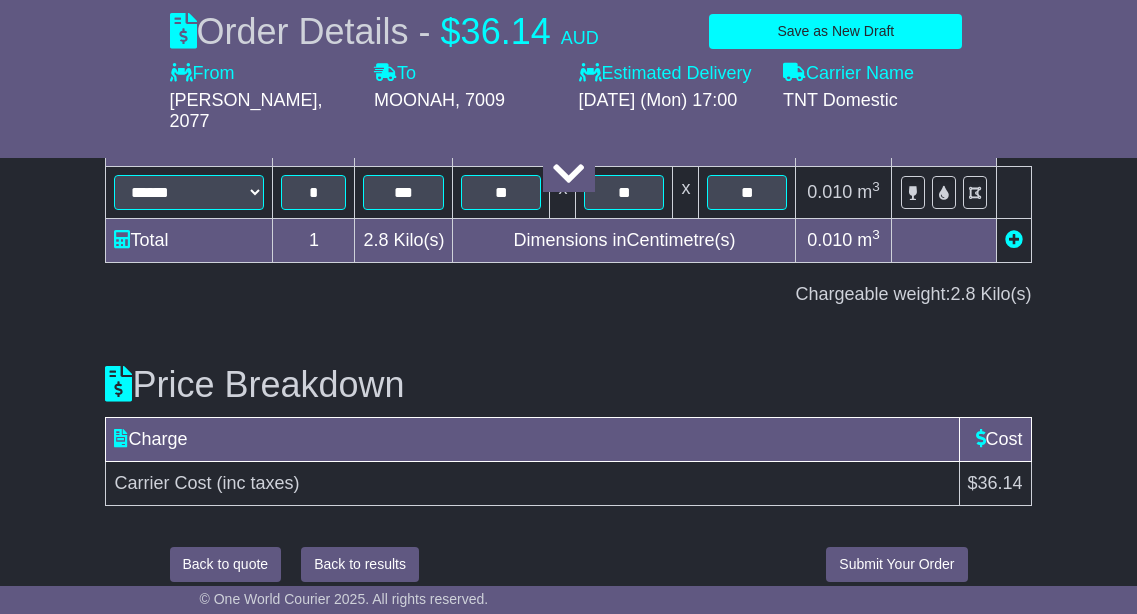 type on "**********" 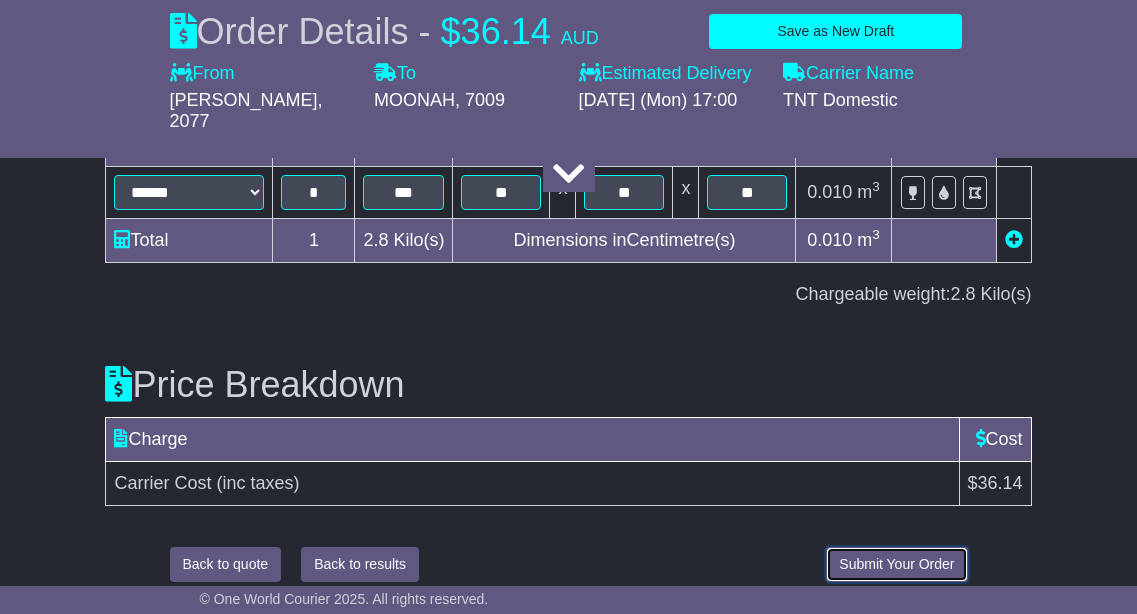 click on "Submit Your Order" at bounding box center [896, 564] 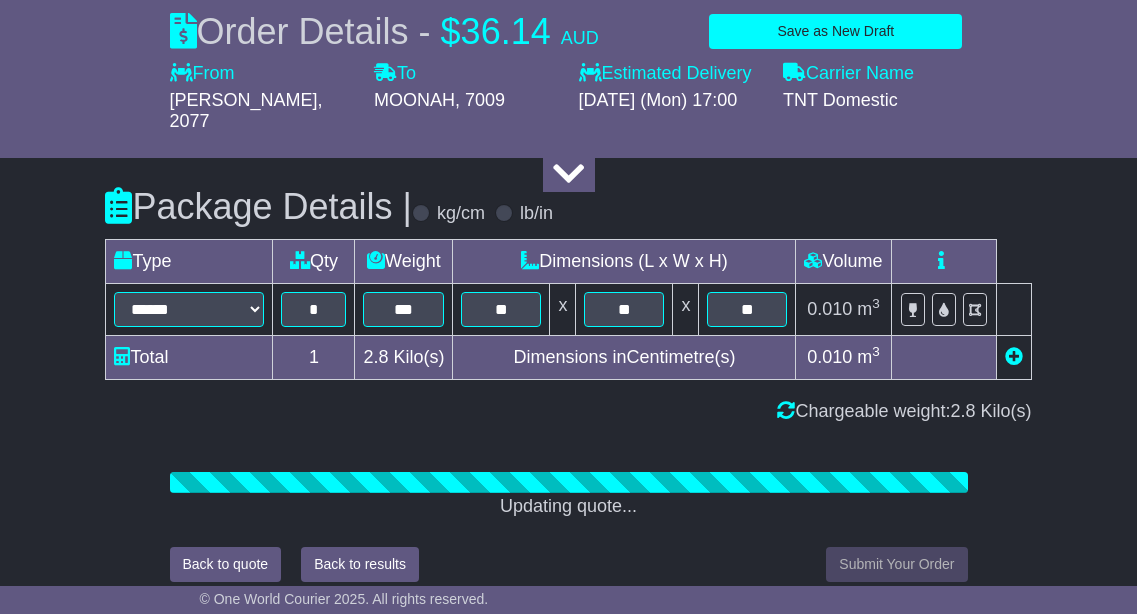 scroll, scrollTop: 2272, scrollLeft: 0, axis: vertical 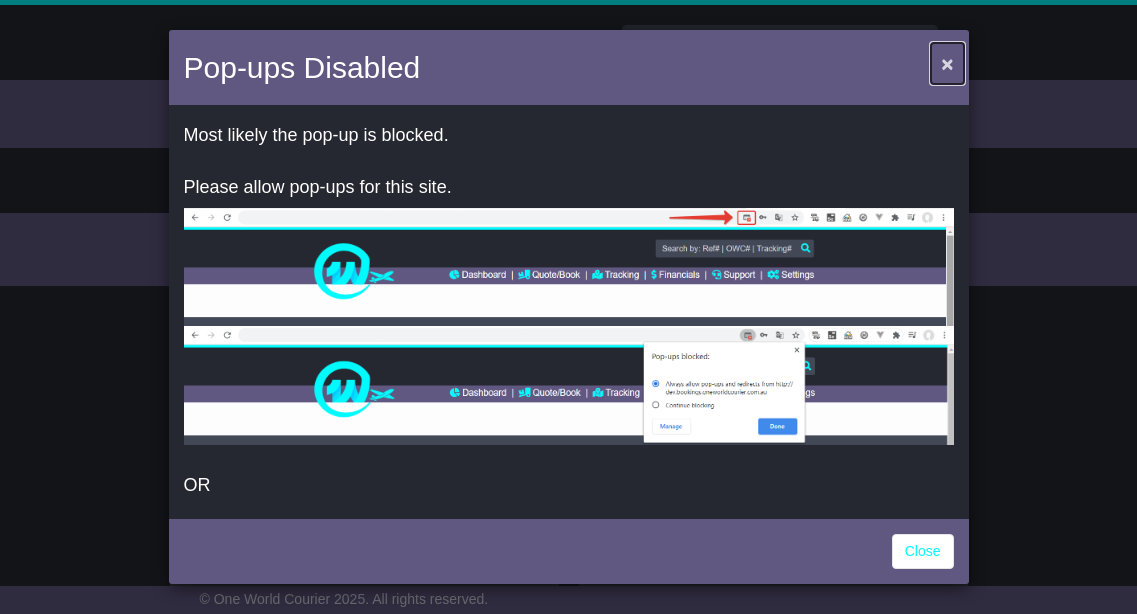 click on "×" at bounding box center [947, 63] 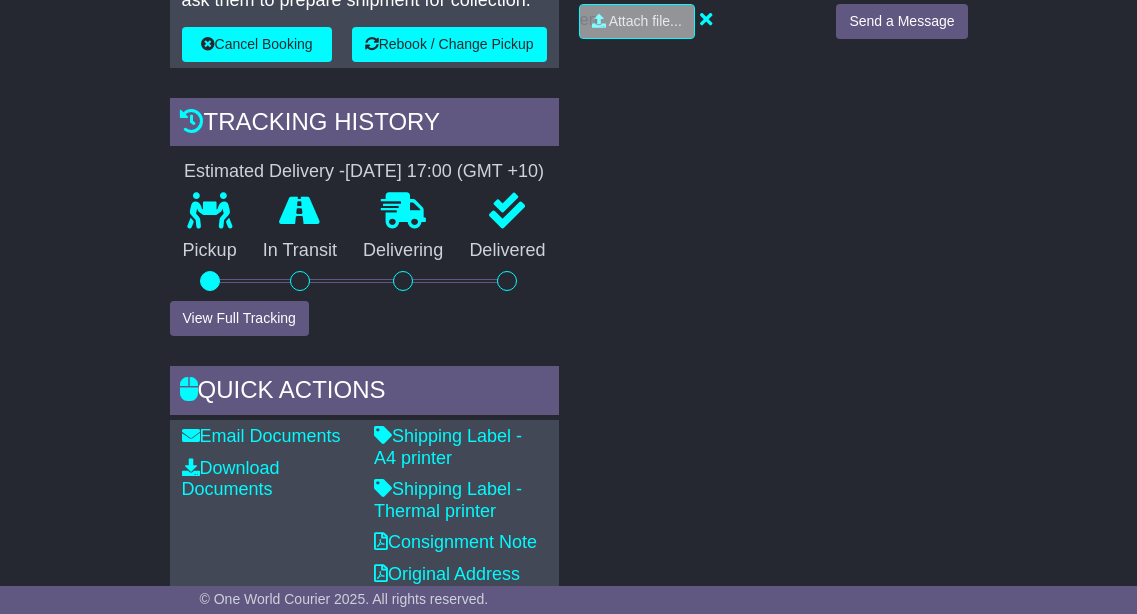 scroll, scrollTop: 645, scrollLeft: 0, axis: vertical 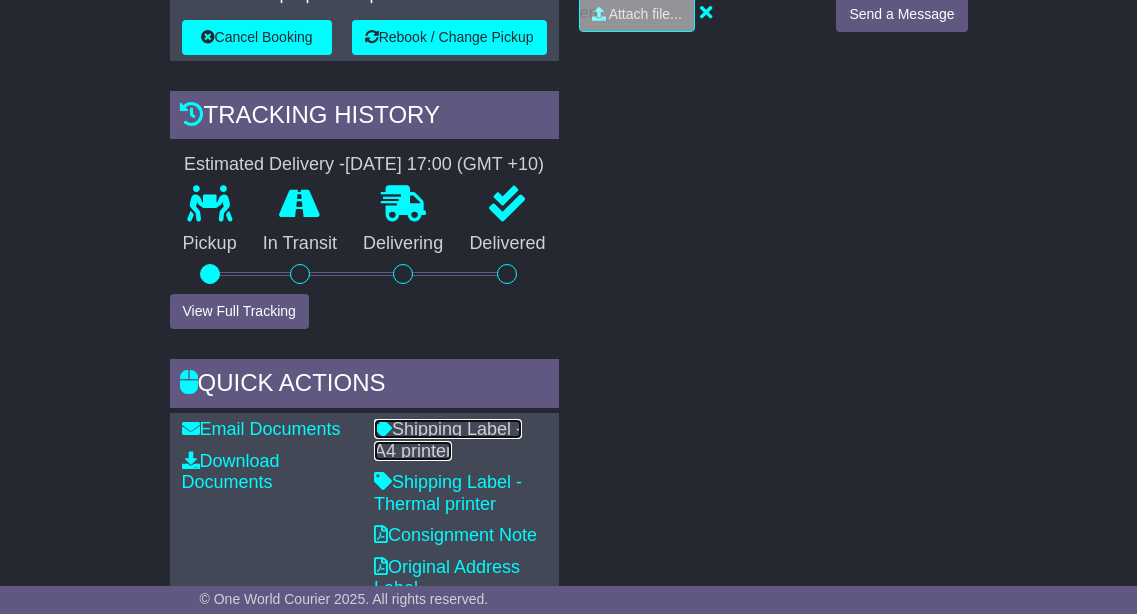 click on "Shipping Label - A4 printer" at bounding box center (448, 440) 